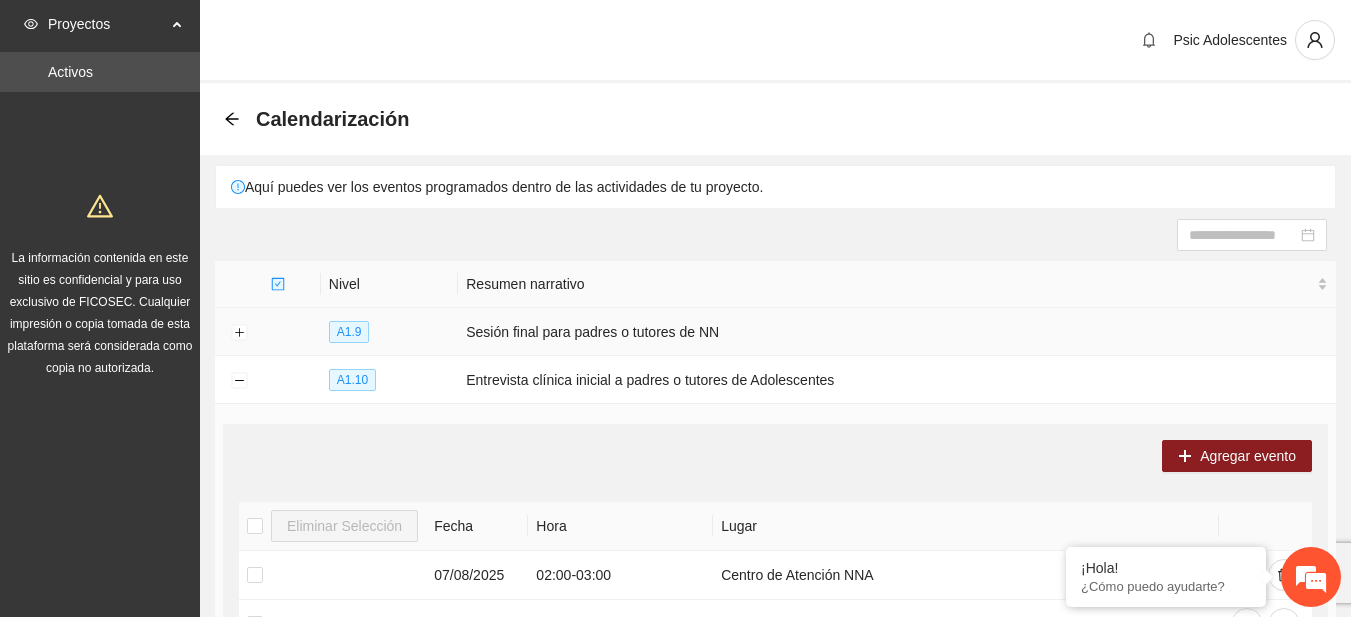 scroll, scrollTop: 138, scrollLeft: 0, axis: vertical 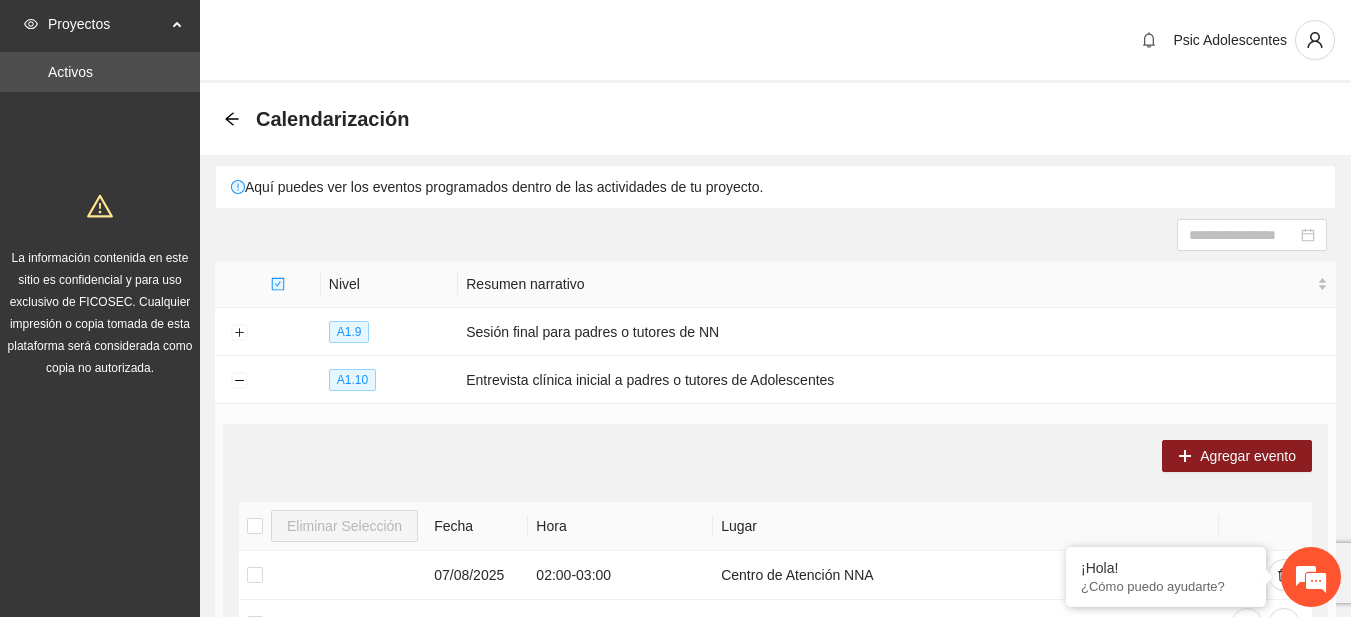 click on "Calendarización" at bounding box center [775, 119] 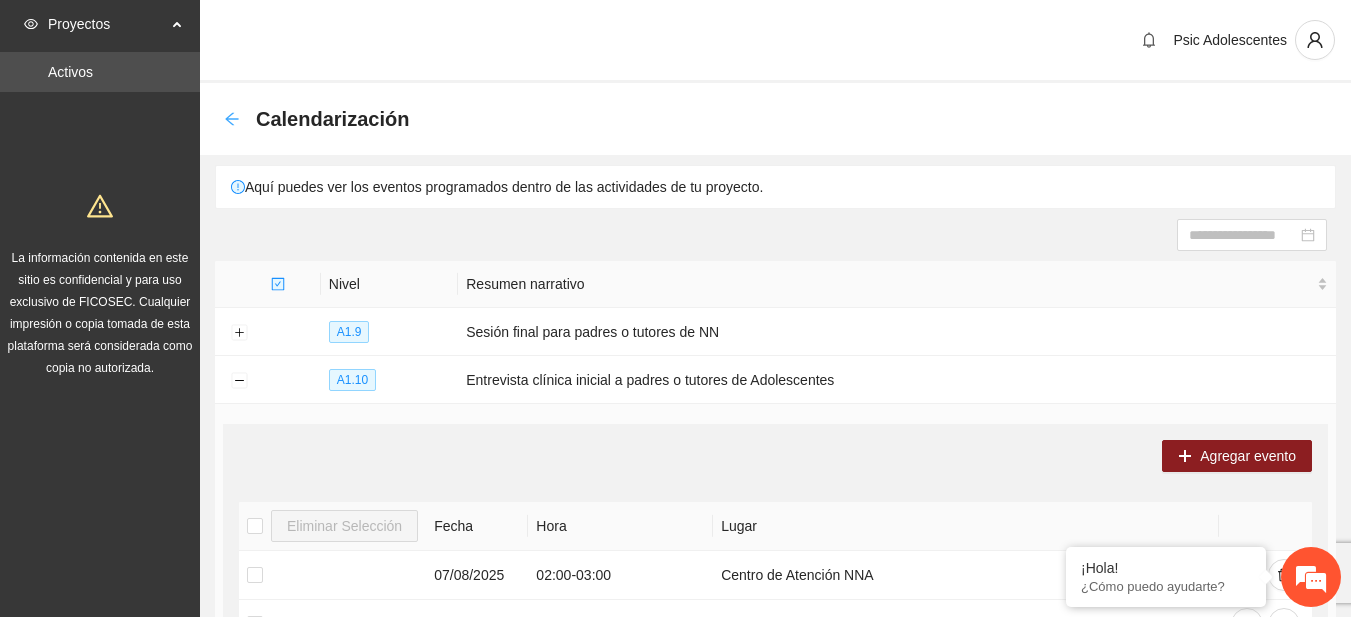 click 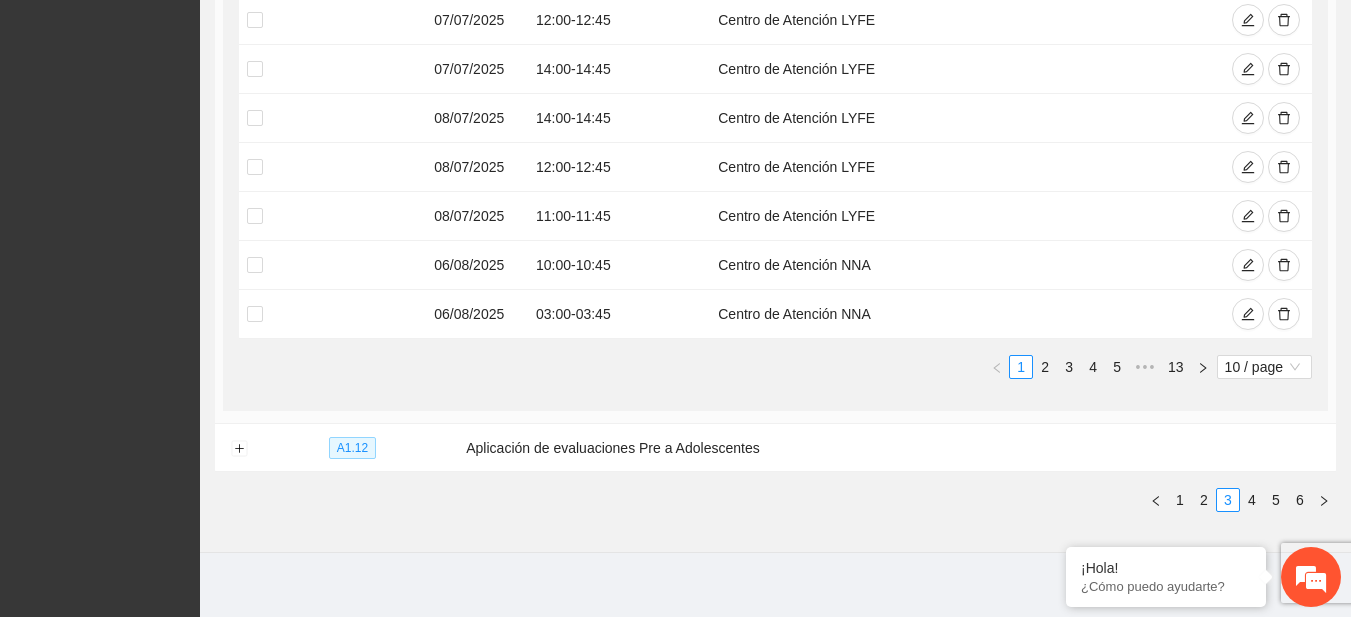 scroll, scrollTop: 733, scrollLeft: 0, axis: vertical 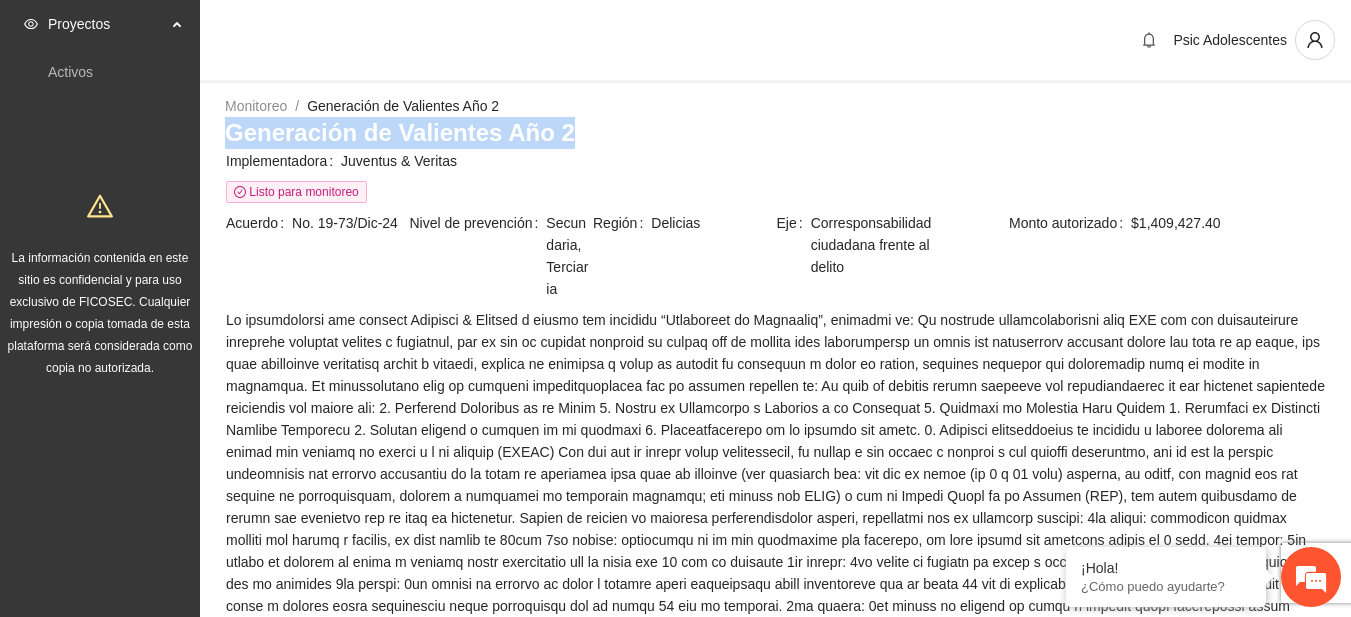 drag, startPoint x: 1349, startPoint y: 85, endPoint x: 1365, endPoint y: 137, distance: 54.405884 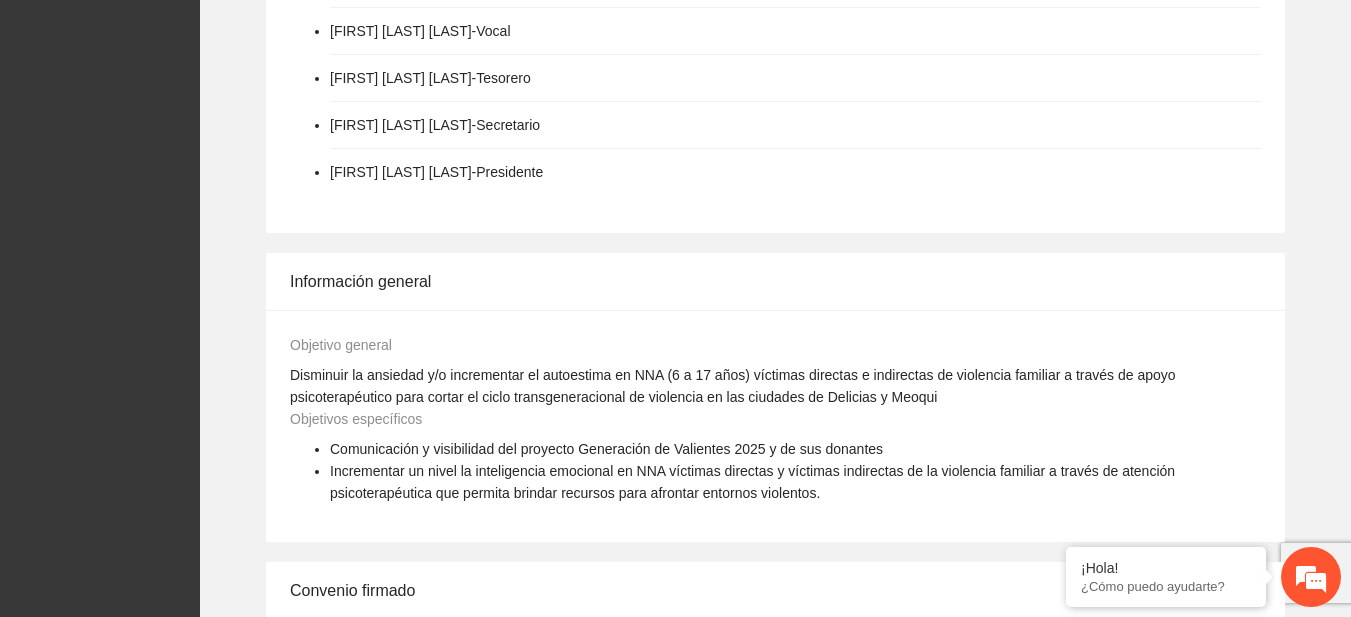 scroll, scrollTop: 1075, scrollLeft: 0, axis: vertical 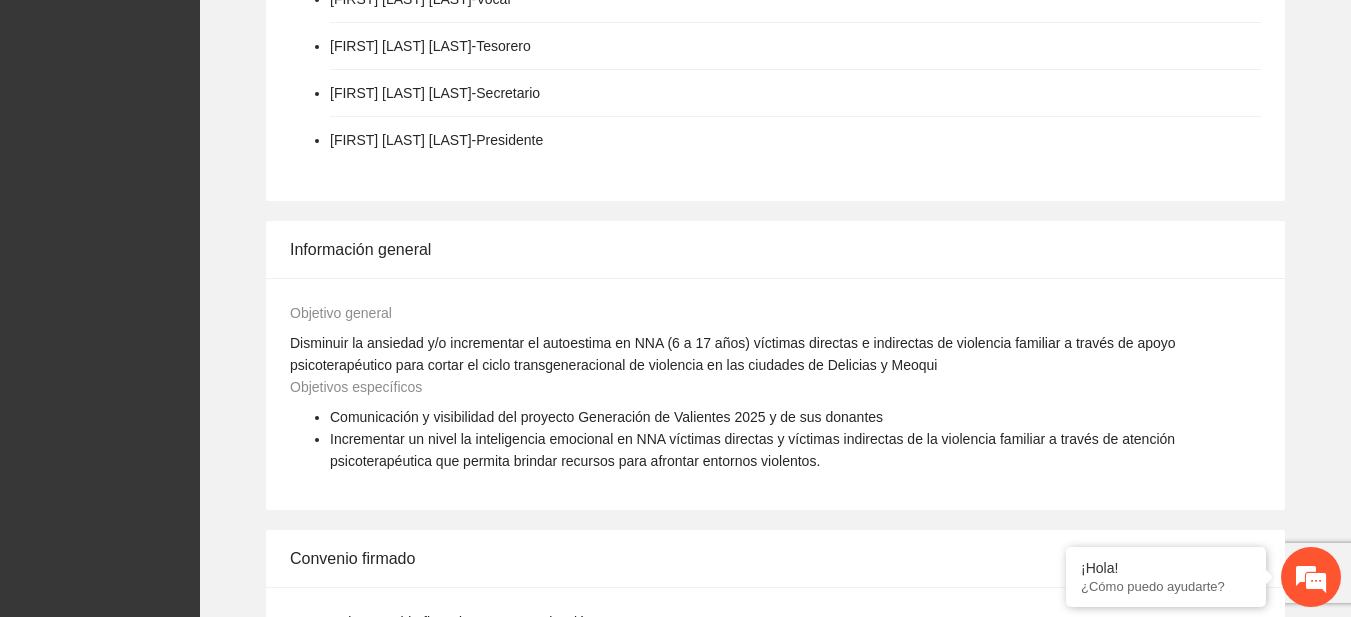 click on "Disminuir la ansiedad y/o incrementar el autoestima en NNA (6 a 17 años) víctimas directas e indirectas de violencia familiar a través de apoyo psicoterapéutico para cortar el ciclo transgeneracional de violencia en las ciudades de Delicias y Meoqui" at bounding box center (733, 354) 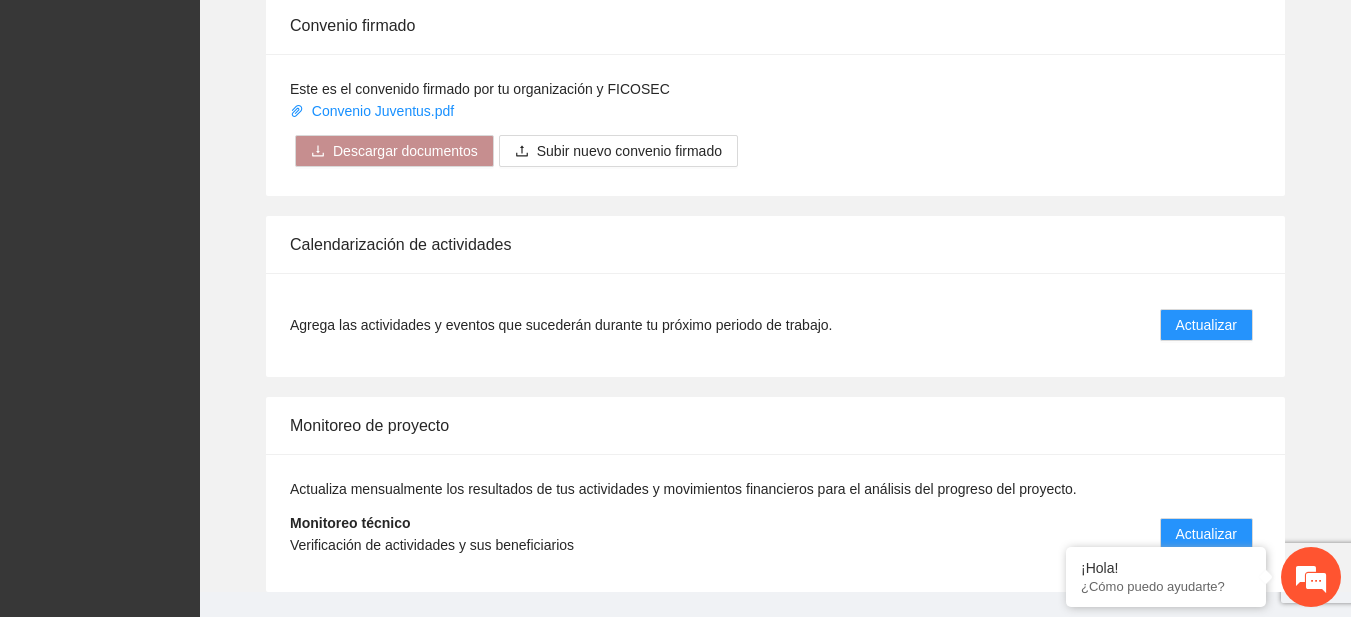 scroll, scrollTop: 1604, scrollLeft: 0, axis: vertical 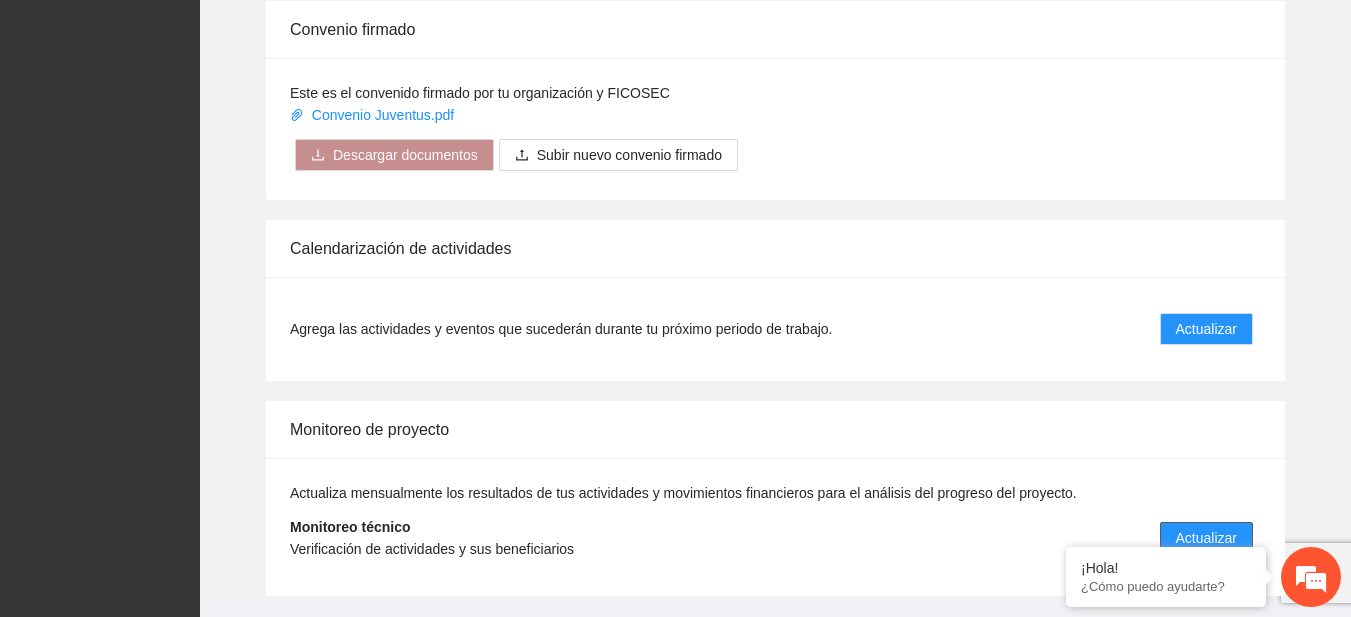 click on "Actualizar" at bounding box center (1206, 538) 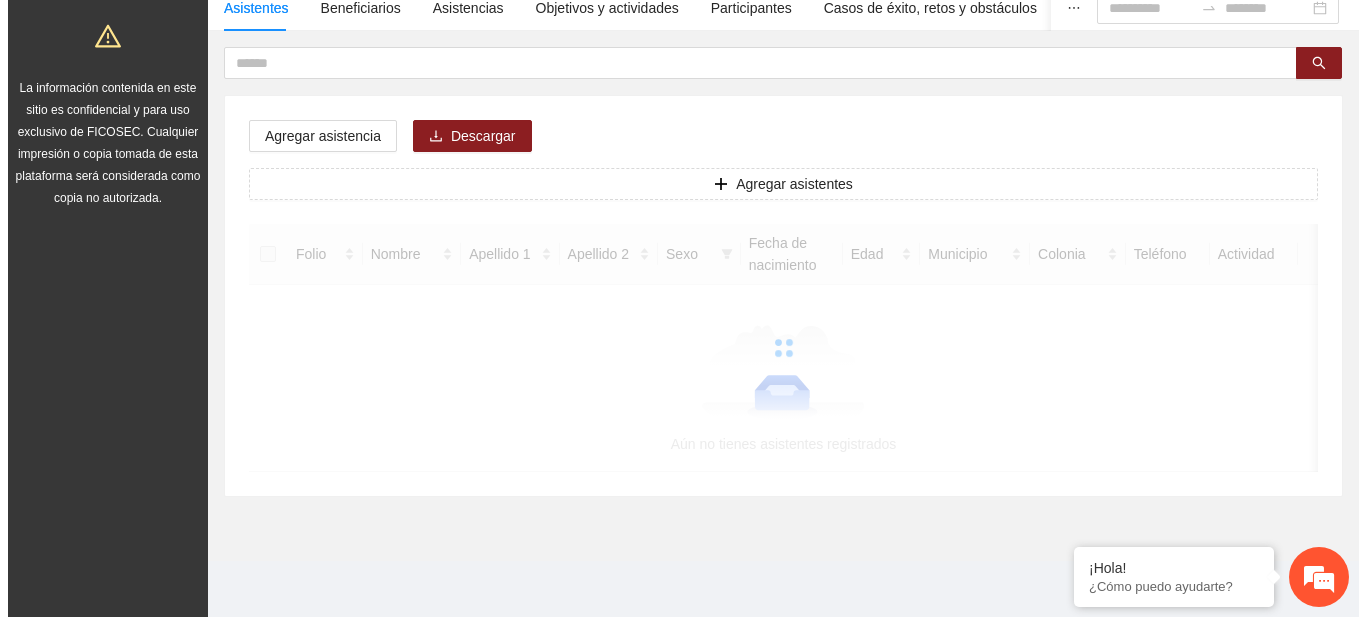 scroll, scrollTop: 0, scrollLeft: 0, axis: both 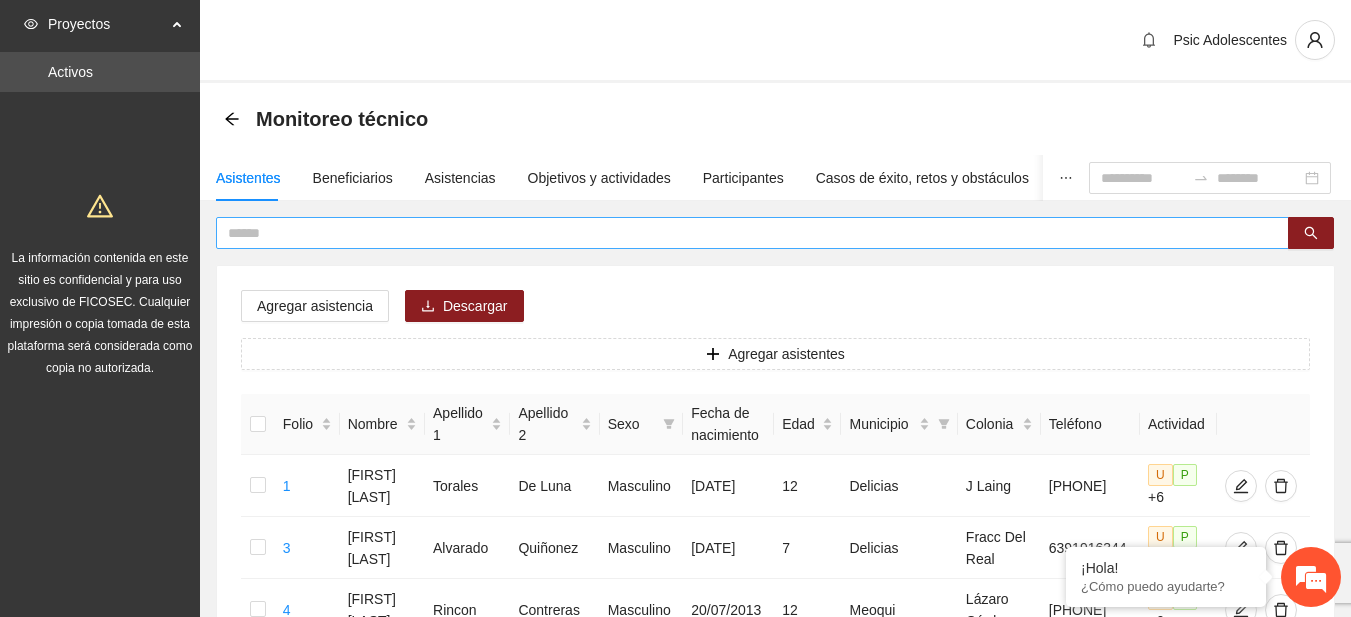 click at bounding box center [744, 233] 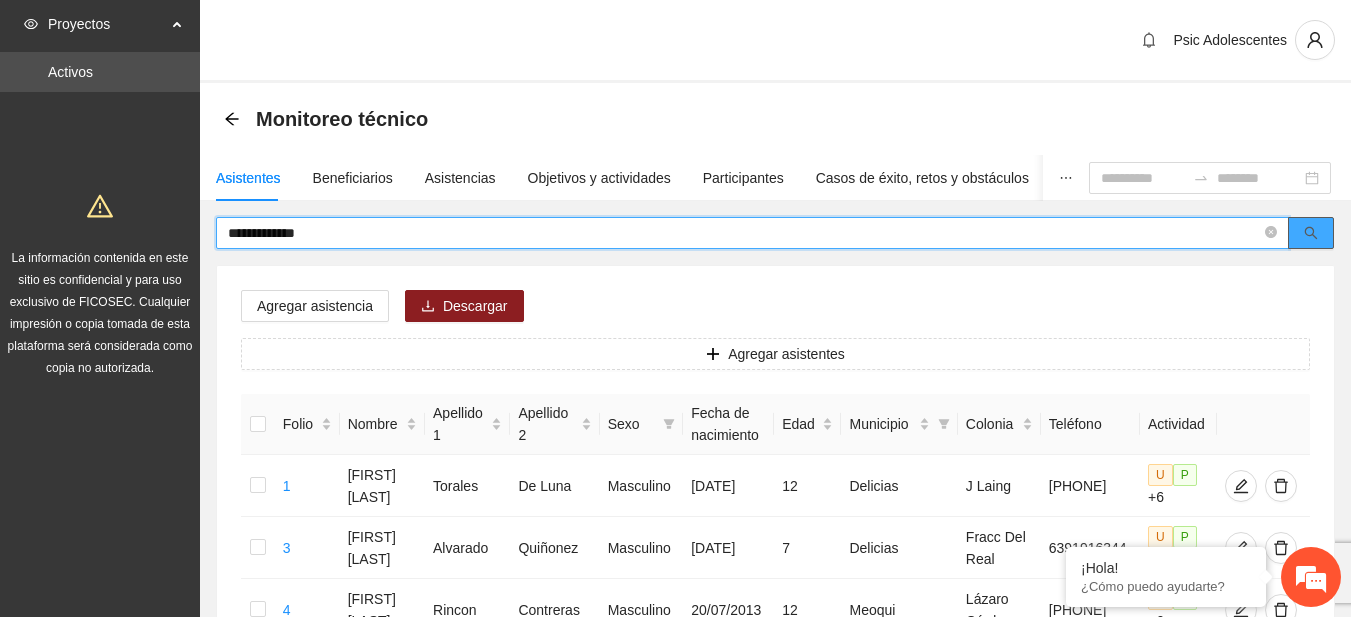 click 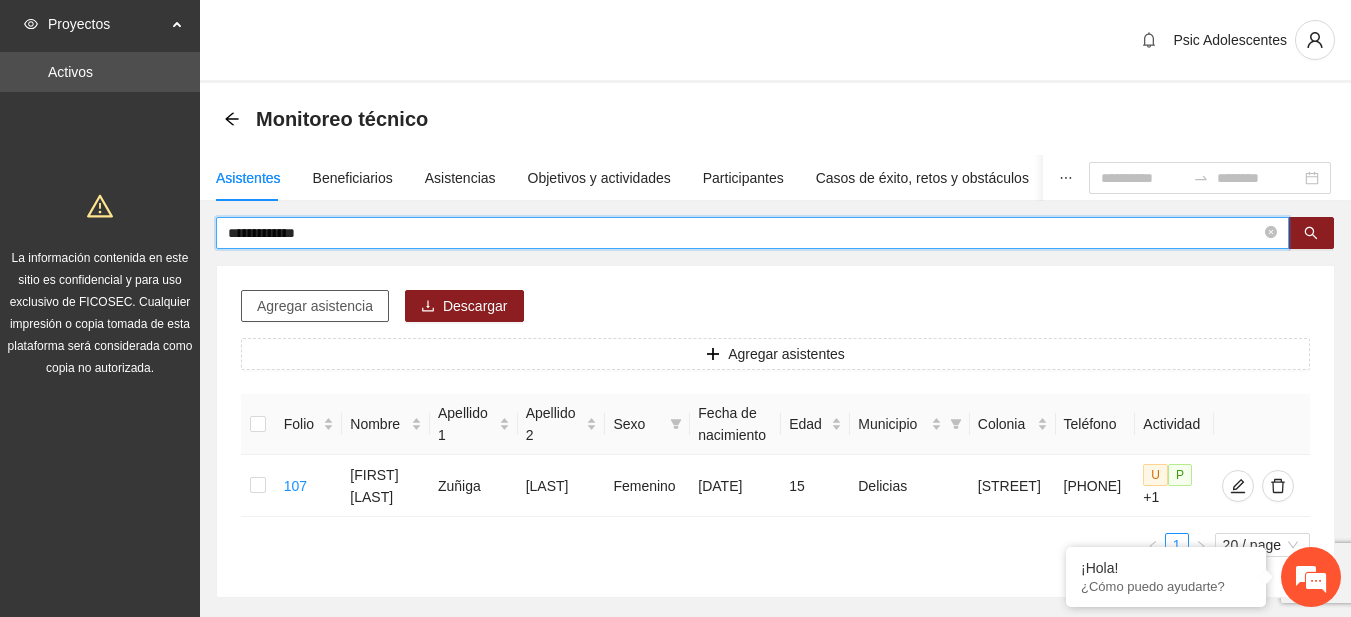 type on "**********" 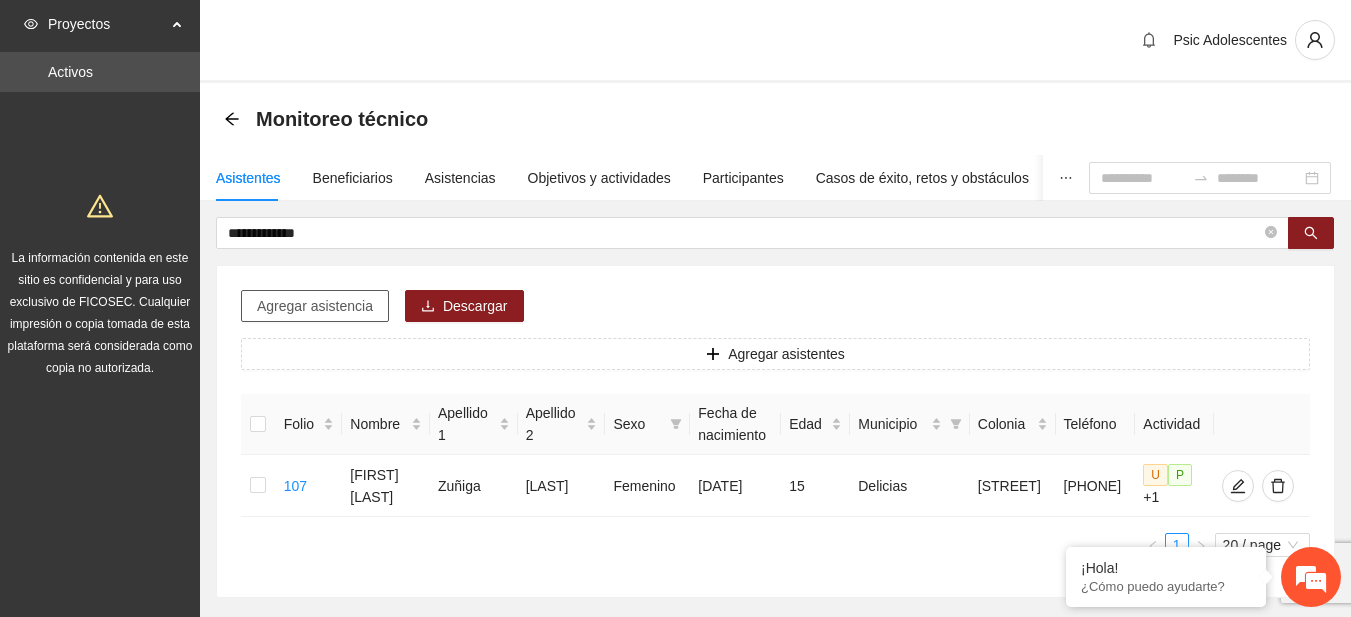 click on "Agregar asistencia" at bounding box center [315, 306] 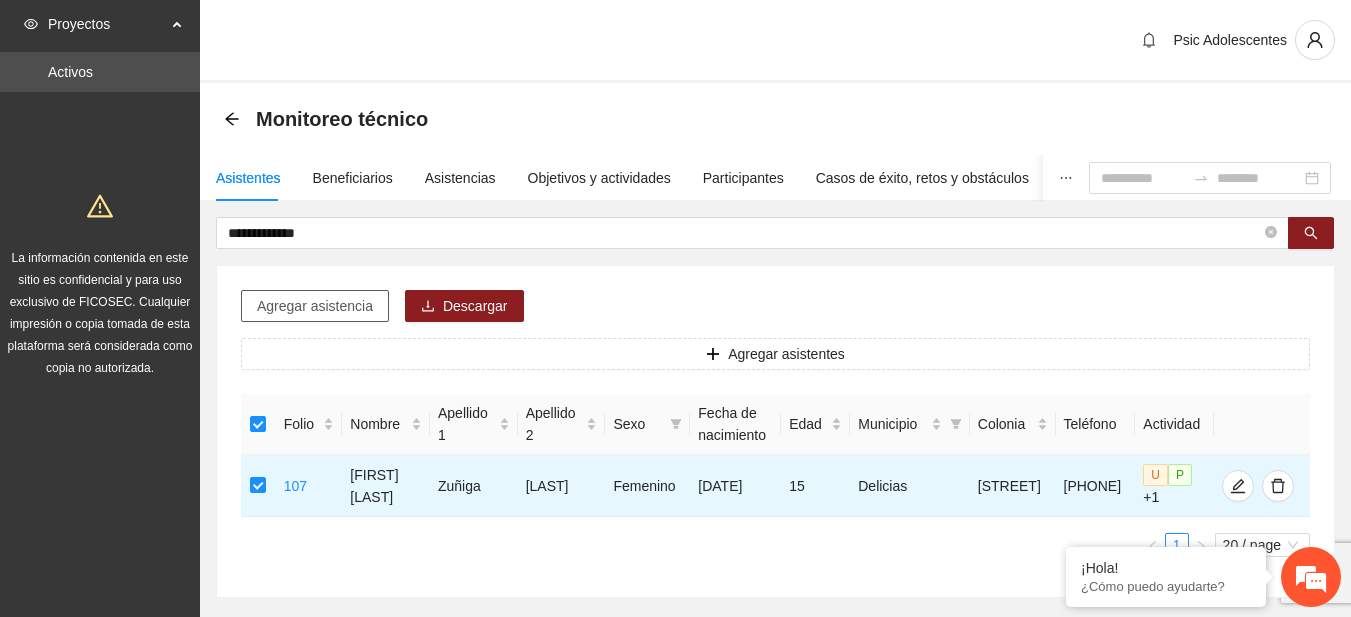 click on "Agregar asistencia" at bounding box center (315, 306) 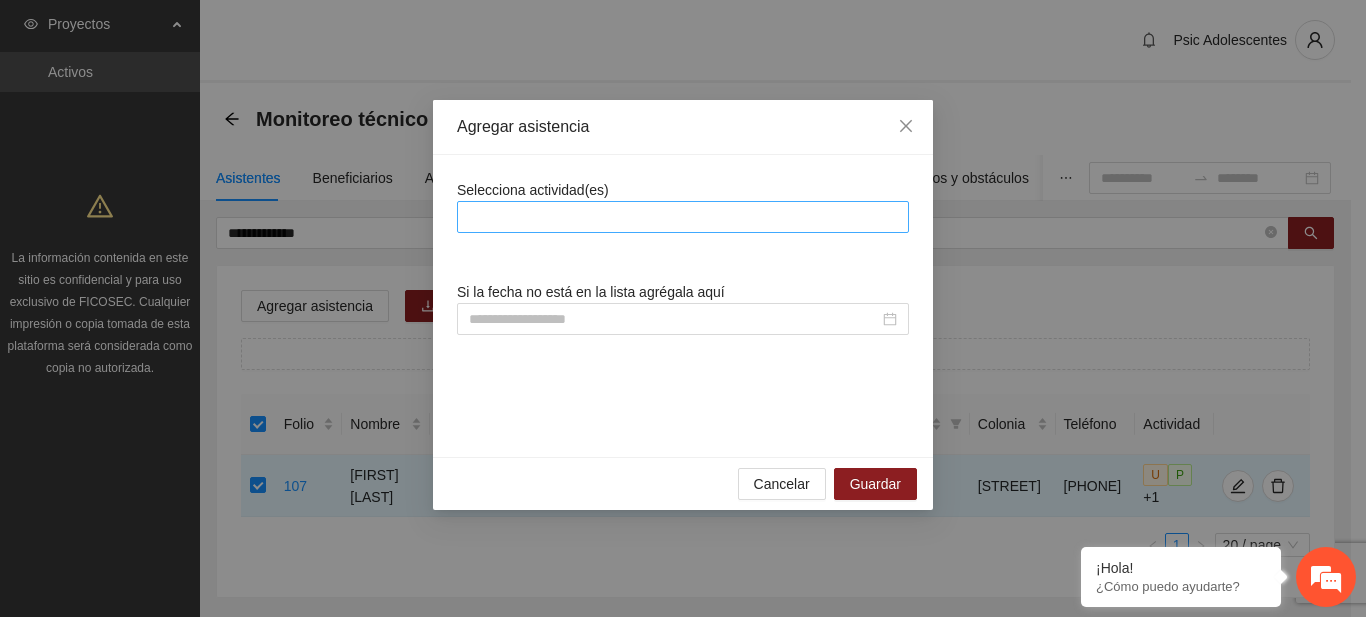 click at bounding box center (683, 217) 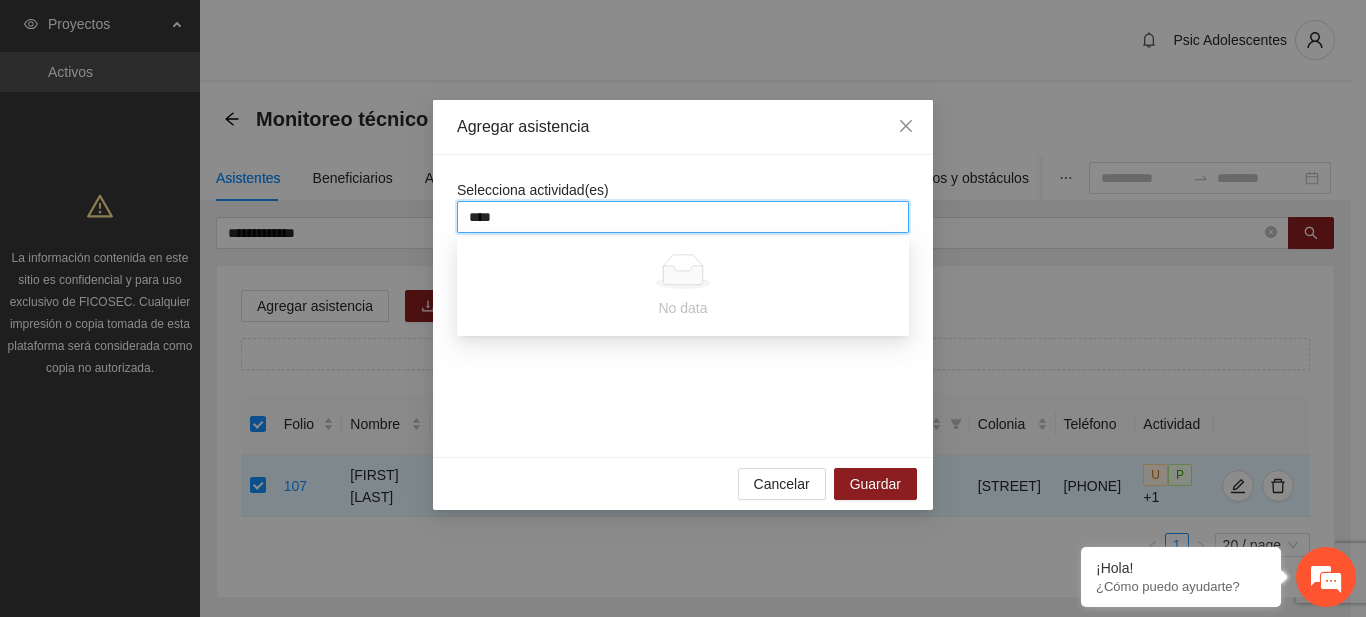 type on "***" 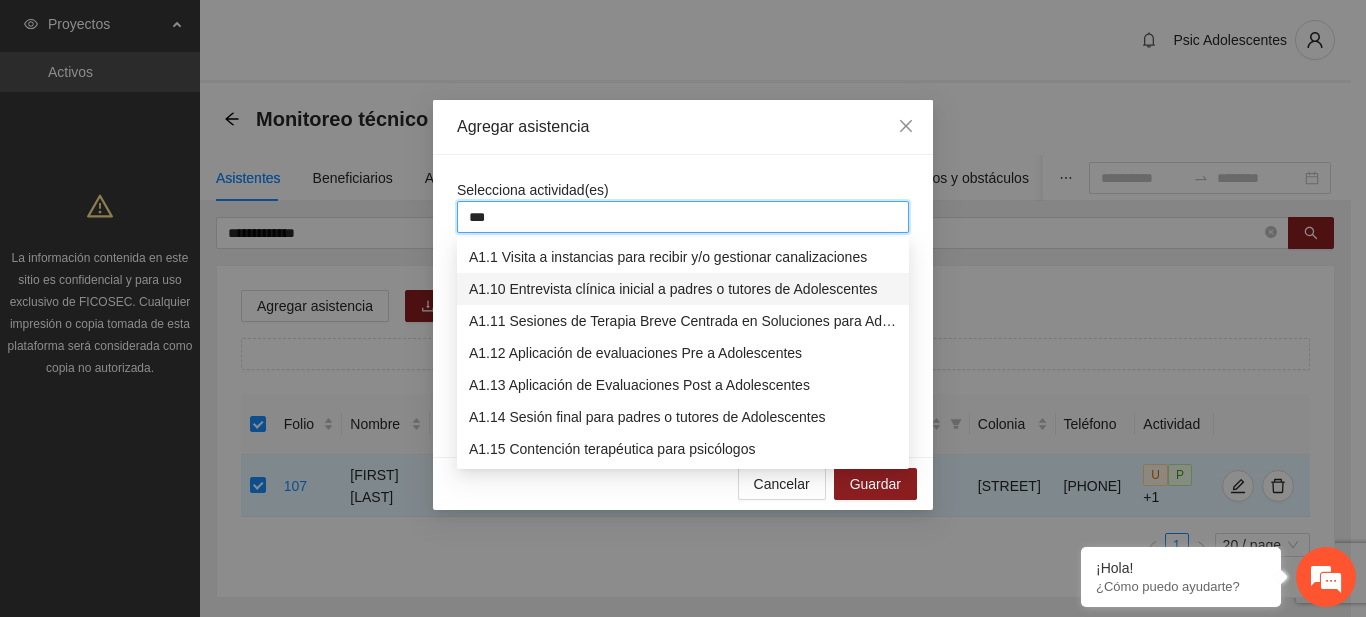 click on "A1.10 Entrevista clínica inicial a padres o tutores de Adolescentes" at bounding box center (683, 289) 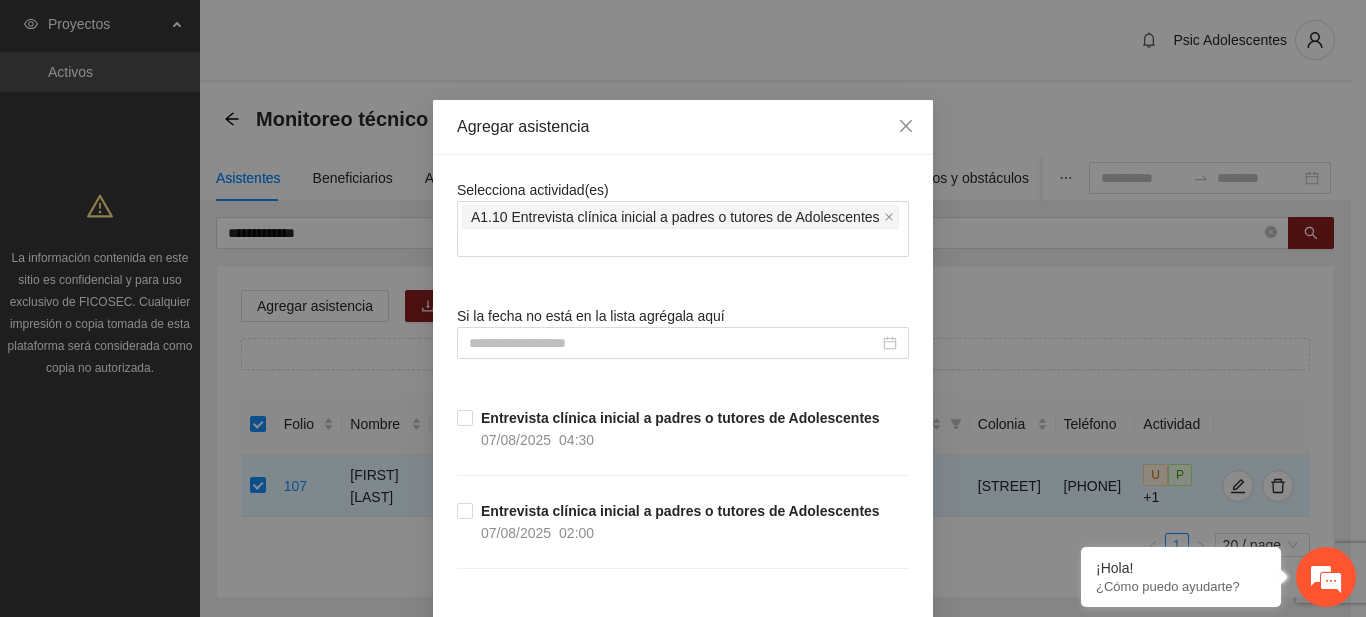 click on "Selecciona actividad(es) A1.10 Entrevista clínica inicial a padres o tutores de Adolescentes  Si la fecha no está en la lista agrégala aquí Entrevista clínica inicial a padres o tutores de Adolescentes [DATE] [TIME] Entrevista clínica inicial a padres o tutores de Adolescentes [DATE] [TIME]" at bounding box center (683, 410) 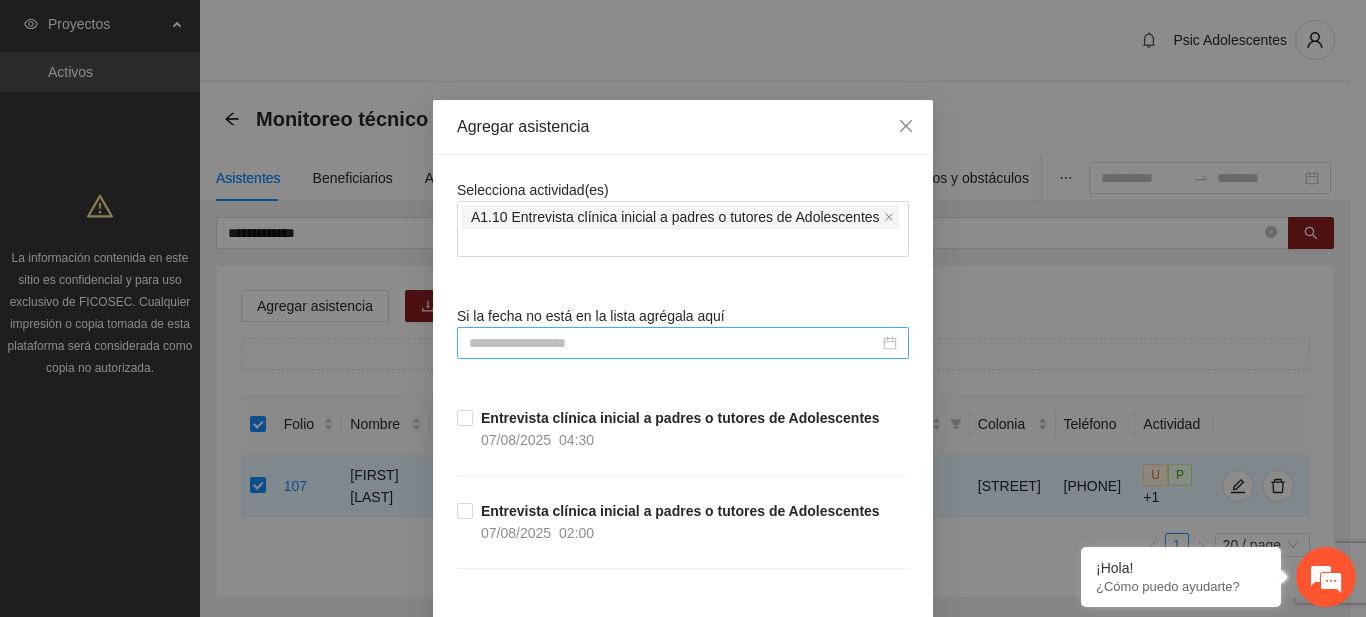 click at bounding box center [674, 343] 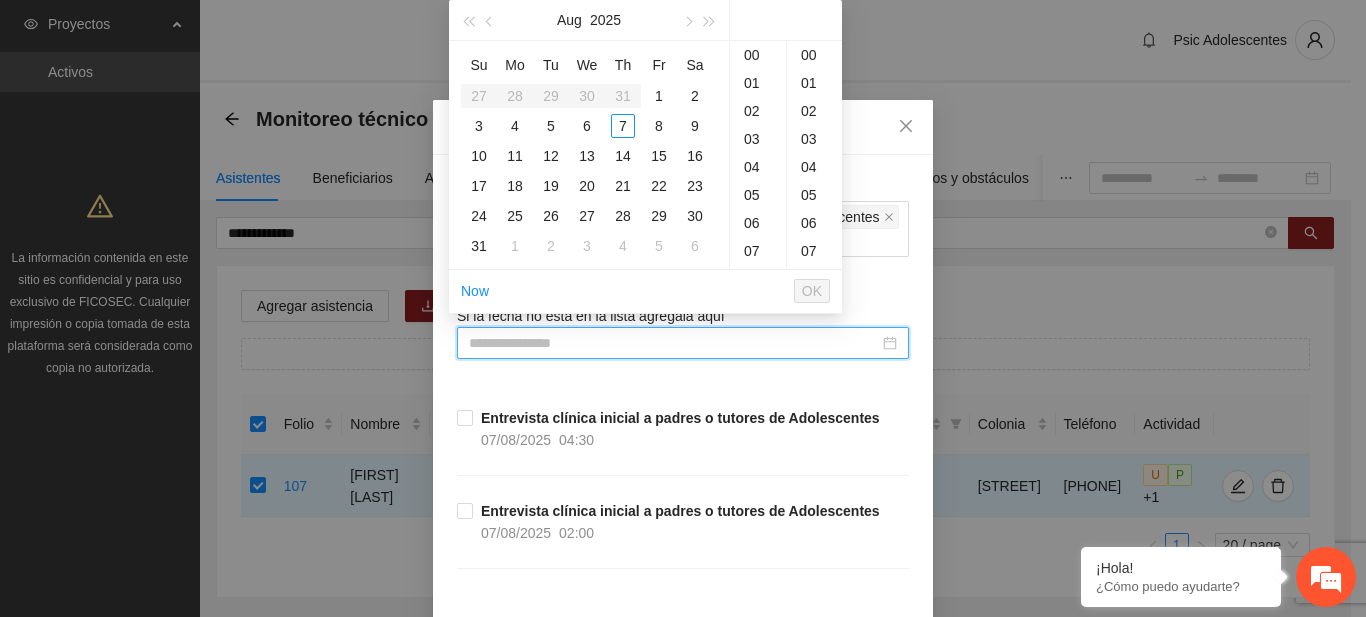 type on "**********" 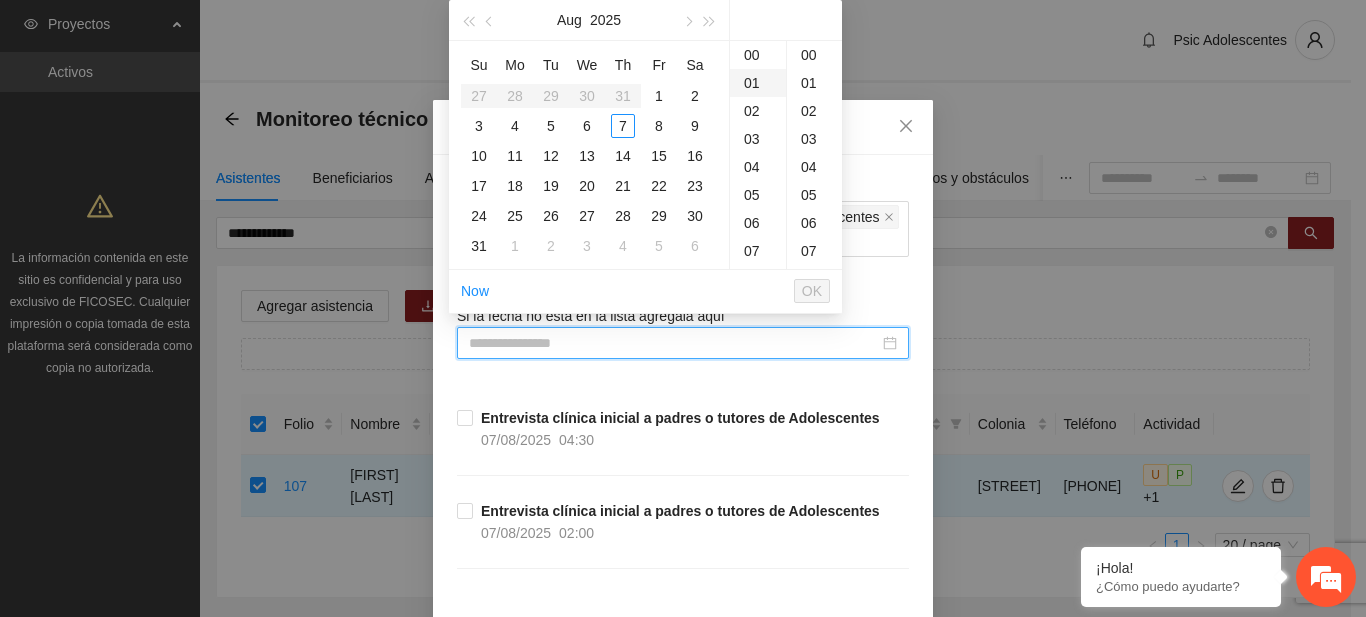 type on "**********" 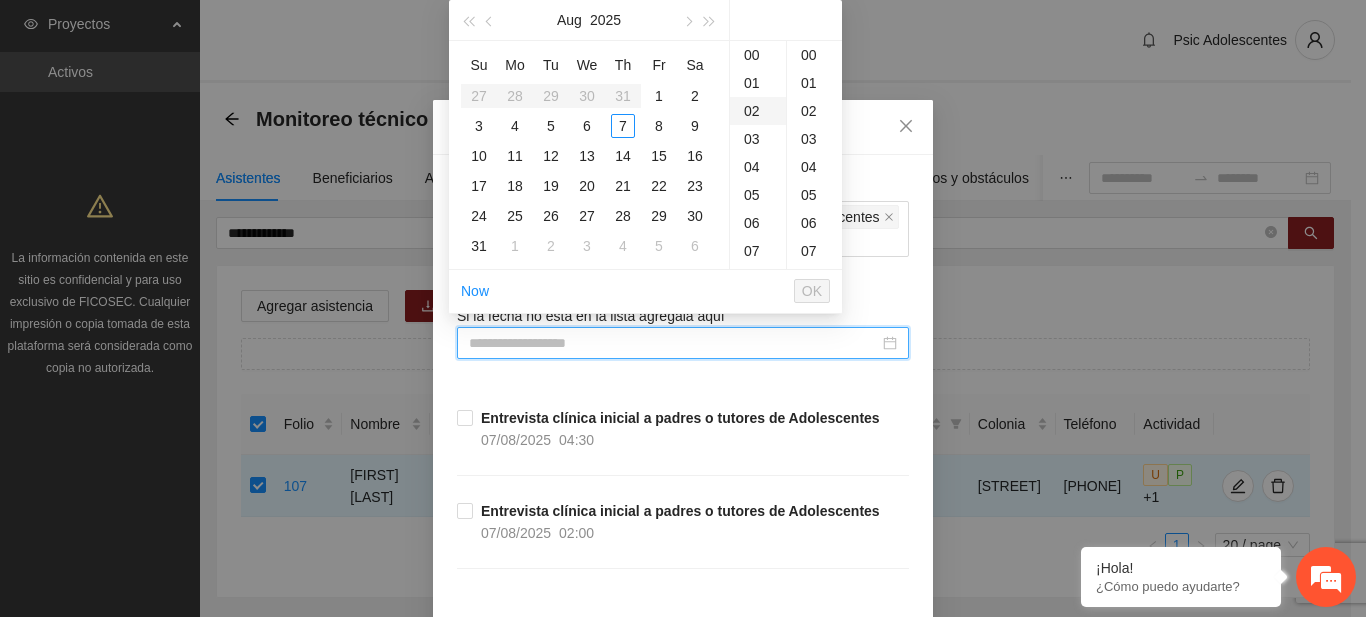 click on "02" at bounding box center [758, 111] 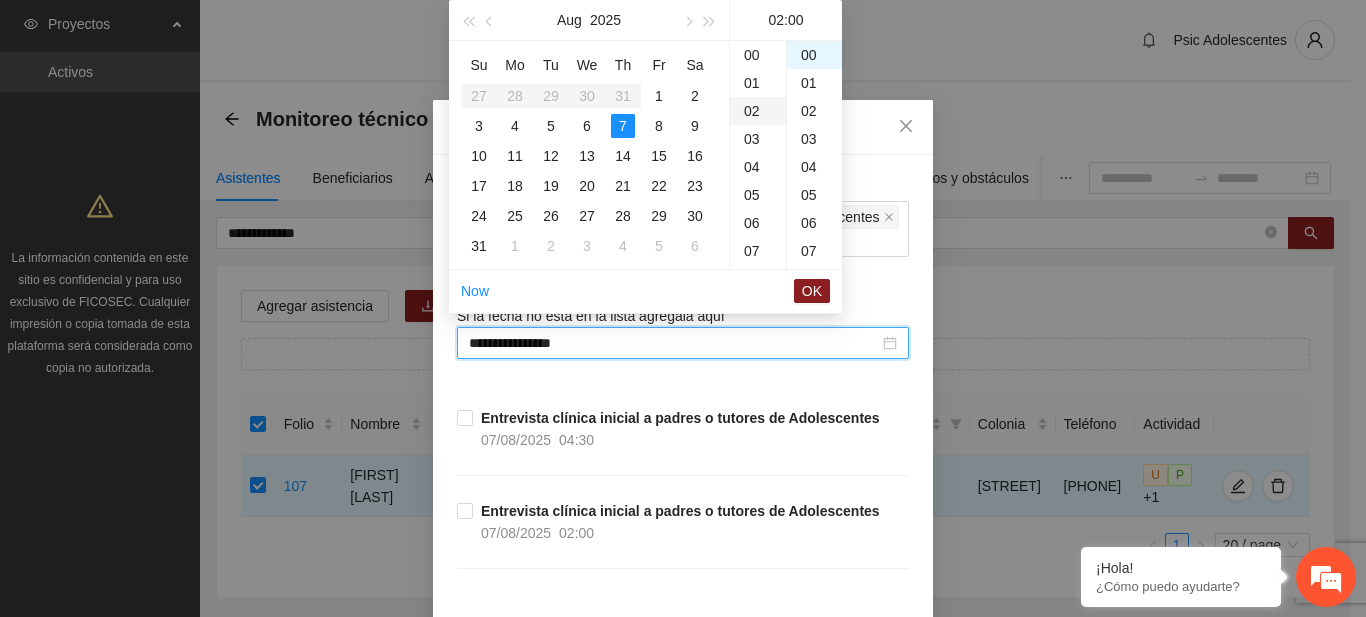 scroll, scrollTop: 56, scrollLeft: 0, axis: vertical 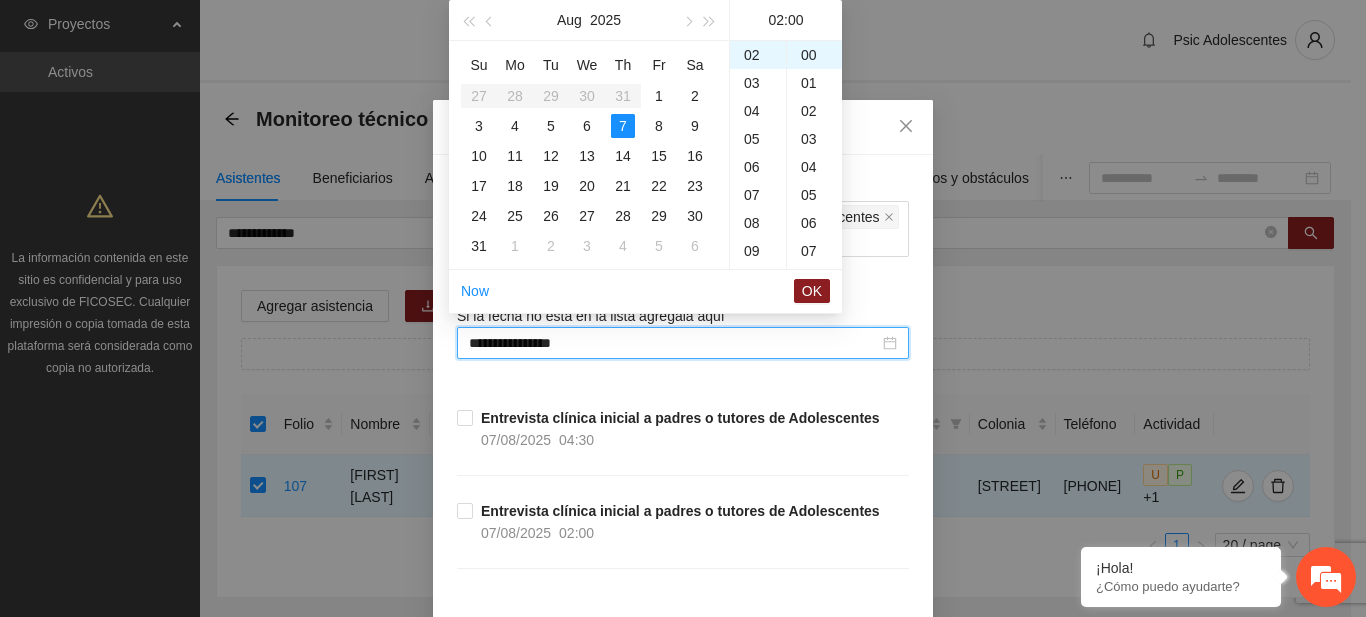 type 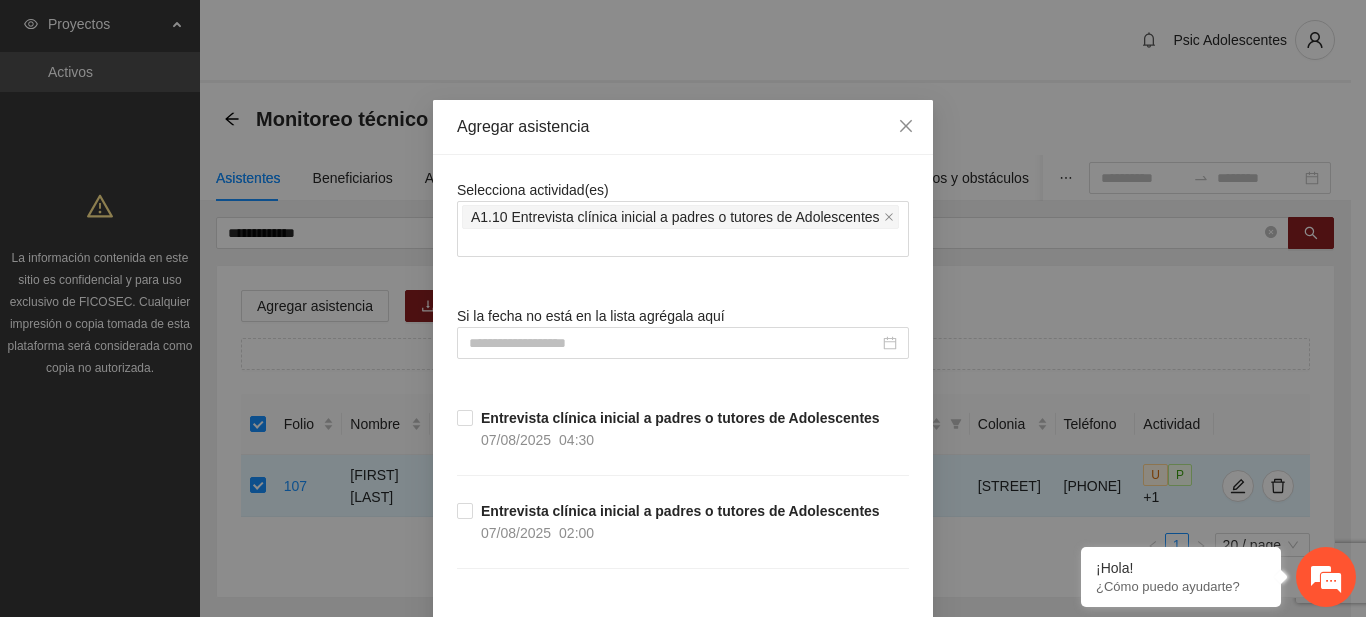 click on "Agregar asistencia" at bounding box center (683, 127) 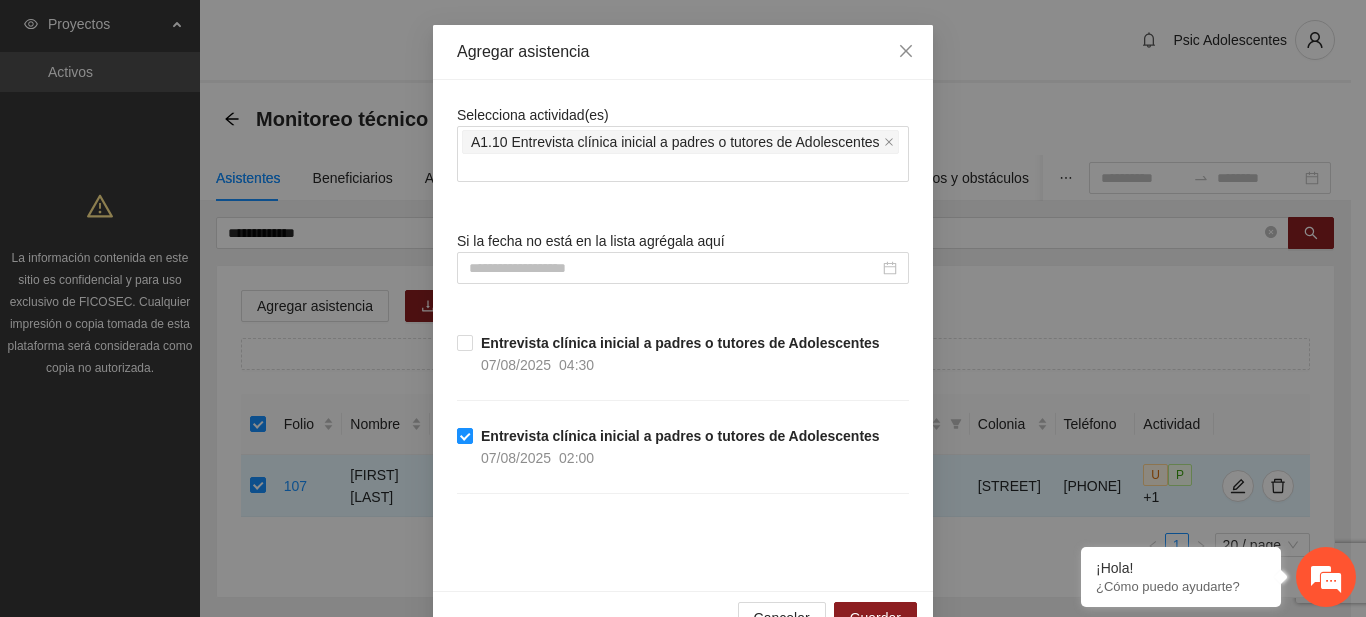 scroll, scrollTop: 102, scrollLeft: 0, axis: vertical 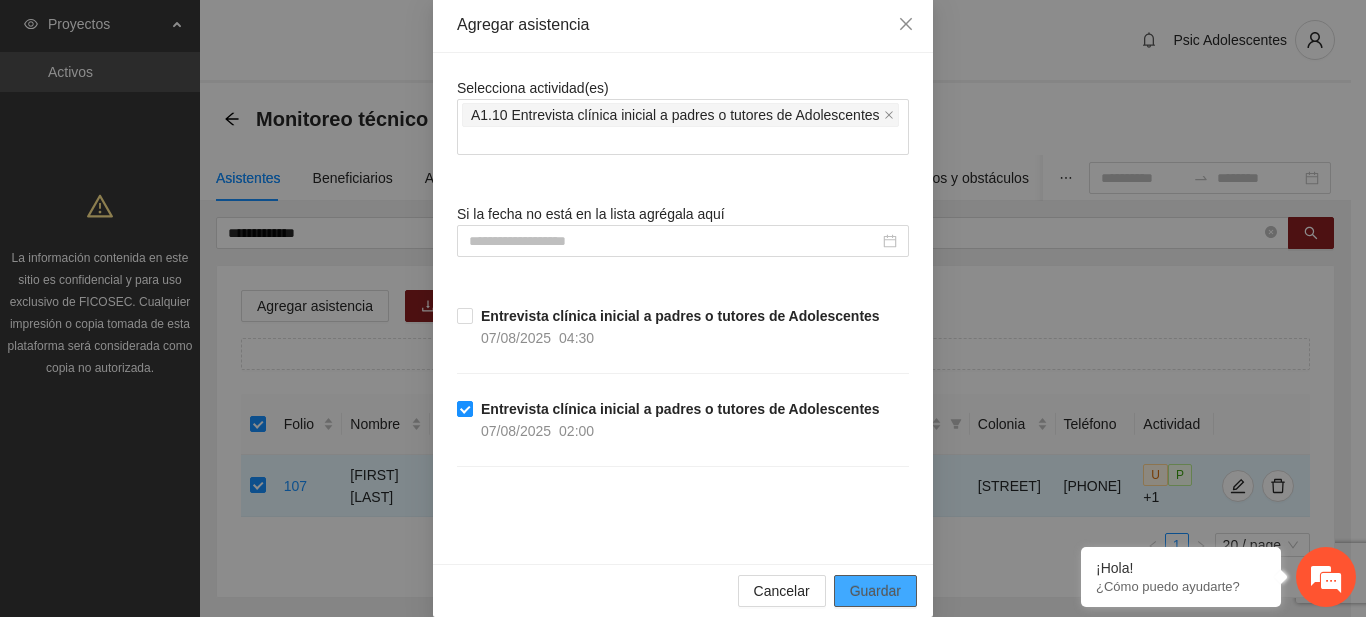 click on "Guardar" at bounding box center [875, 591] 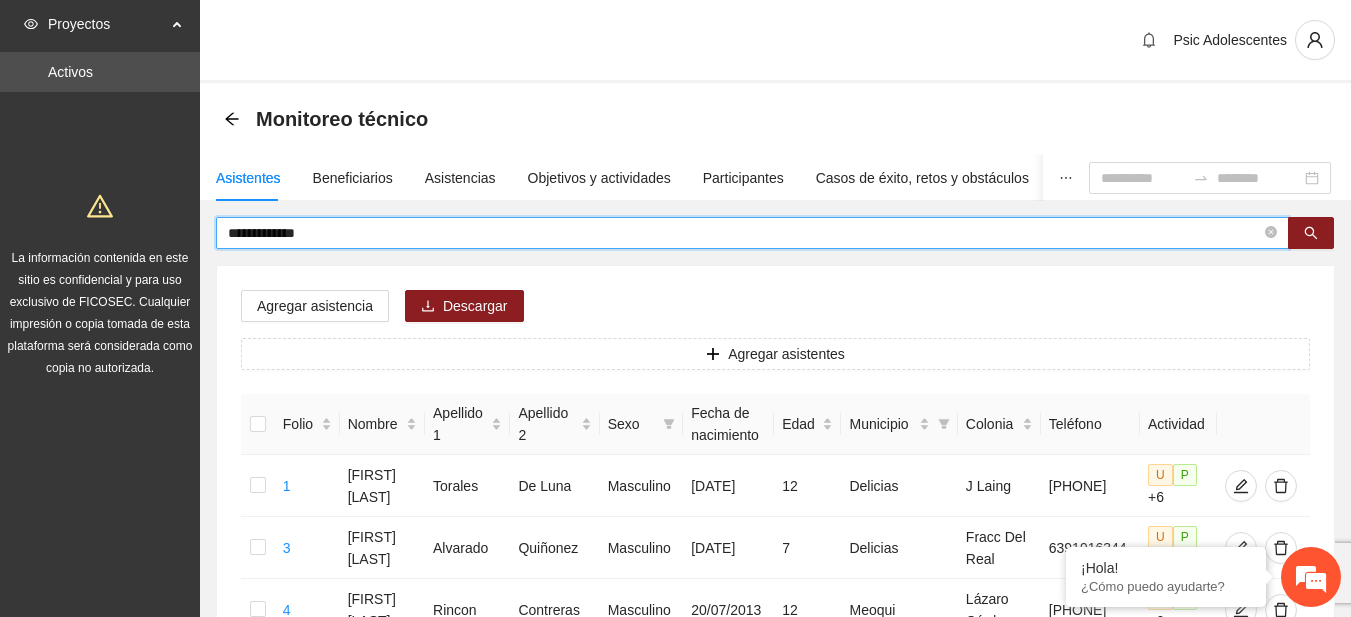 click on "**********" at bounding box center [744, 233] 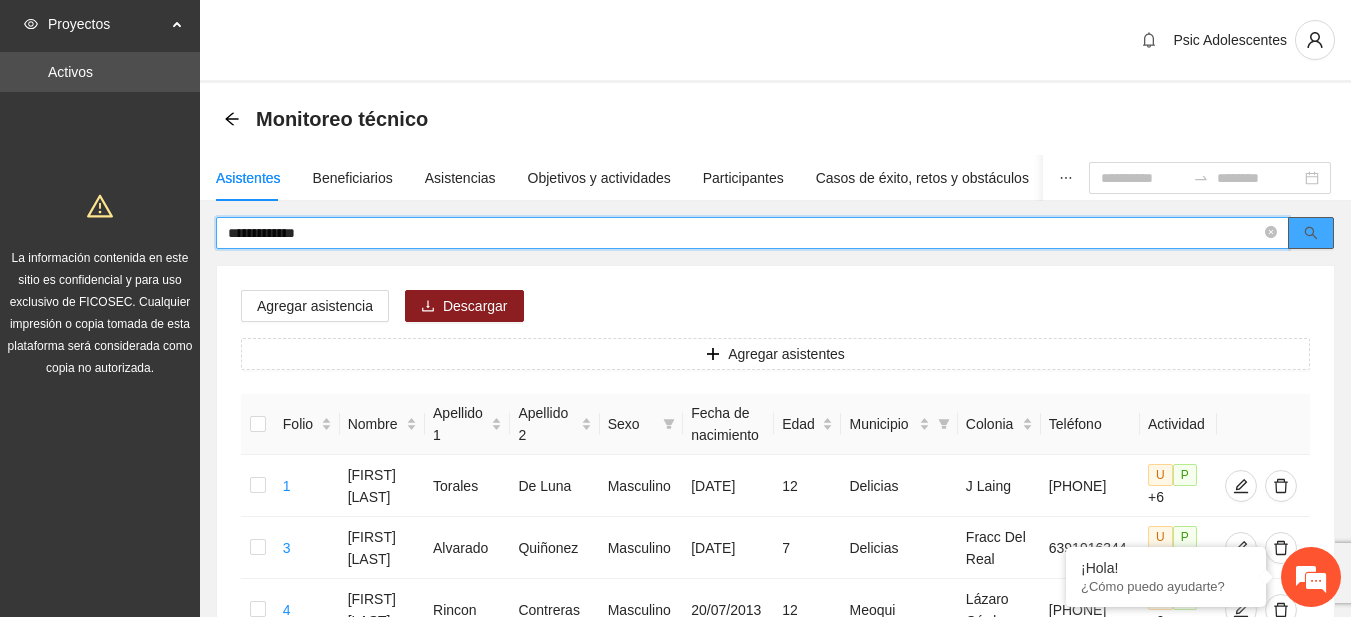 click at bounding box center [1311, 233] 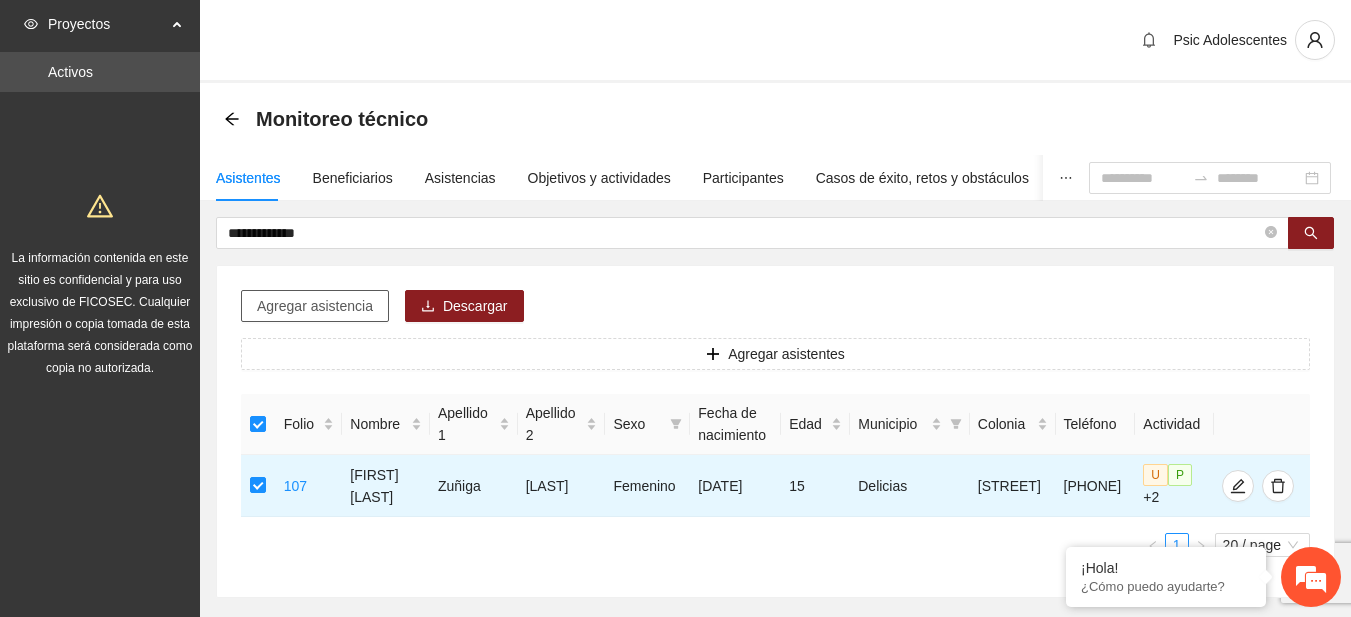 click on "Agregar asistencia" at bounding box center [315, 306] 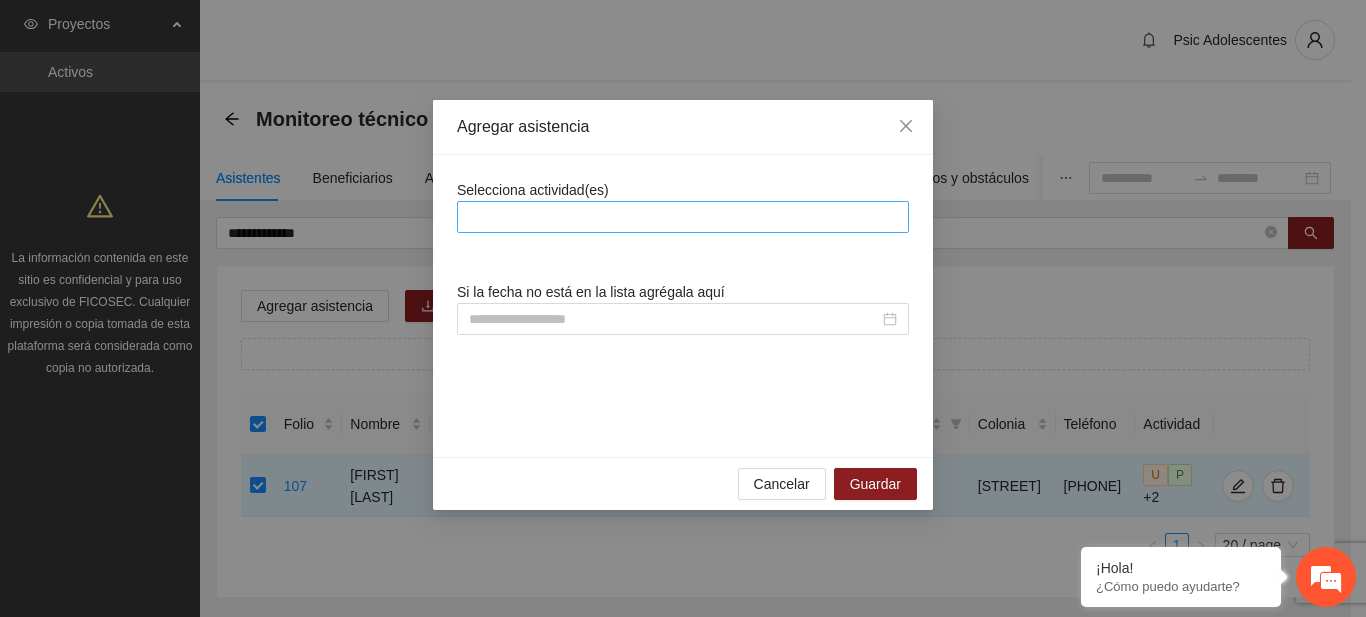 click at bounding box center [683, 217] 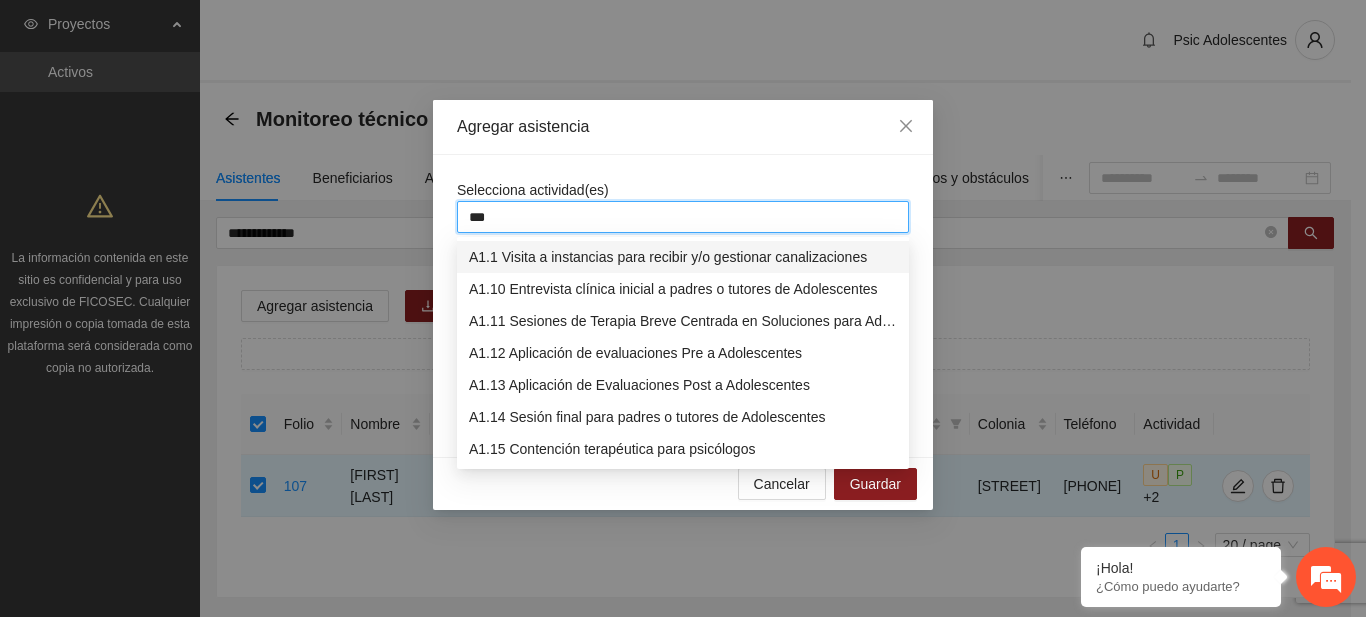 type on "****" 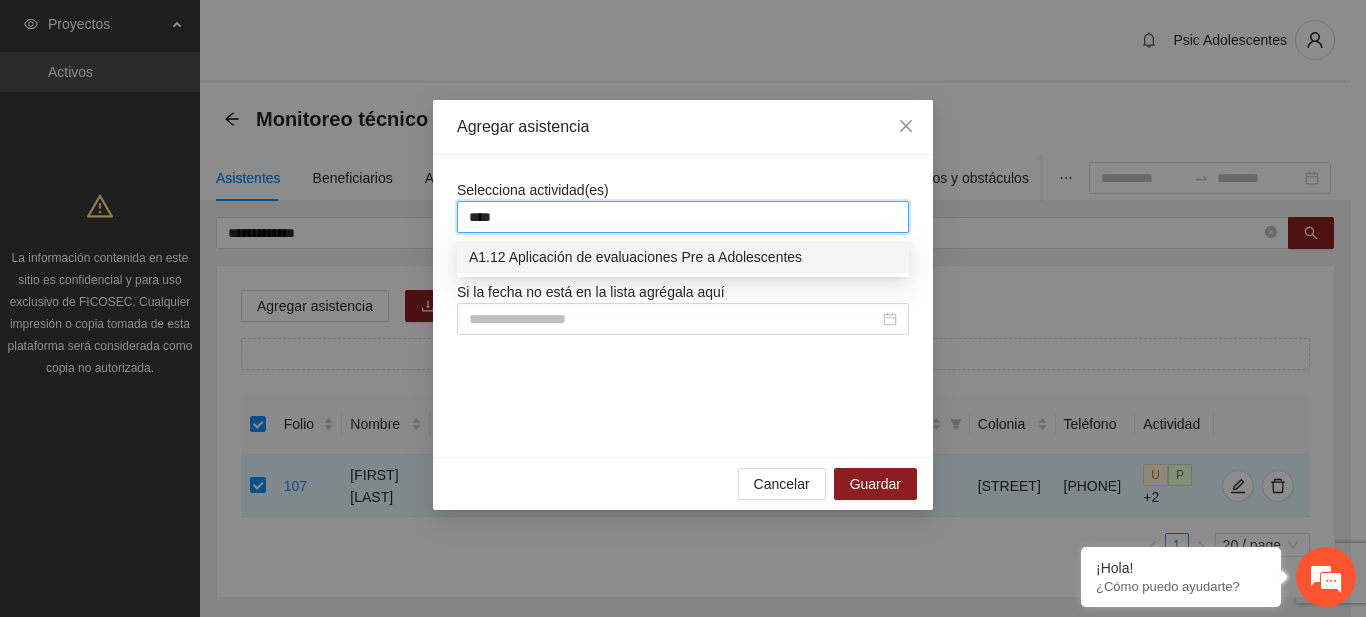 click on "A1.12 Aplicación de evaluaciones Pre a Adolescentes" at bounding box center (683, 257) 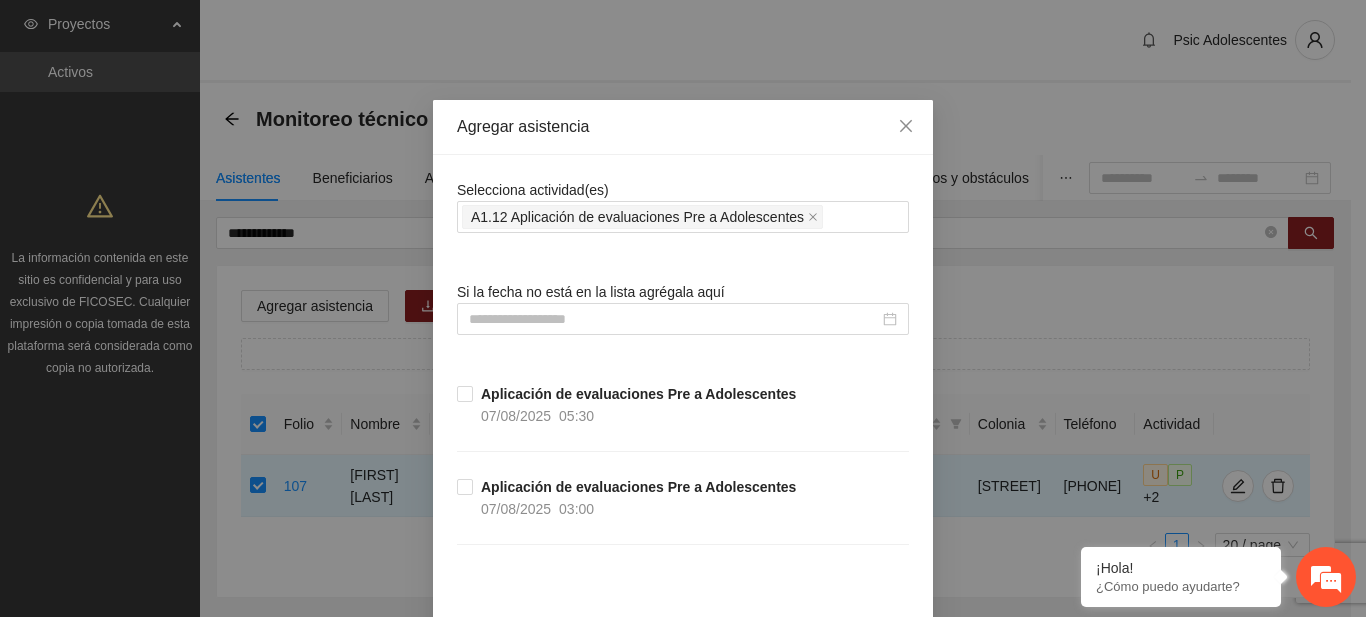 click on "Selecciona actividad(es) A1.12 Aplicación de evaluaciones Pre a Adolescentes  Si la fecha no está en la lista agrégala aquí Aplicación de evaluaciones Pre a Adolescentes [DATE] [TIME] Aplicación de evaluaciones Pre a Adolescentes [DATE] [TIME]" at bounding box center [683, 398] 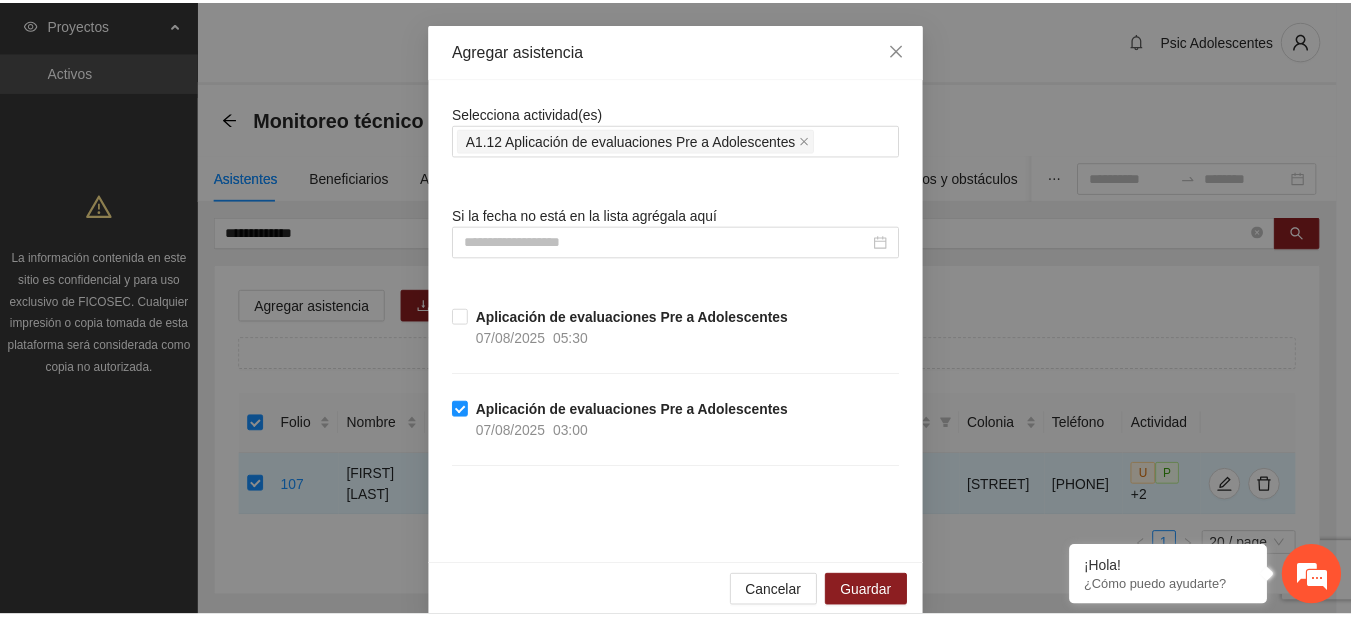 scroll, scrollTop: 88, scrollLeft: 0, axis: vertical 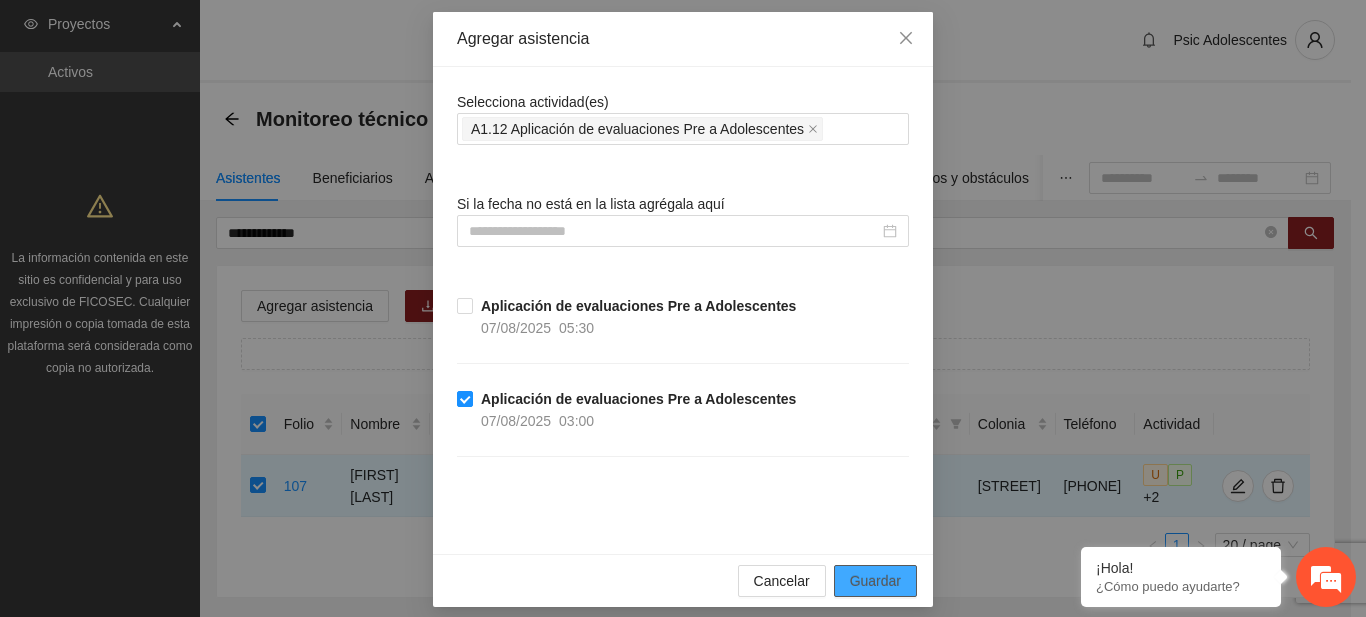 click on "Guardar" at bounding box center [875, 581] 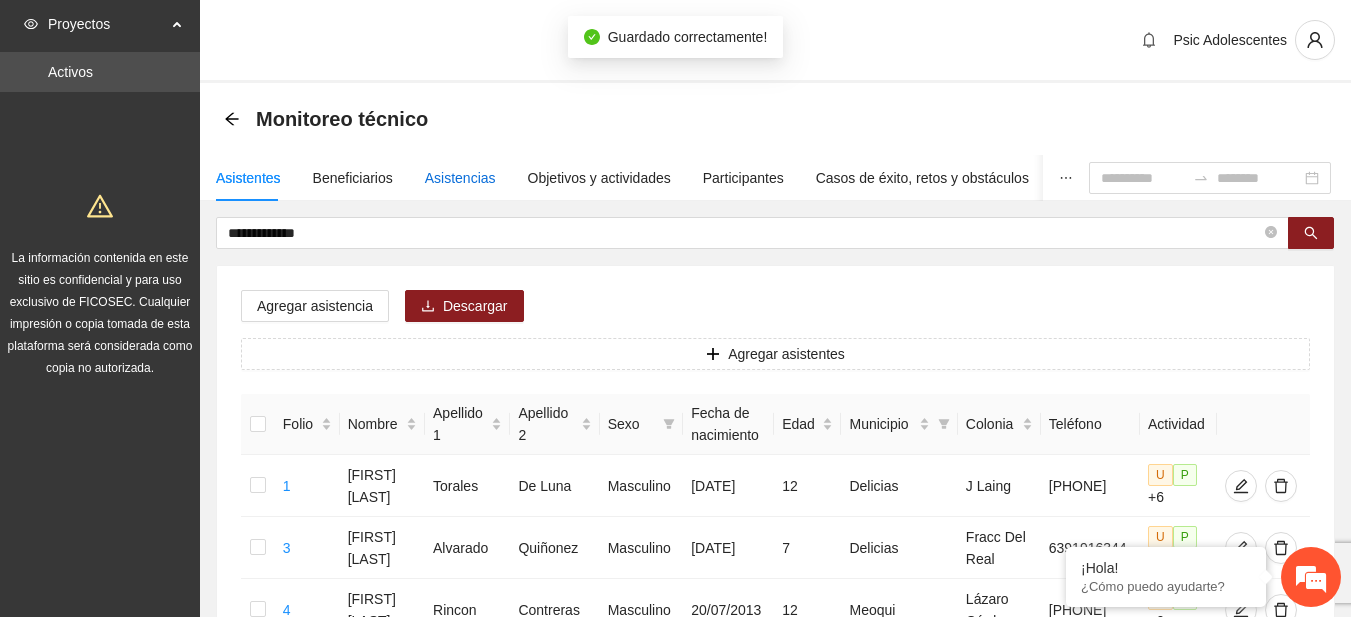 click on "Asistencias" at bounding box center (460, 178) 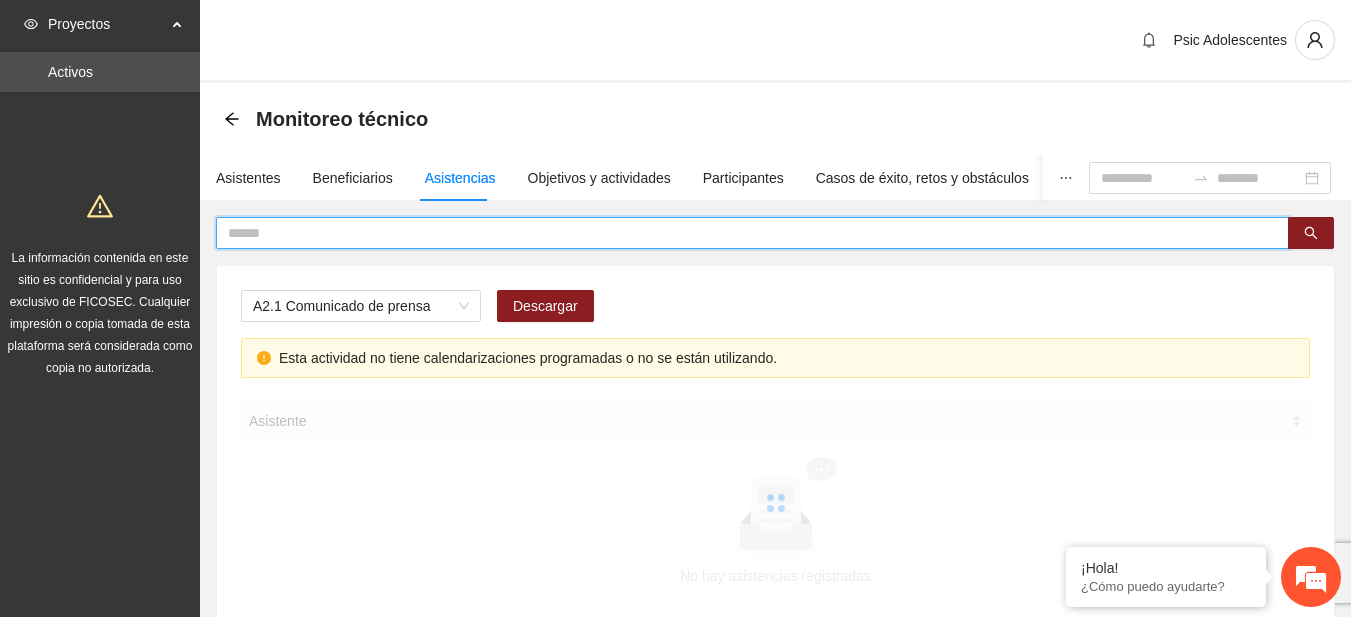 click at bounding box center (744, 233) 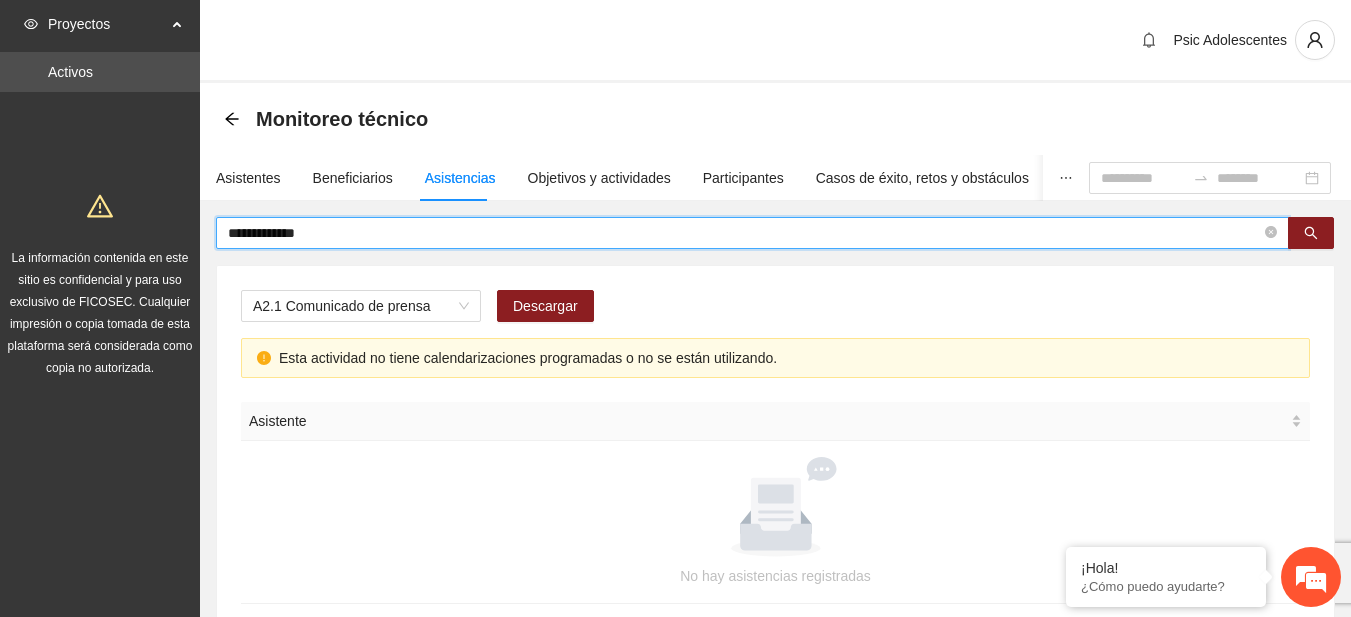 type on "**********" 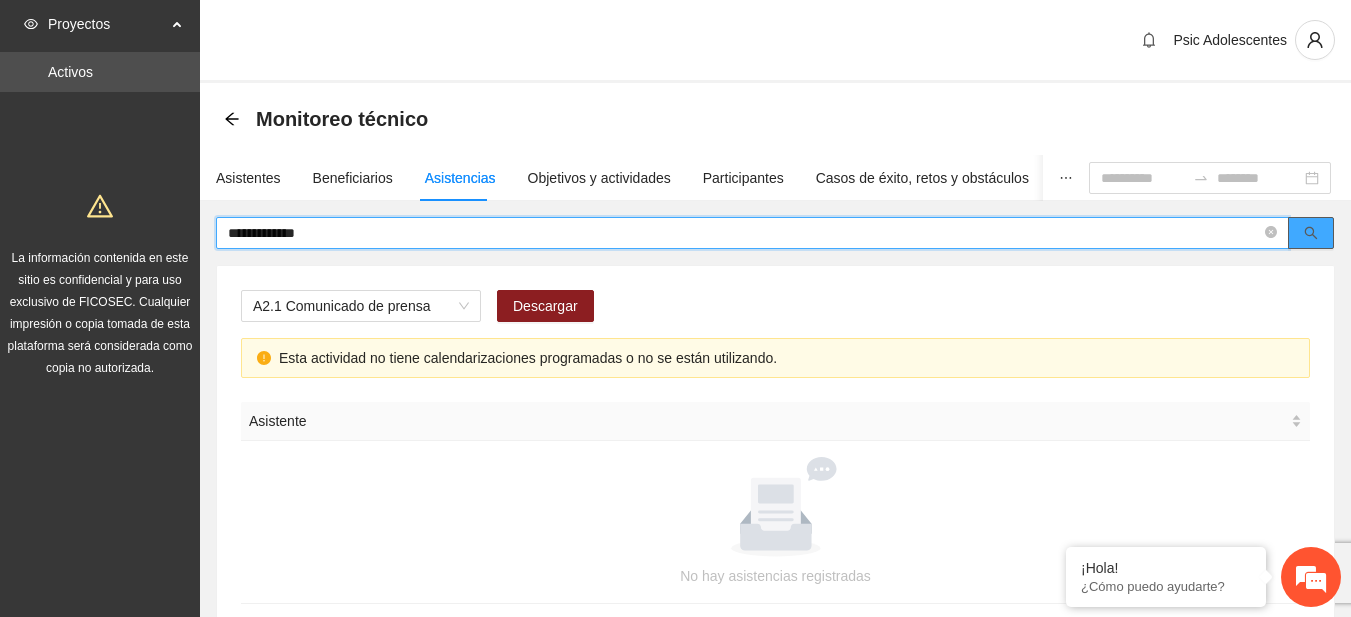 click at bounding box center (1311, 233) 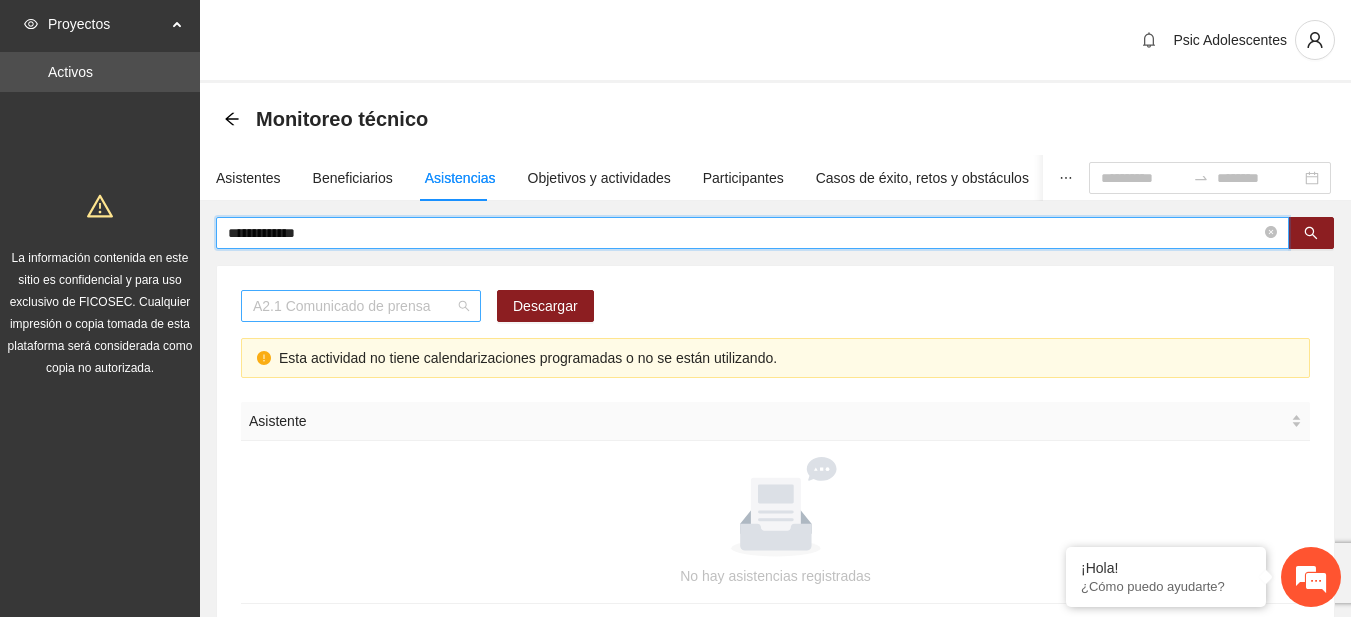 click on "A2.1 Comunicado de prensa" at bounding box center [361, 306] 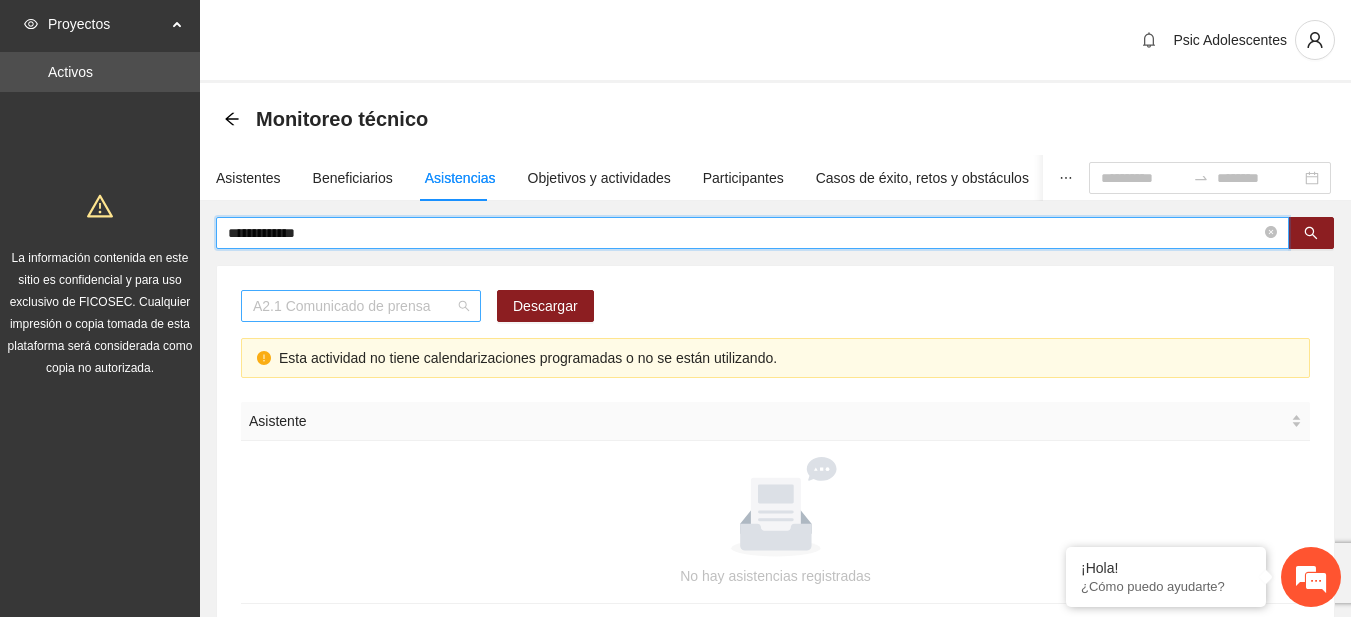 scroll, scrollTop: 256, scrollLeft: 0, axis: vertical 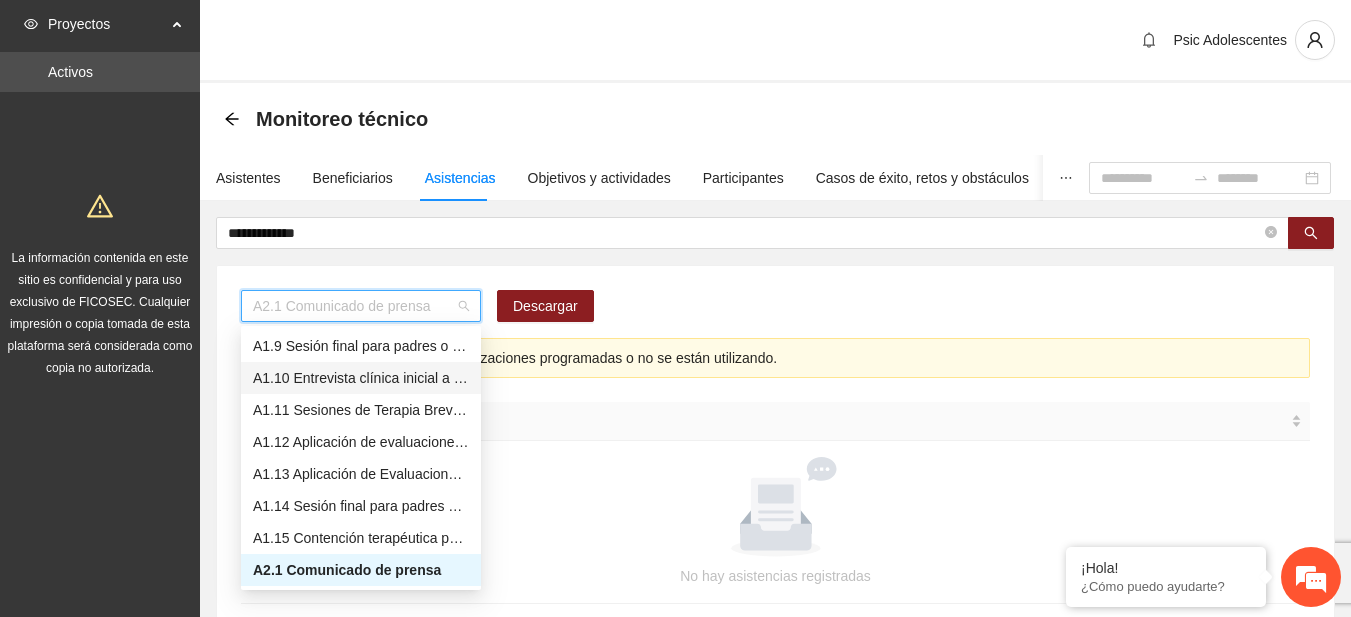 click on "A1.10 Entrevista clínica inicial a padres o tutores de Adolescentes" at bounding box center (361, 378) 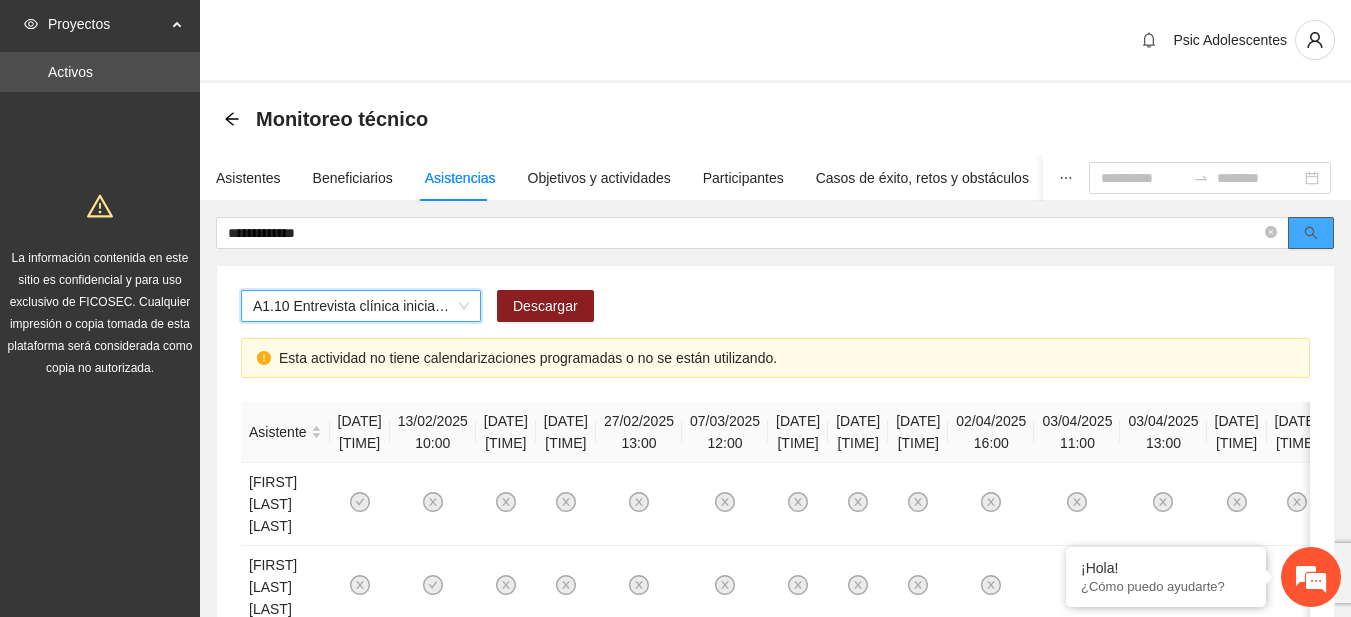 click at bounding box center (1311, 233) 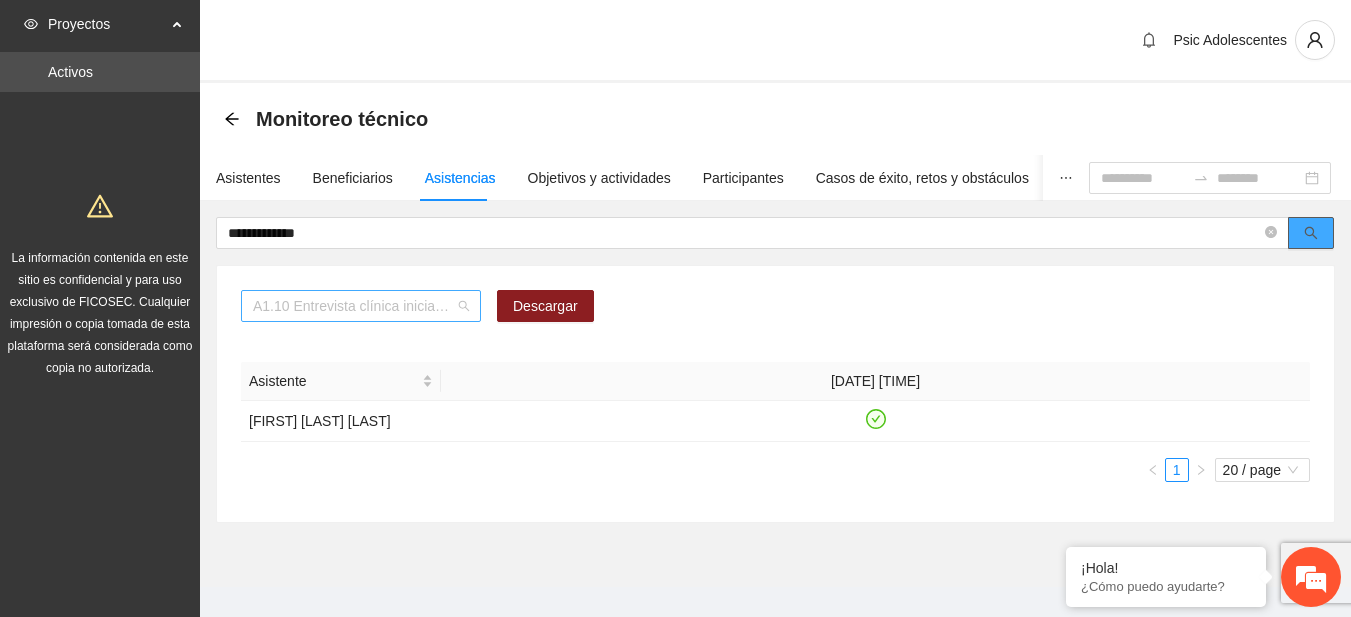 click on "A1.10 Entrevista clínica inicial a padres o tutores de Adolescentes" at bounding box center [361, 306] 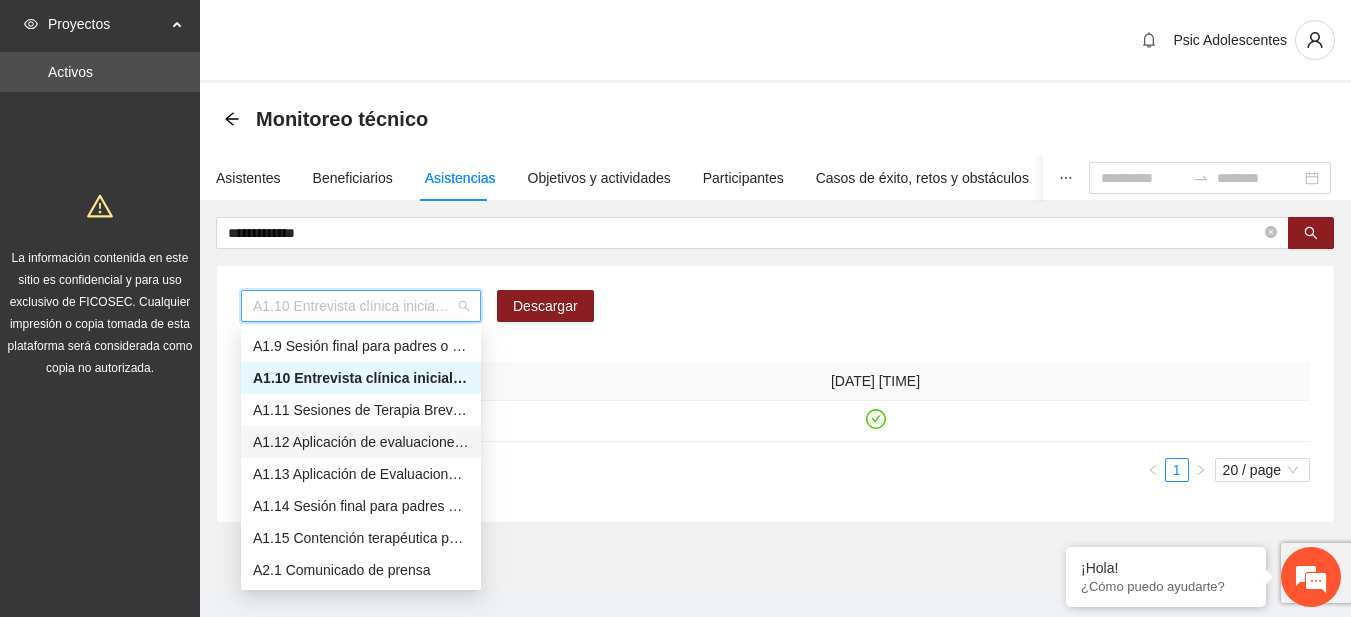 click on "A1.12 Aplicación de evaluaciones Pre a Adolescentes" at bounding box center [361, 442] 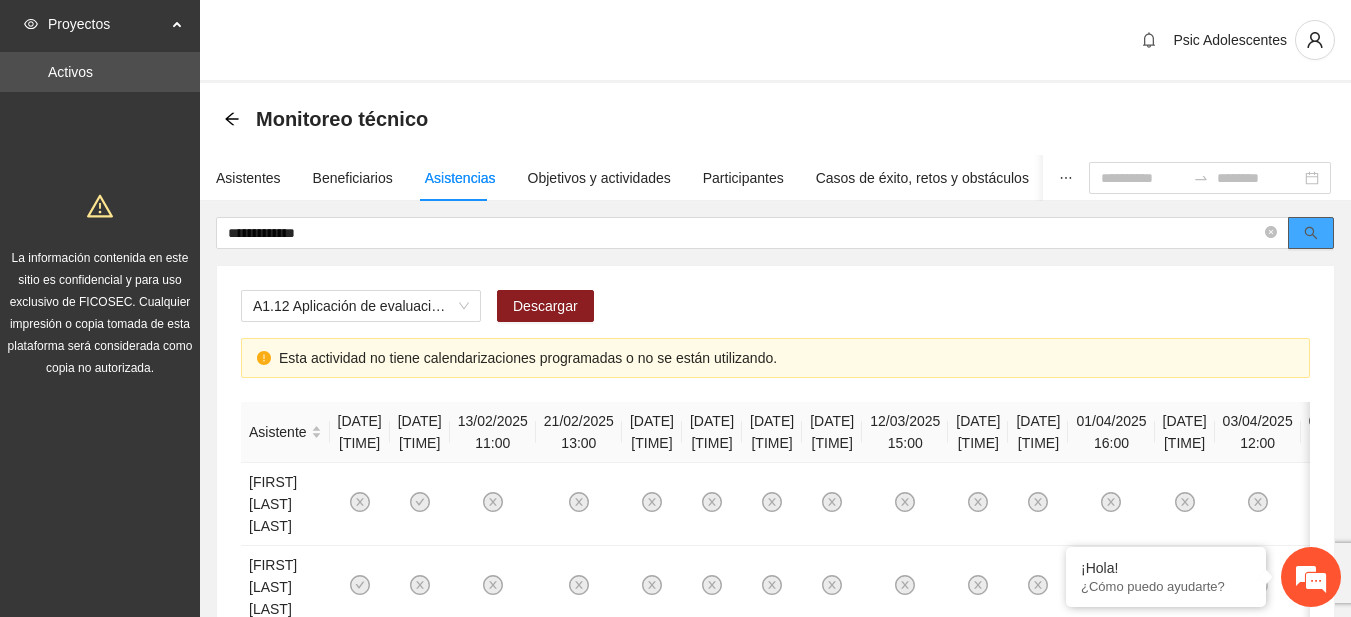 click 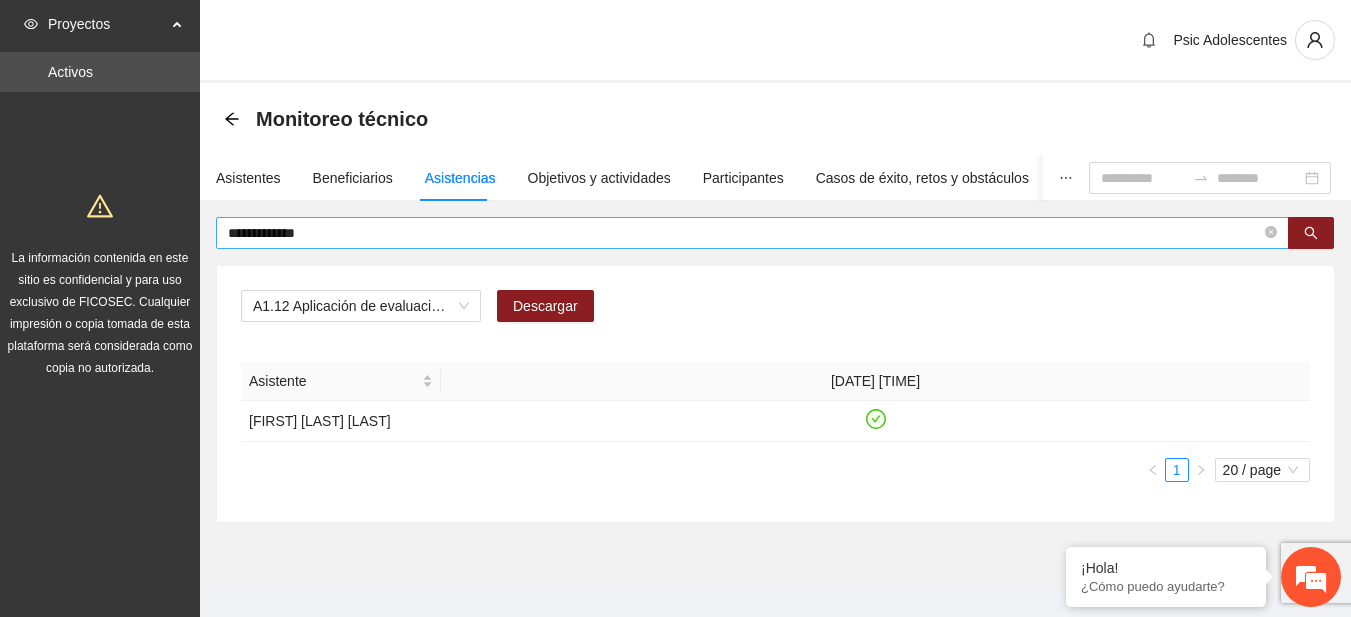 click on "**********" at bounding box center [744, 233] 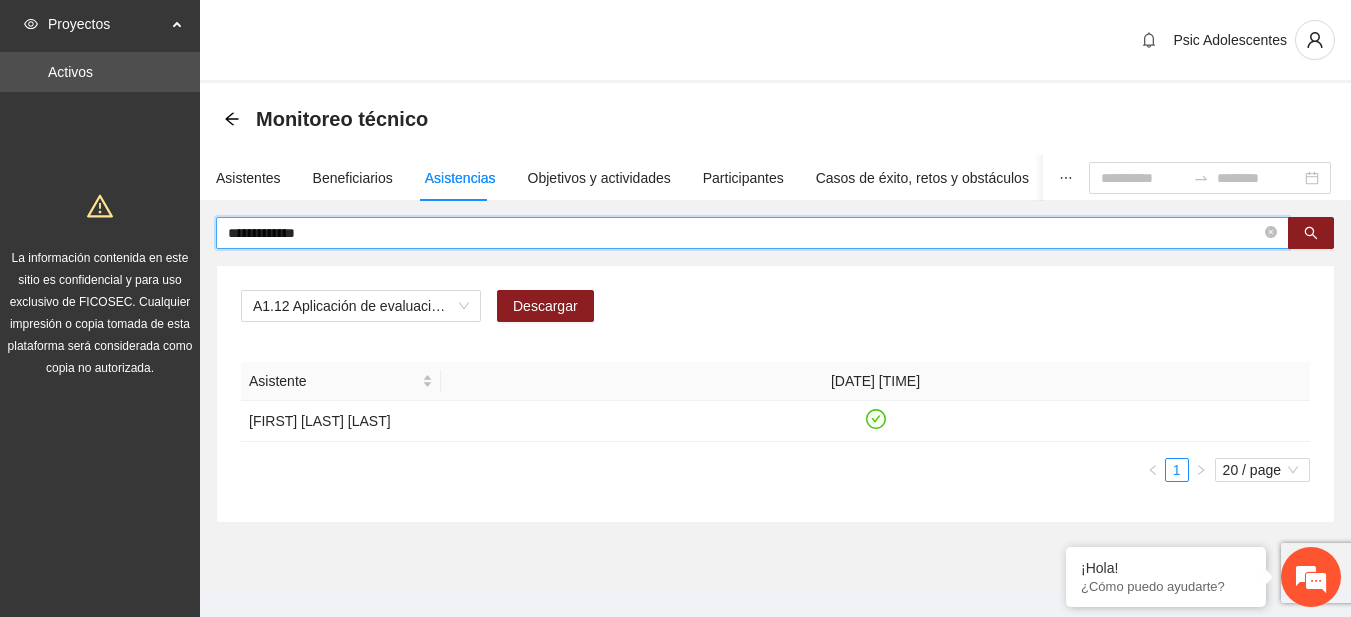click on "**********" at bounding box center (744, 233) 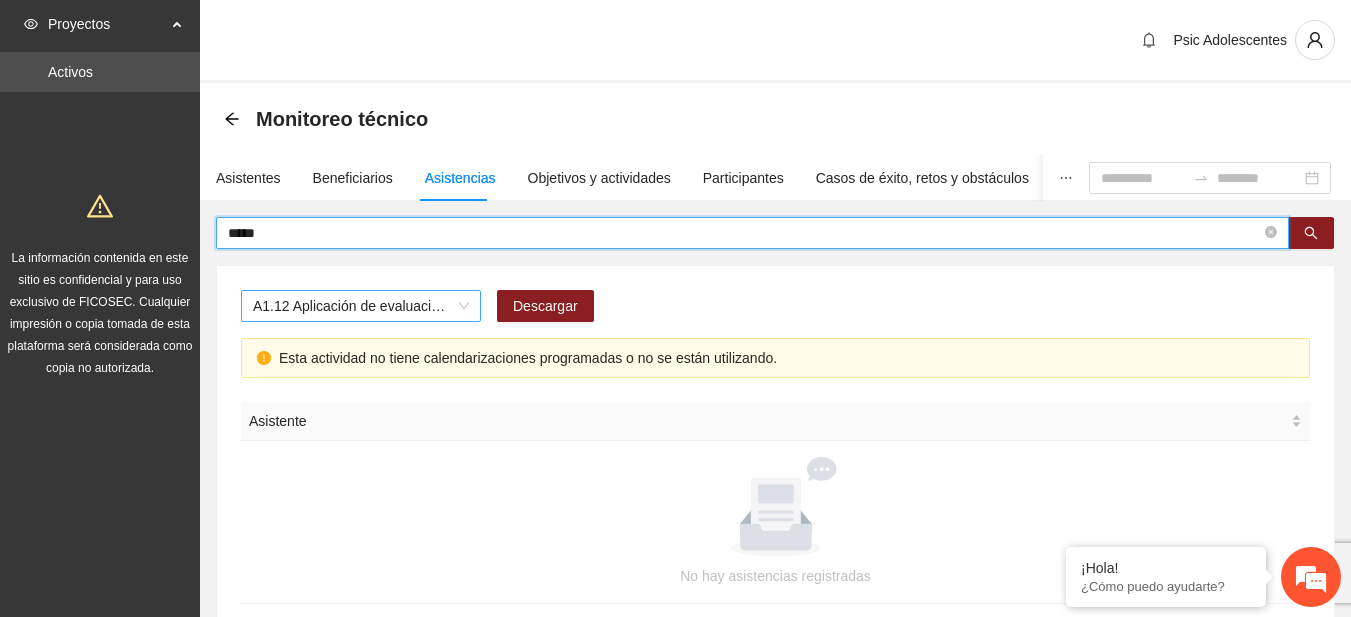 click on "A1.12 Aplicación de evaluaciones Pre a Adolescentes" at bounding box center [361, 306] 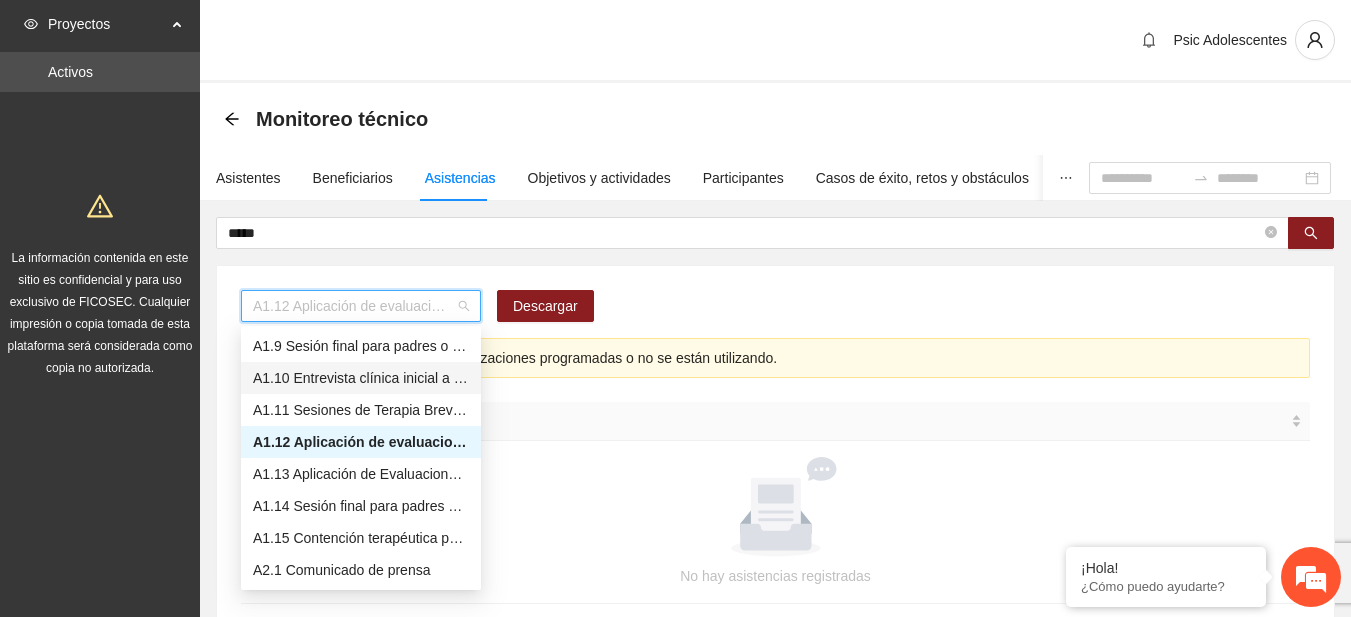 click on "A1.10 Entrevista clínica inicial a padres o tutores de Adolescentes" at bounding box center (361, 378) 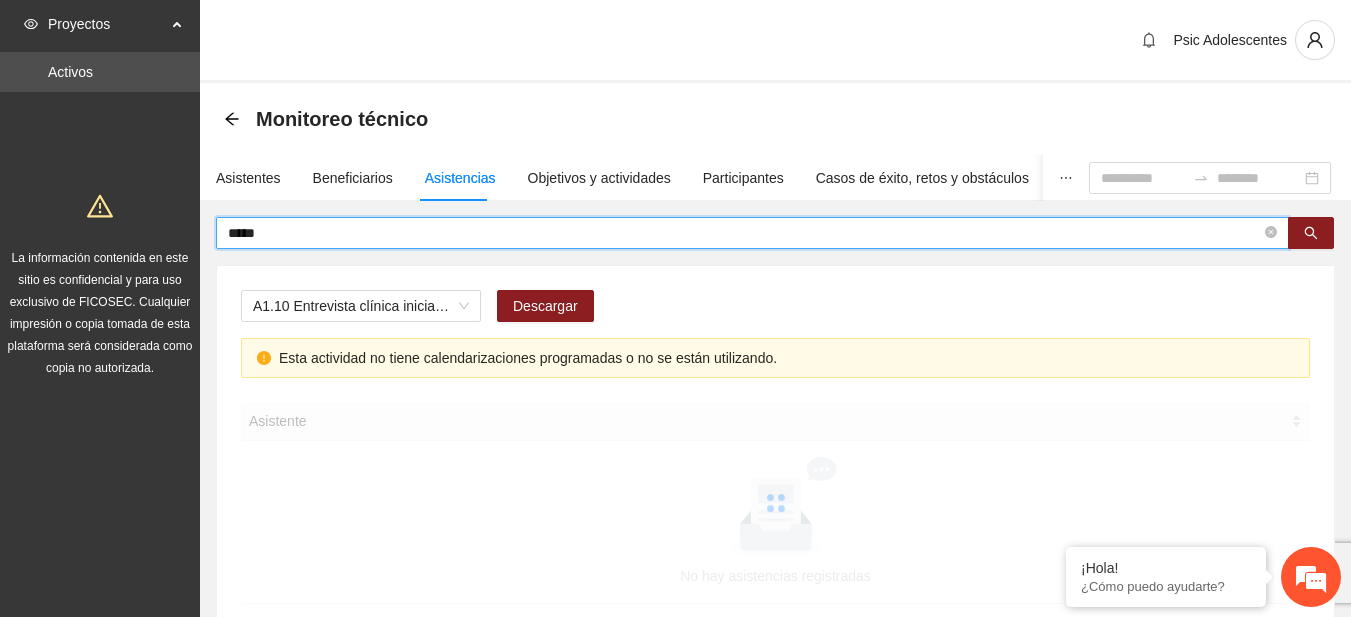 click on "*****" at bounding box center (744, 233) 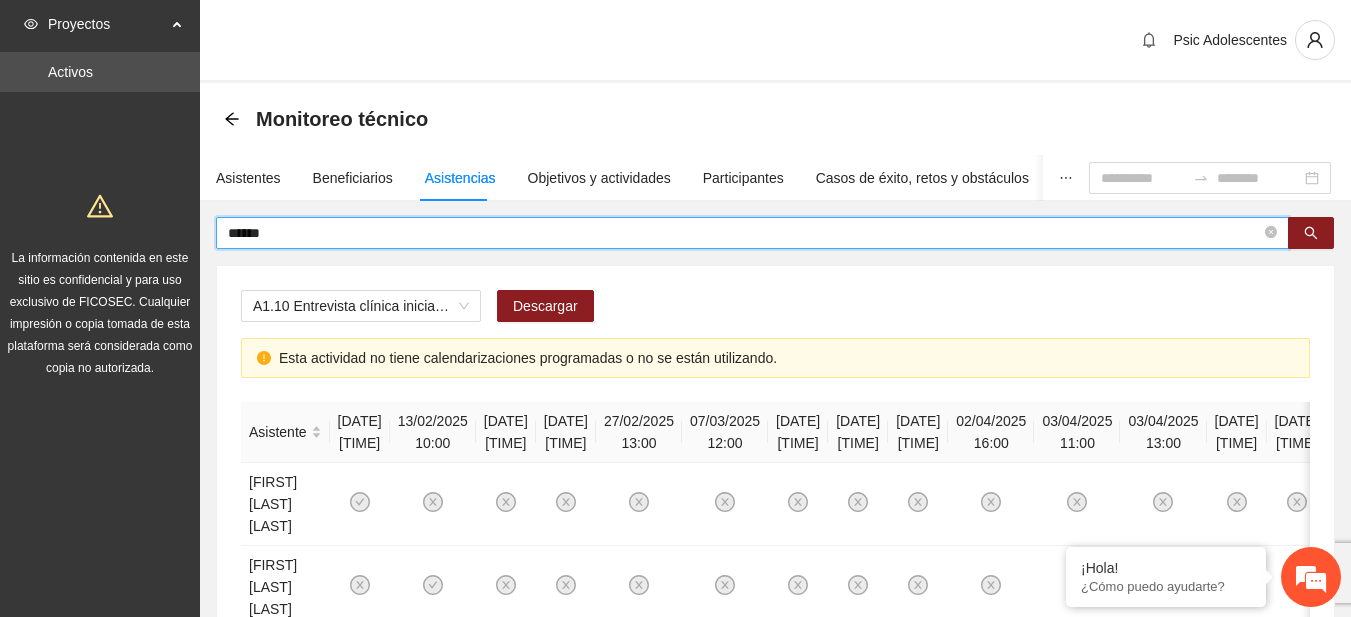 type on "******" 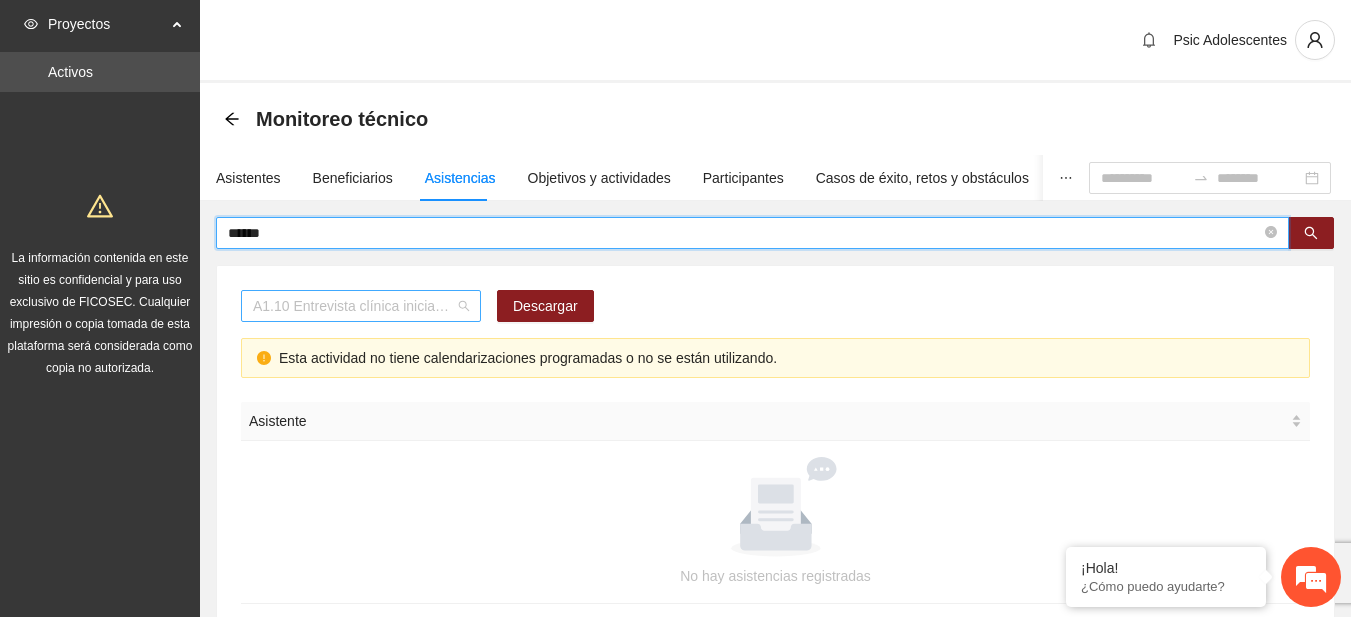 click on "A1.10 Entrevista clínica inicial a padres o tutores de Adolescentes" at bounding box center [361, 306] 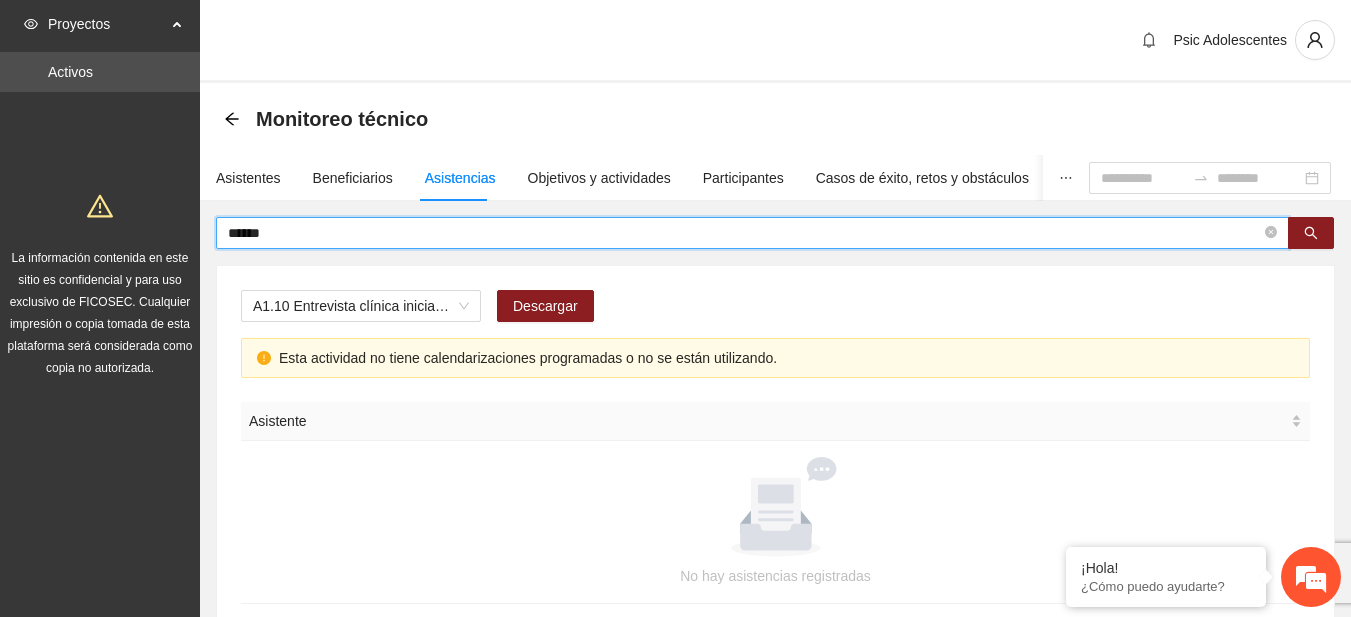 click on "******" at bounding box center (744, 233) 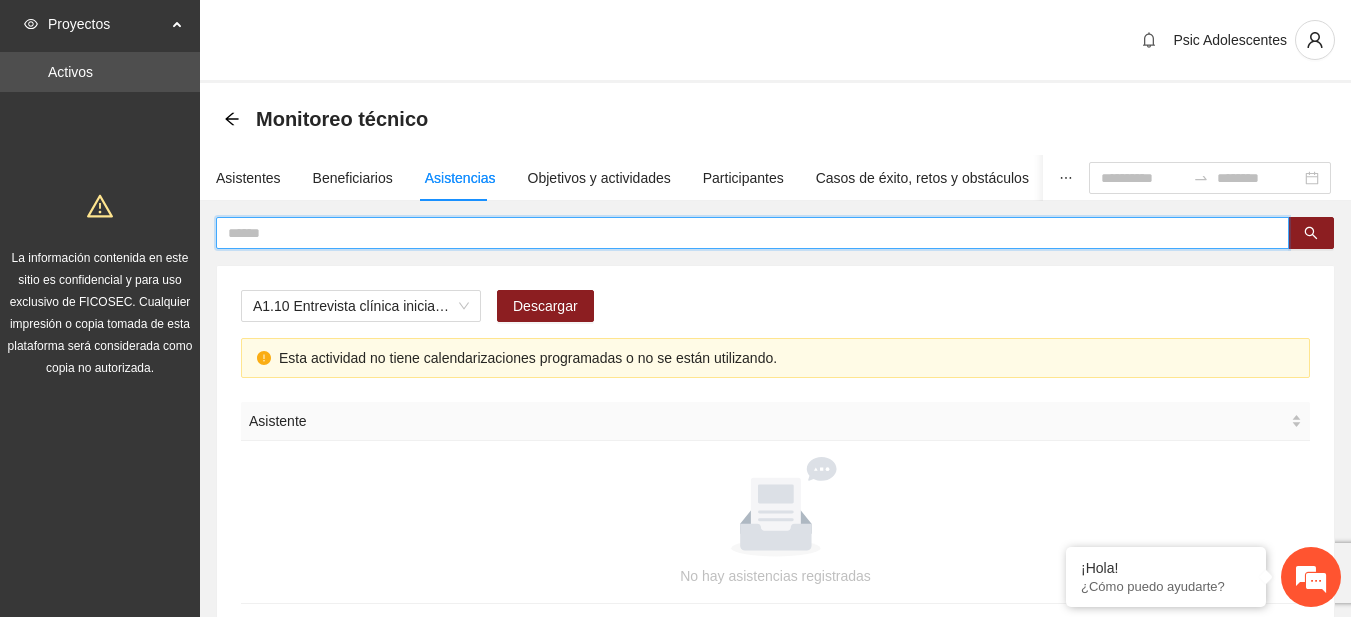 type 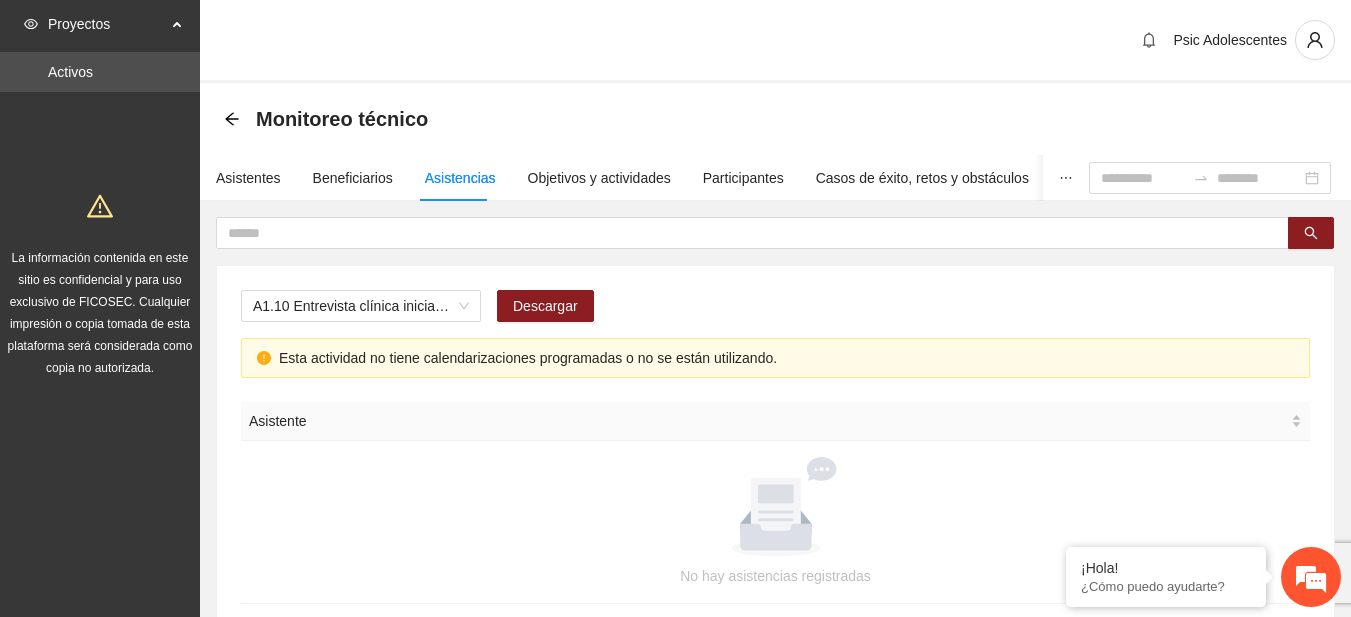 click on "Monitoreo técnico" at bounding box center [332, 119] 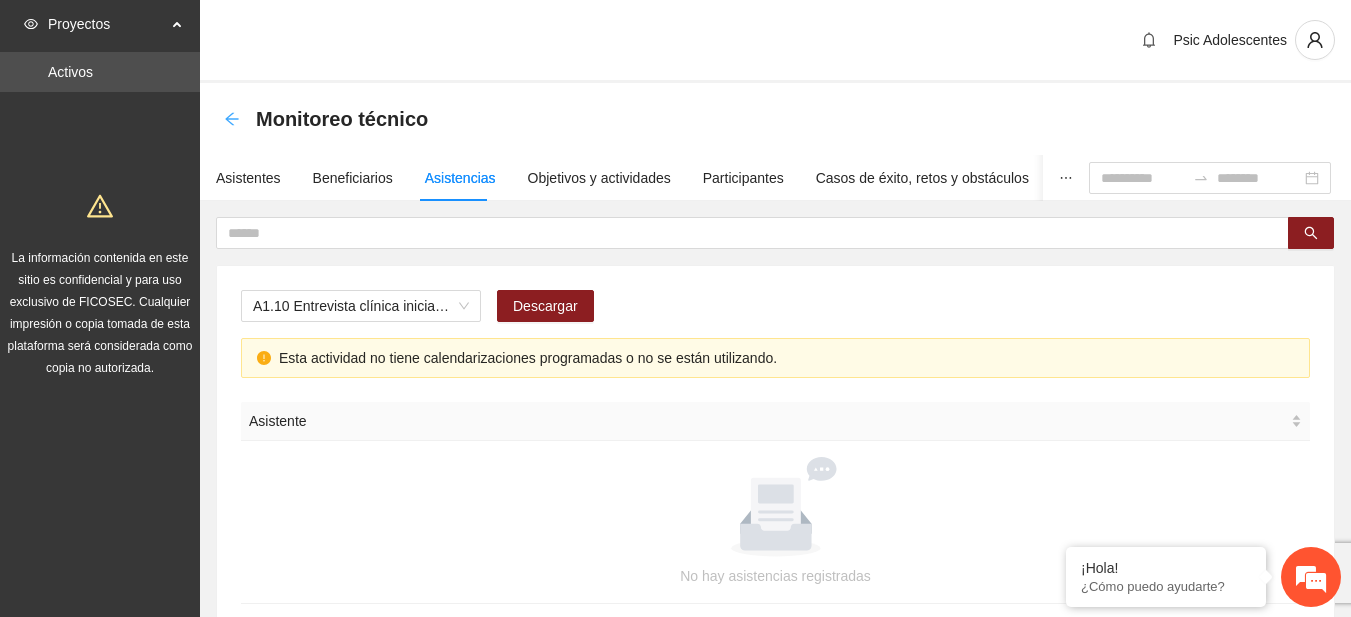 click 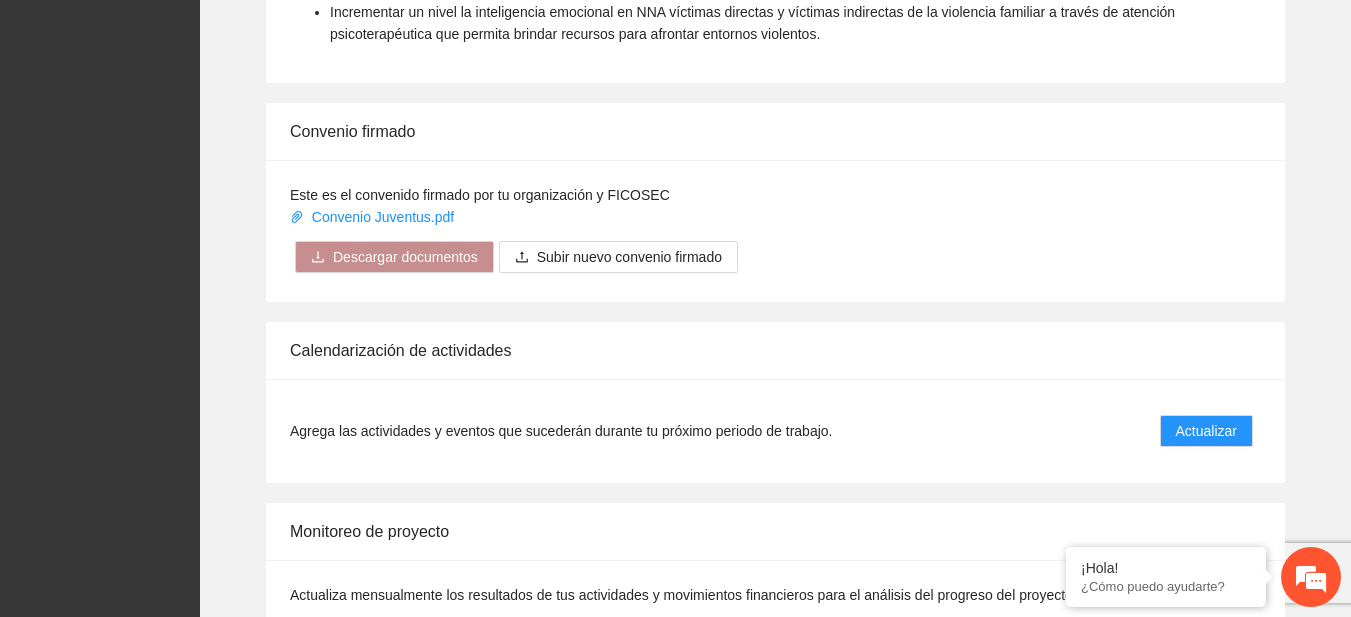 scroll, scrollTop: 1490, scrollLeft: 0, axis: vertical 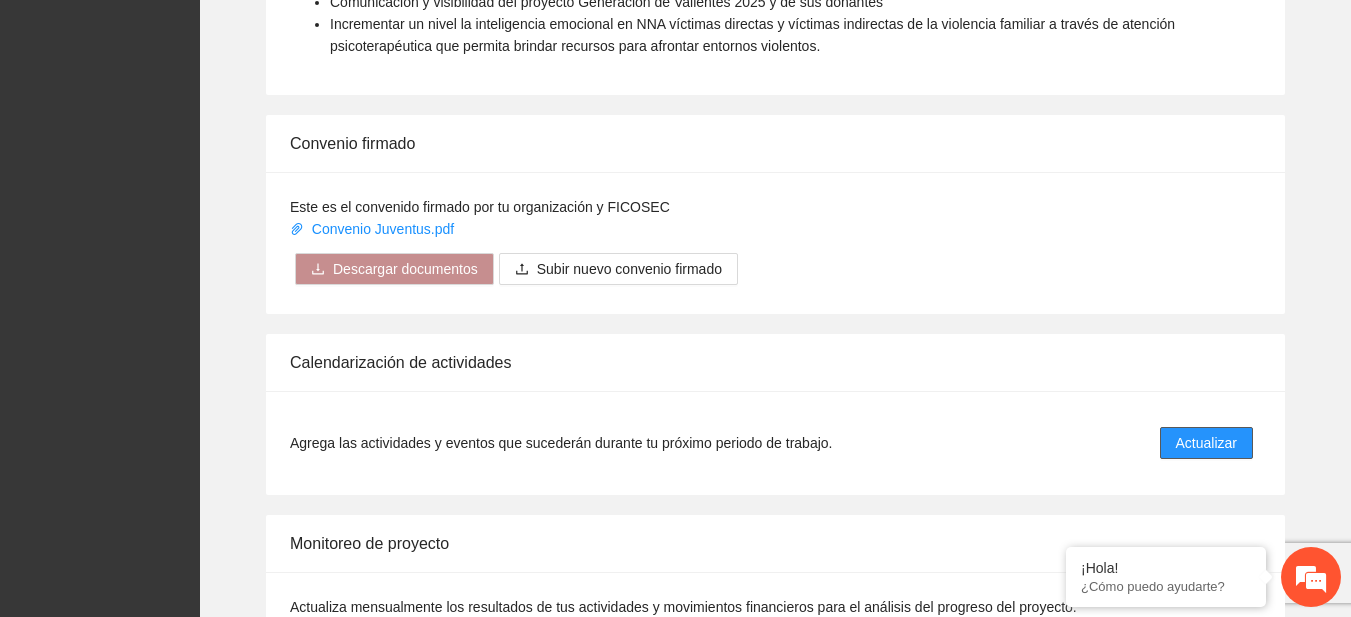 click on "Actualizar" at bounding box center [1206, 443] 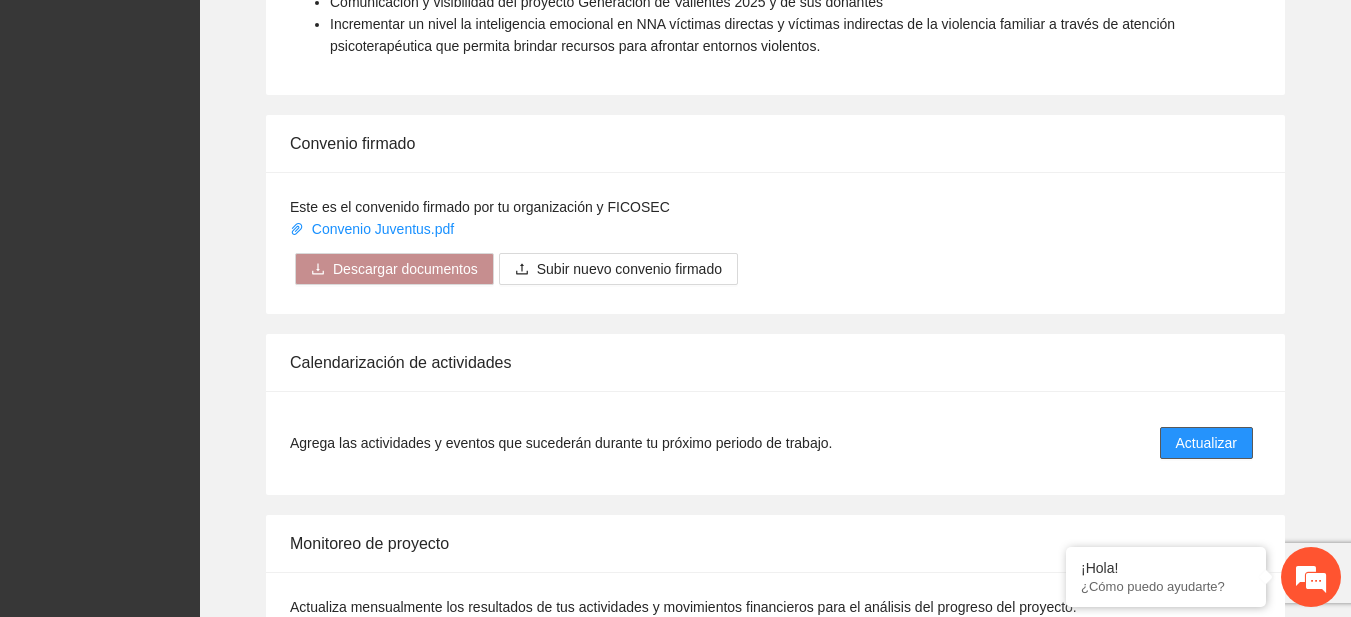 scroll, scrollTop: 0, scrollLeft: 0, axis: both 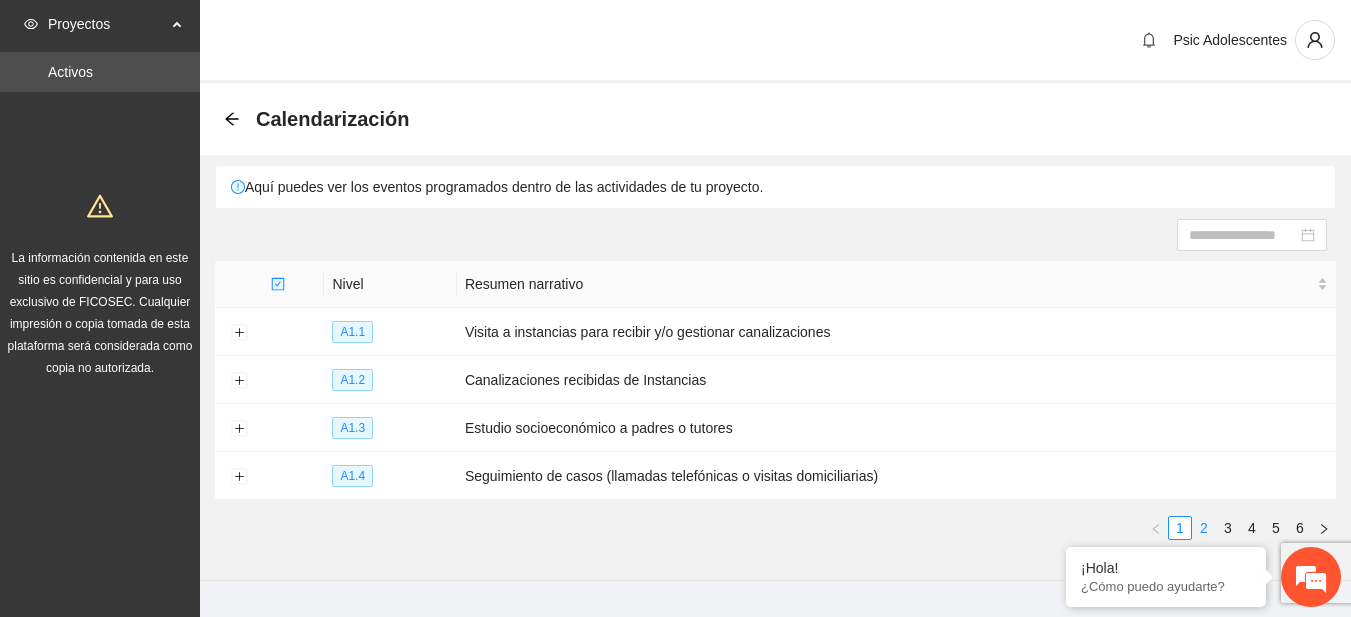 click on "2" at bounding box center (1204, 528) 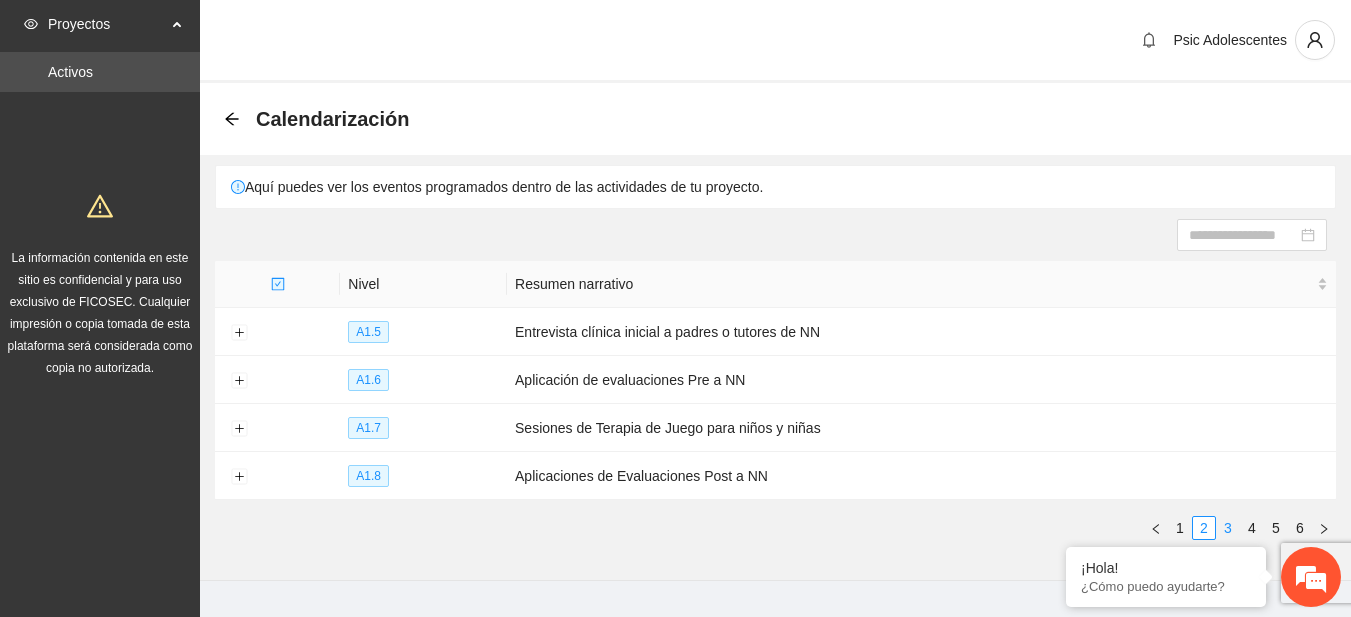 click on "3" at bounding box center (1228, 528) 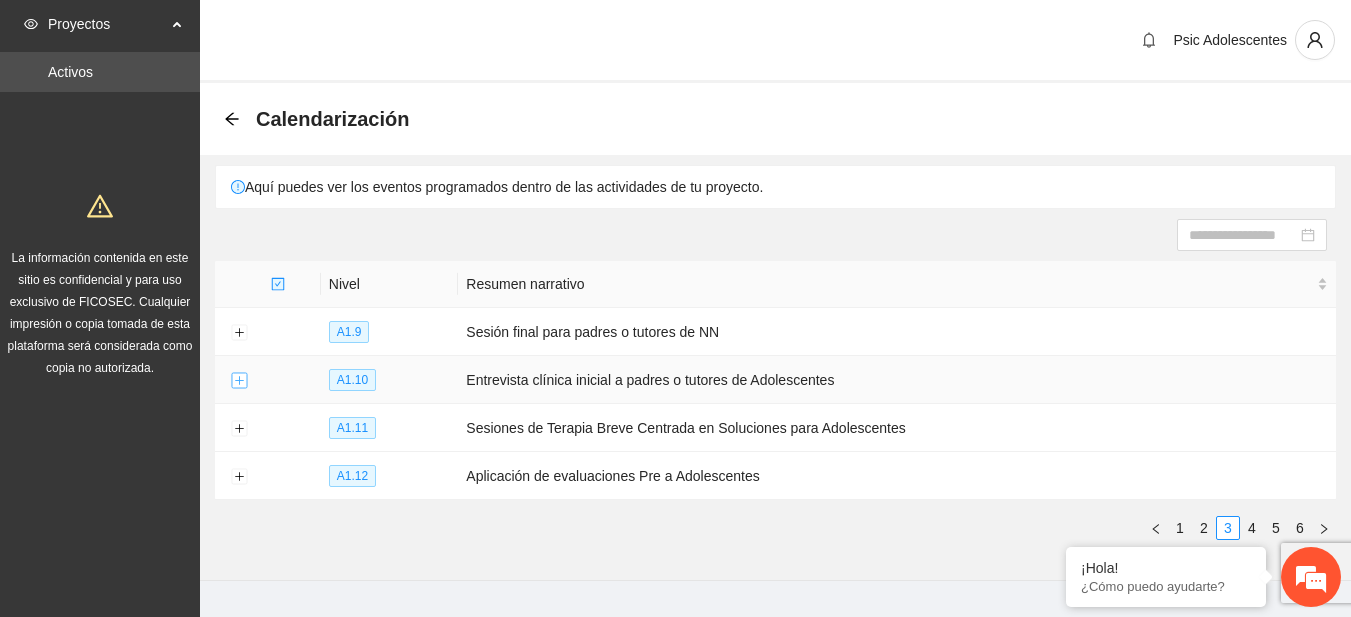 click at bounding box center (239, 381) 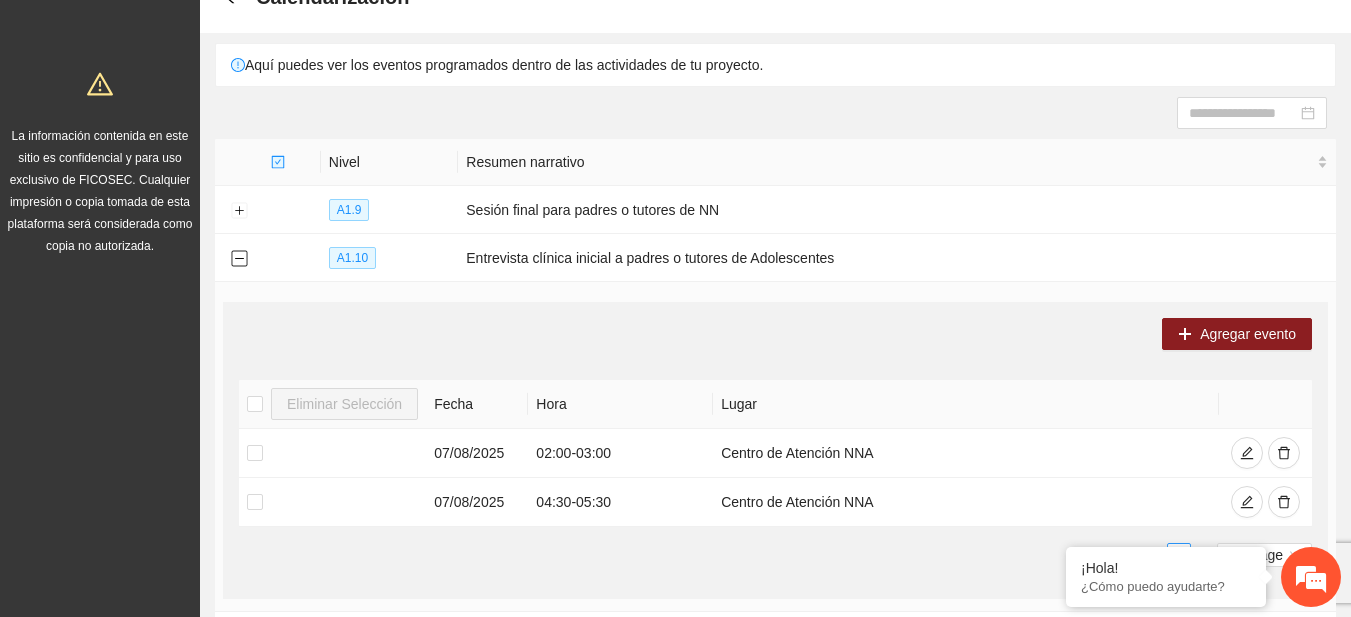 scroll, scrollTop: 117, scrollLeft: 0, axis: vertical 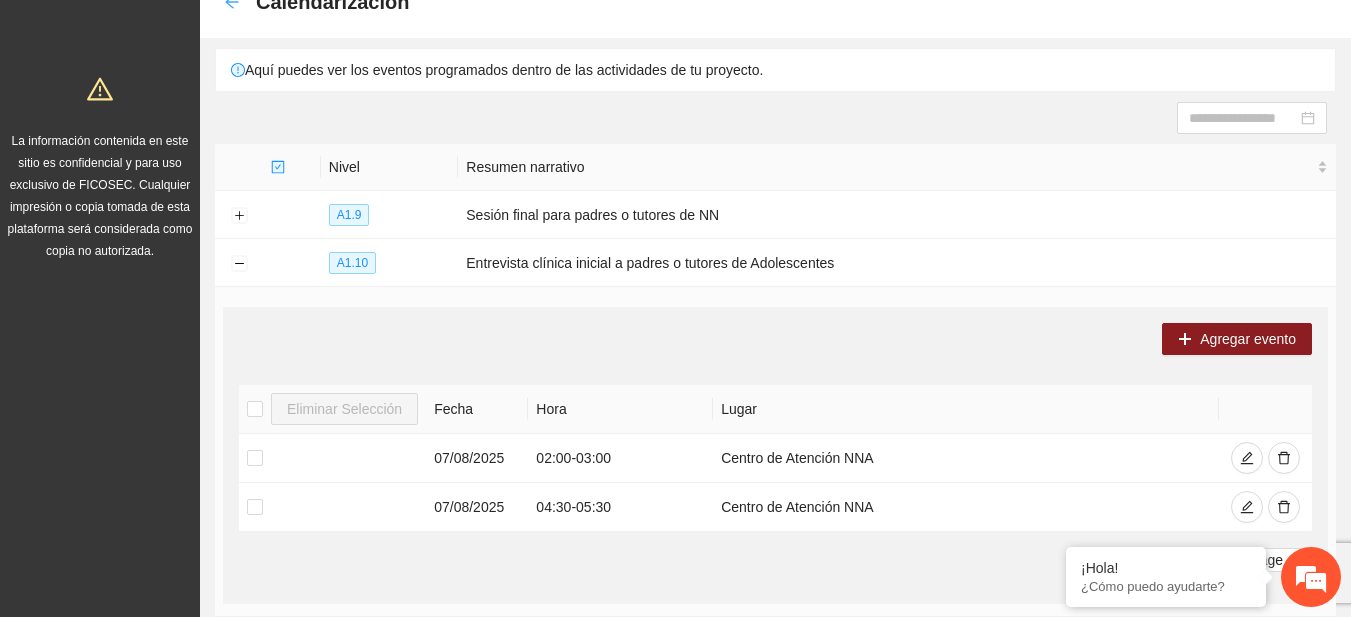 click 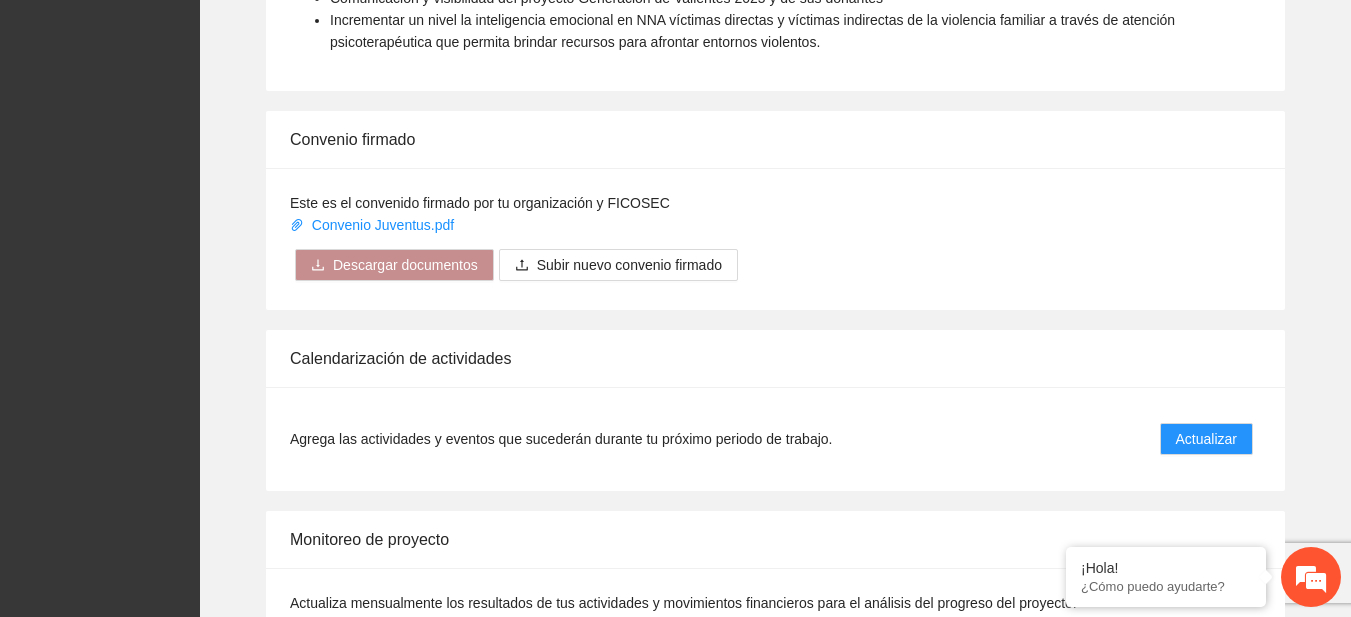 scroll, scrollTop: 1600, scrollLeft: 0, axis: vertical 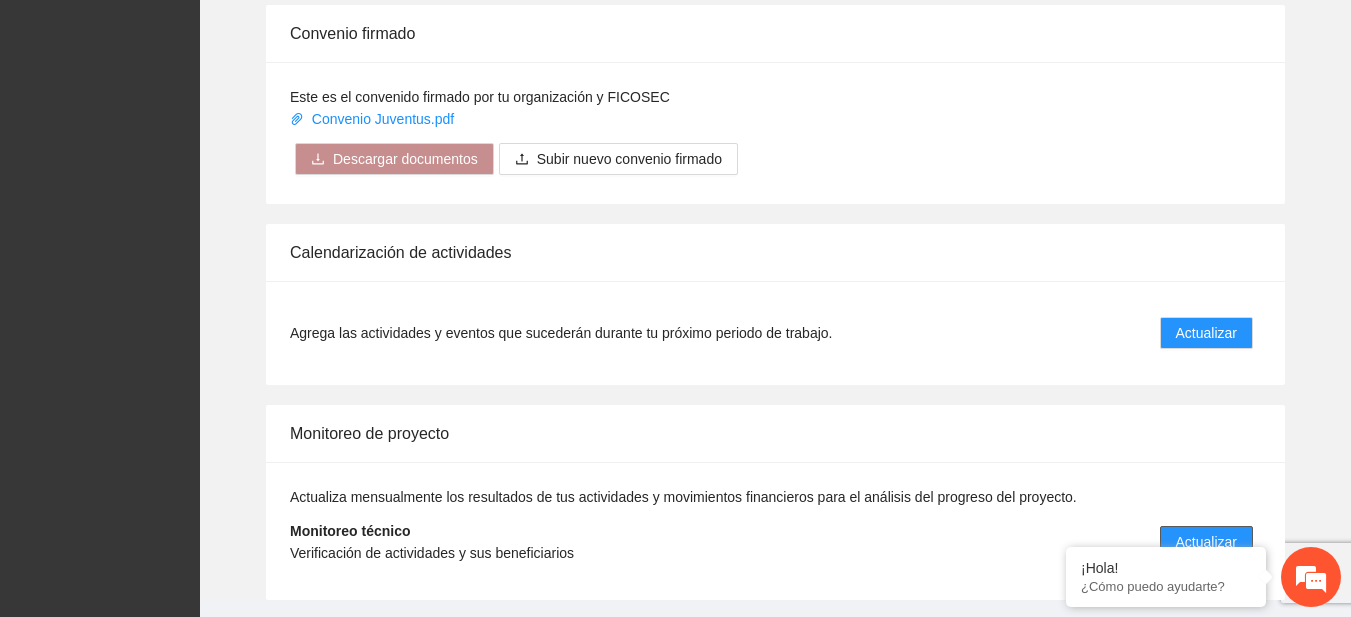click on "Actualizar" at bounding box center [1206, 542] 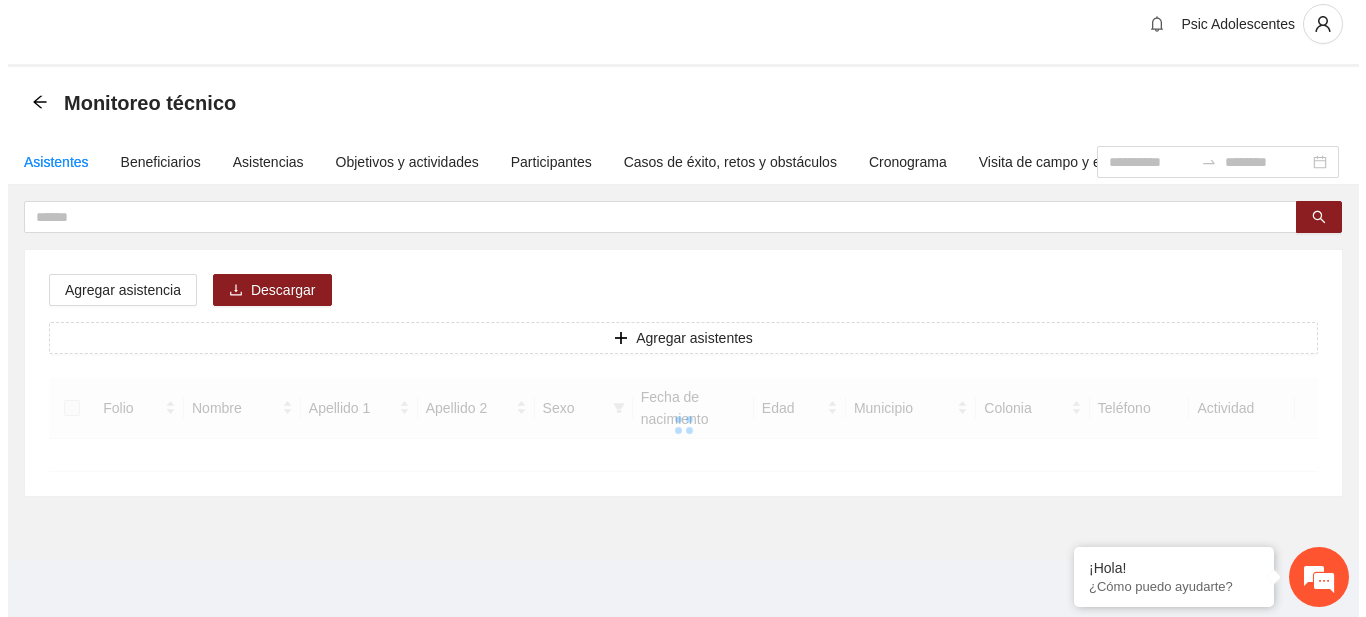 scroll, scrollTop: 0, scrollLeft: 0, axis: both 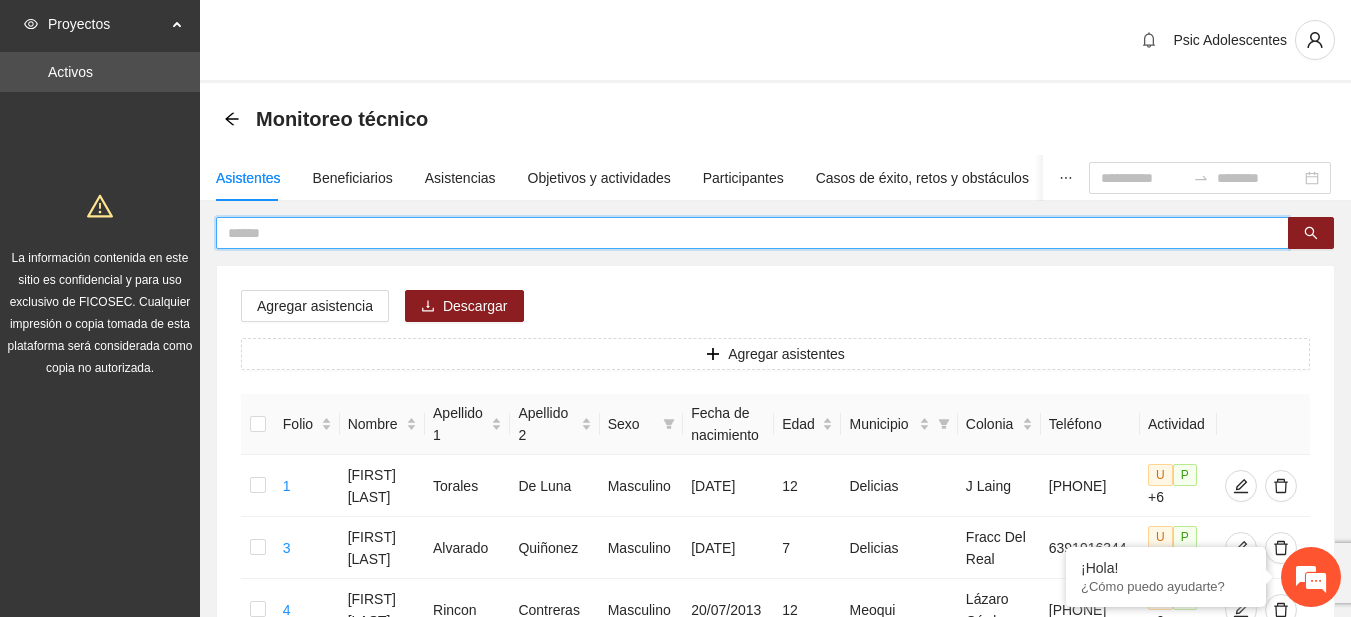 click at bounding box center (744, 233) 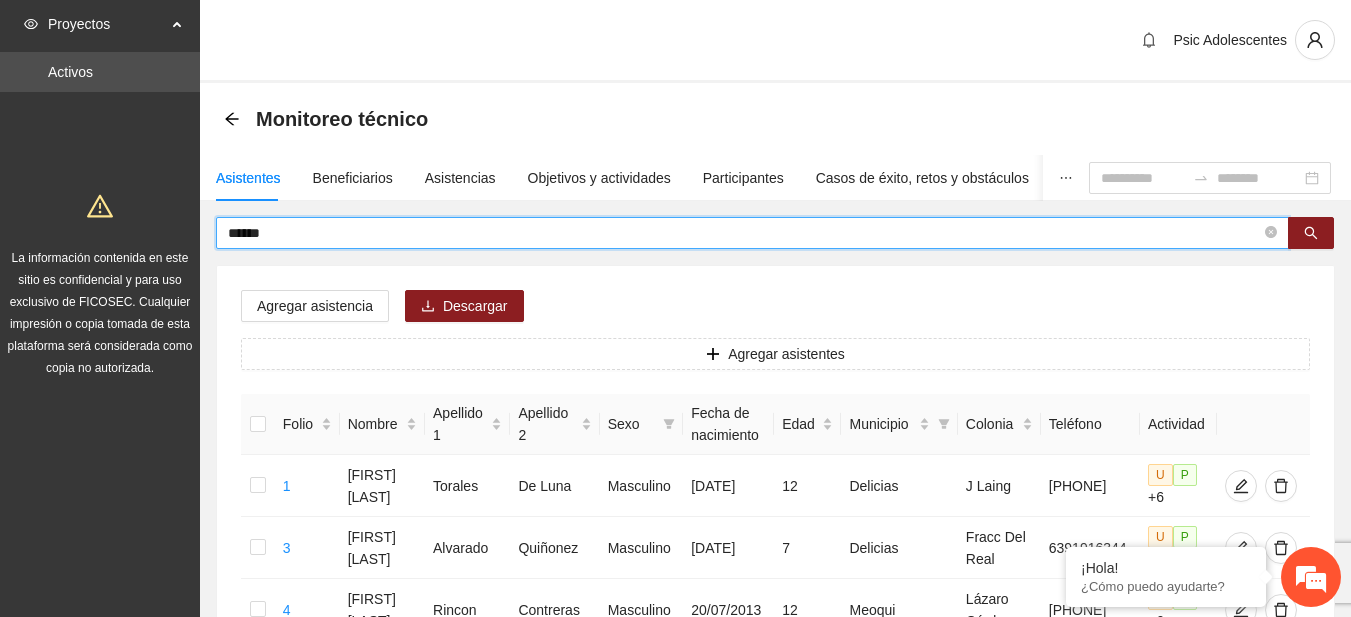 type on "******" 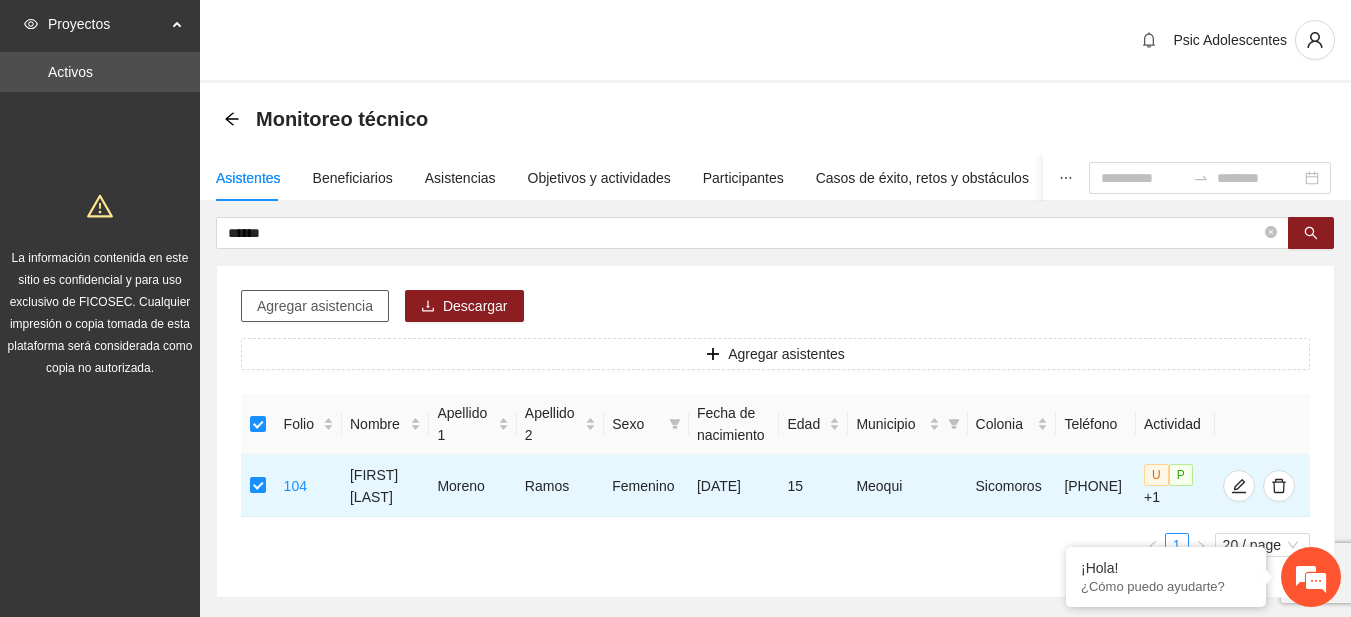 click on "Agregar asistencia" at bounding box center (315, 306) 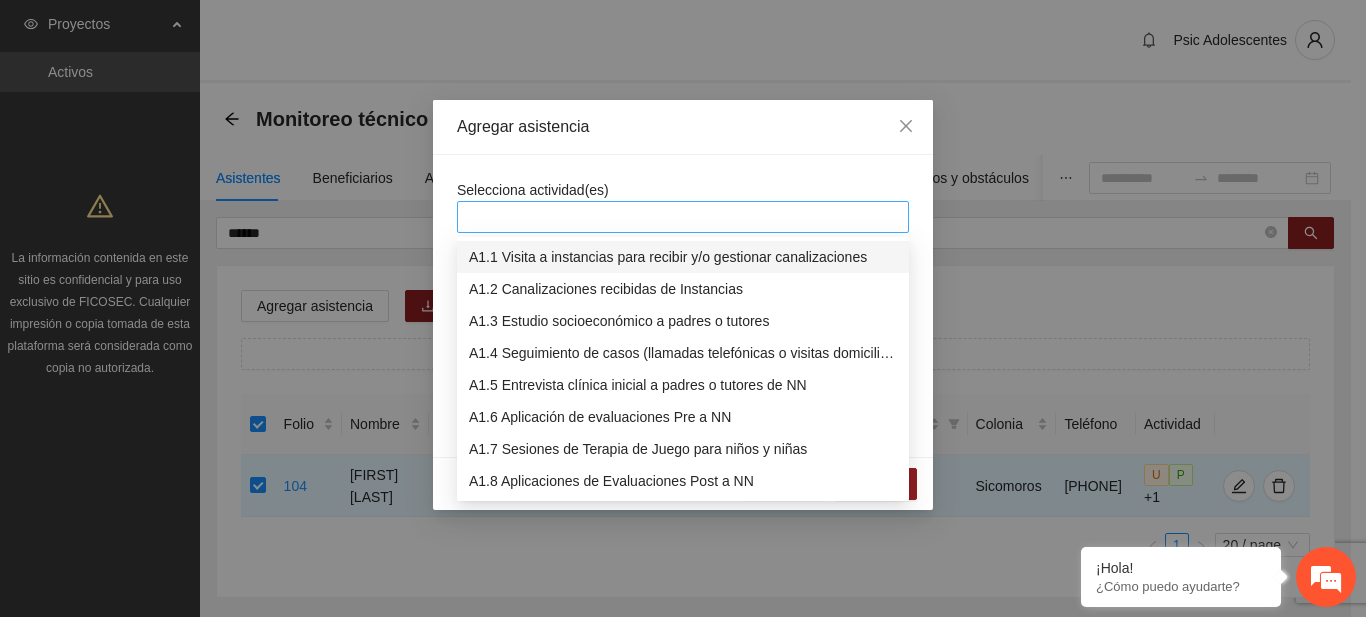 click at bounding box center [683, 217] 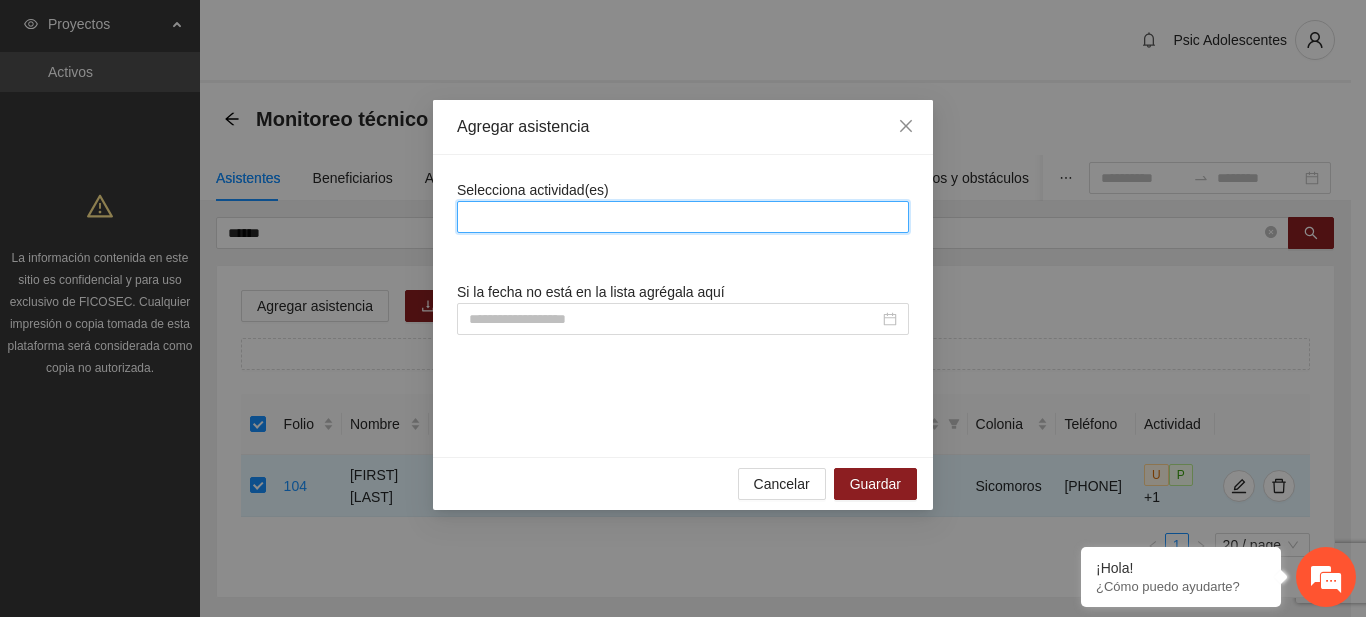 click at bounding box center (683, 217) 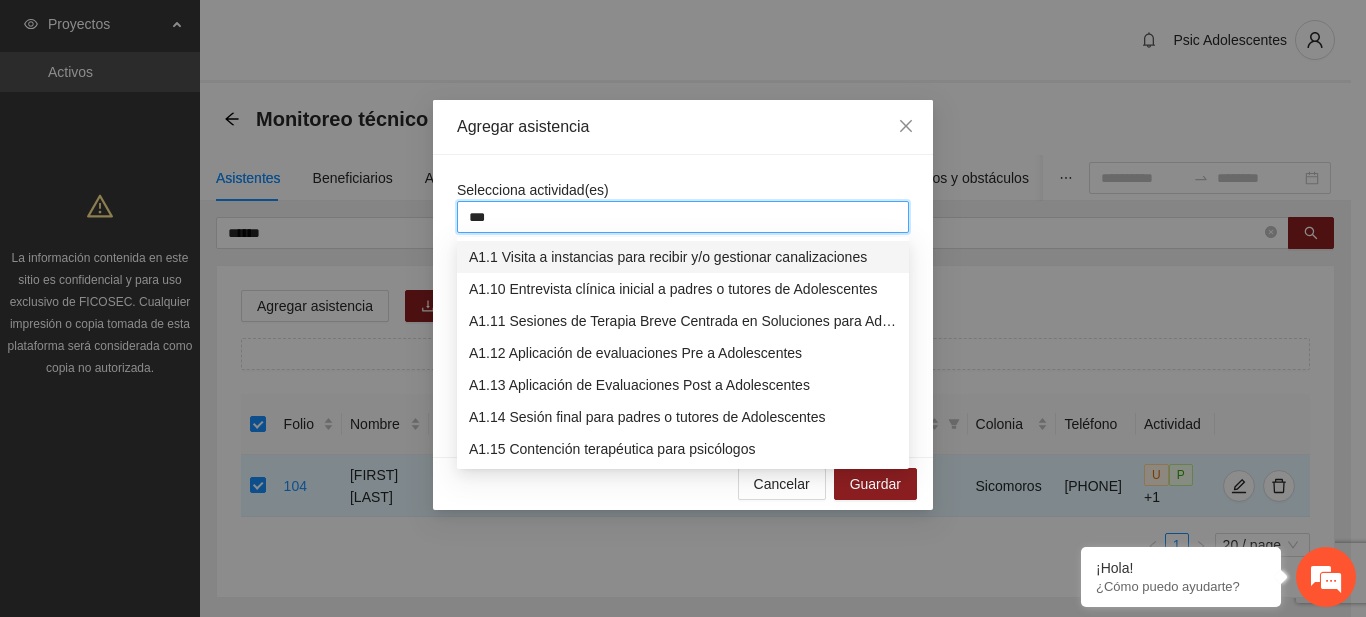 type on "****" 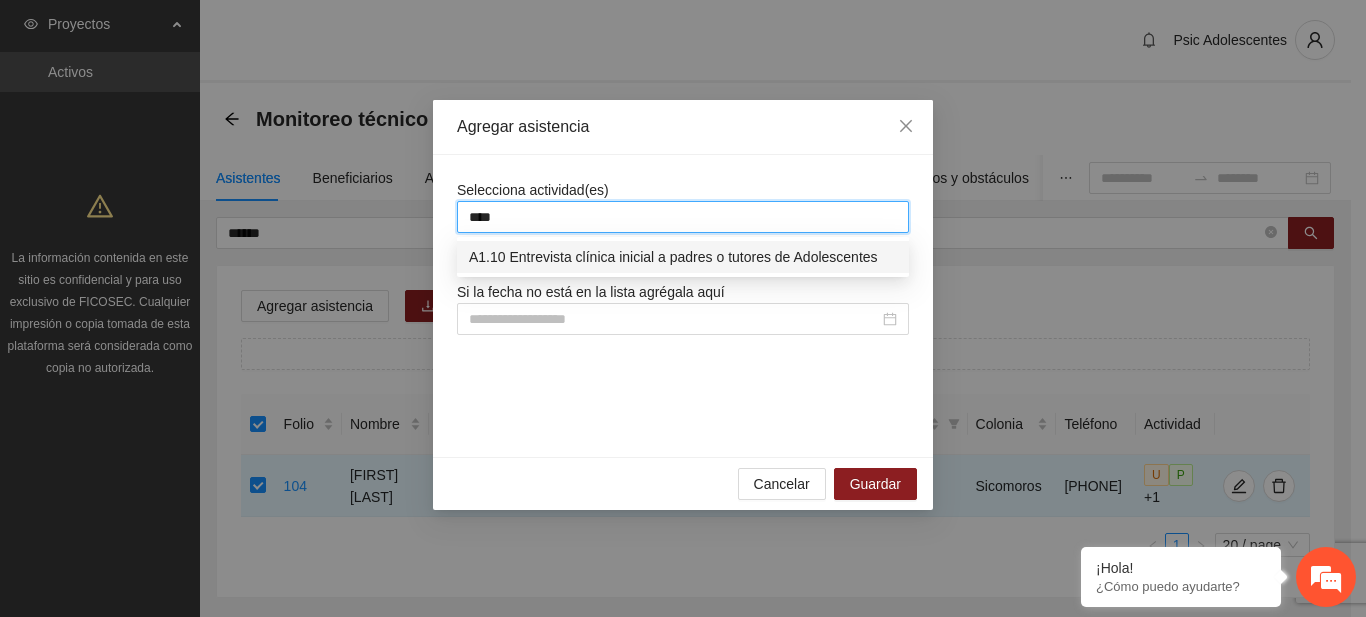 click on "A1.10 Entrevista clínica inicial a padres o tutores de Adolescentes" at bounding box center [683, 257] 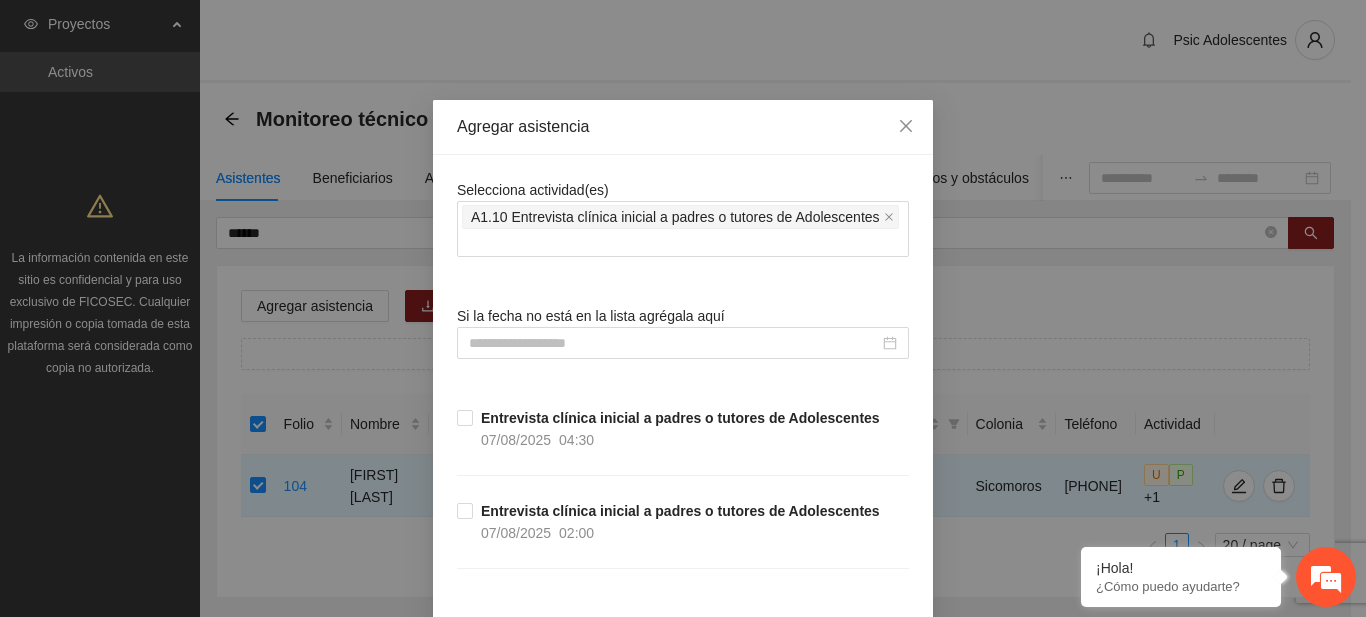 click on "Agregar asistencia" at bounding box center (683, 127) 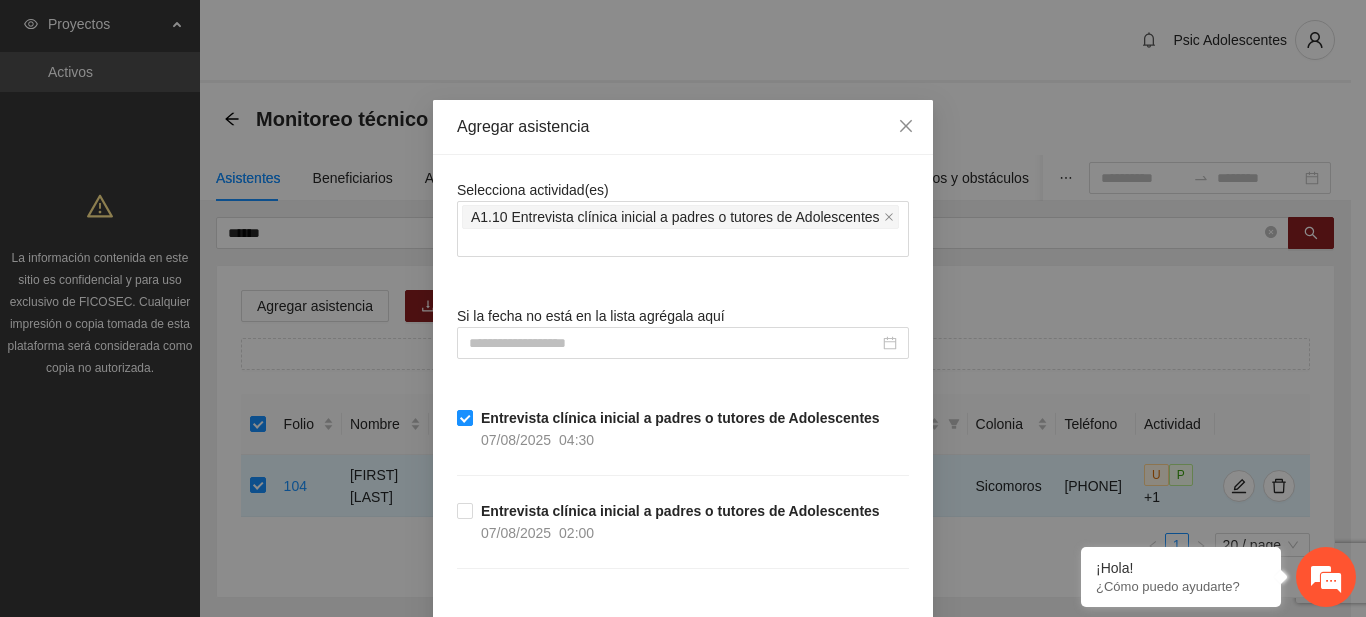 scroll, scrollTop: 102, scrollLeft: 0, axis: vertical 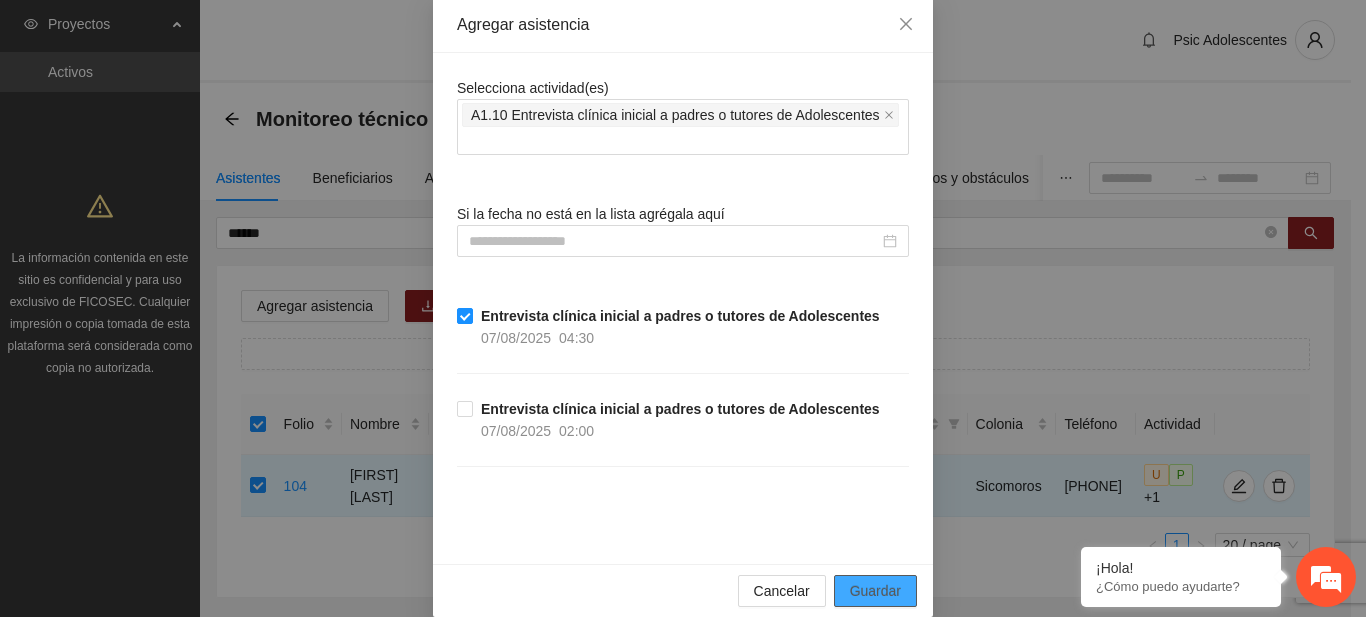 click on "Guardar" at bounding box center [875, 591] 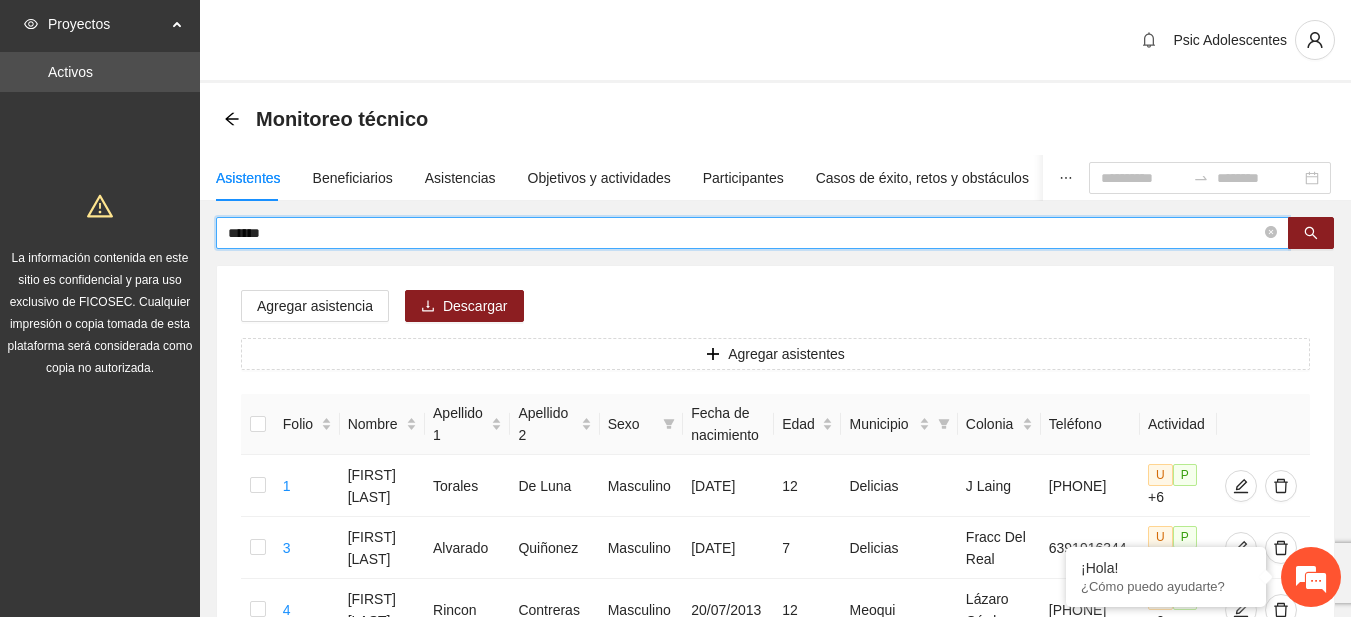 click on "******" at bounding box center [744, 233] 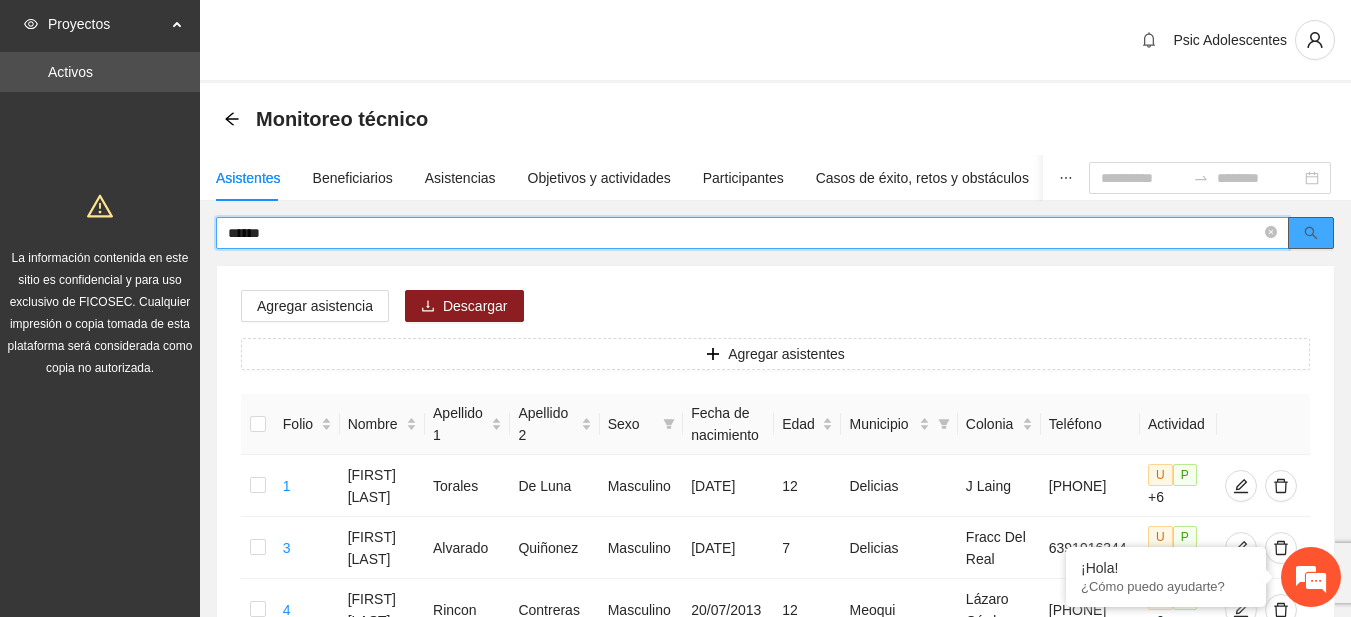 click at bounding box center [1311, 233] 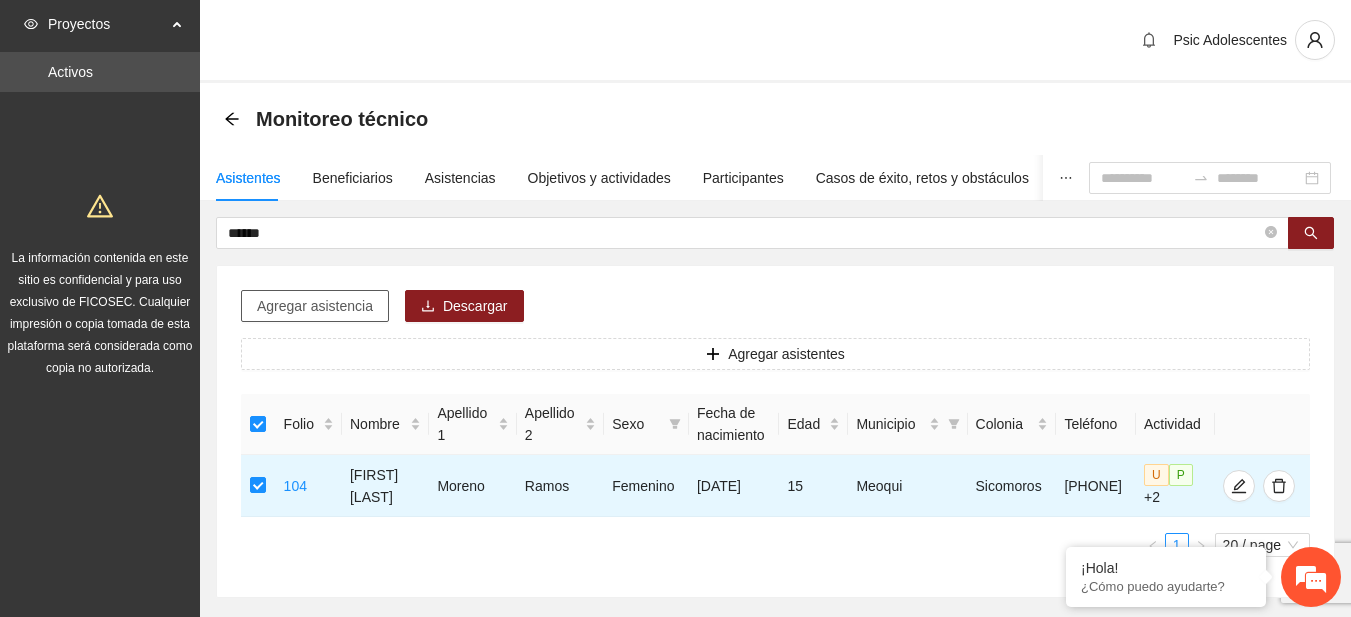 click on "Agregar asistencia" at bounding box center (315, 306) 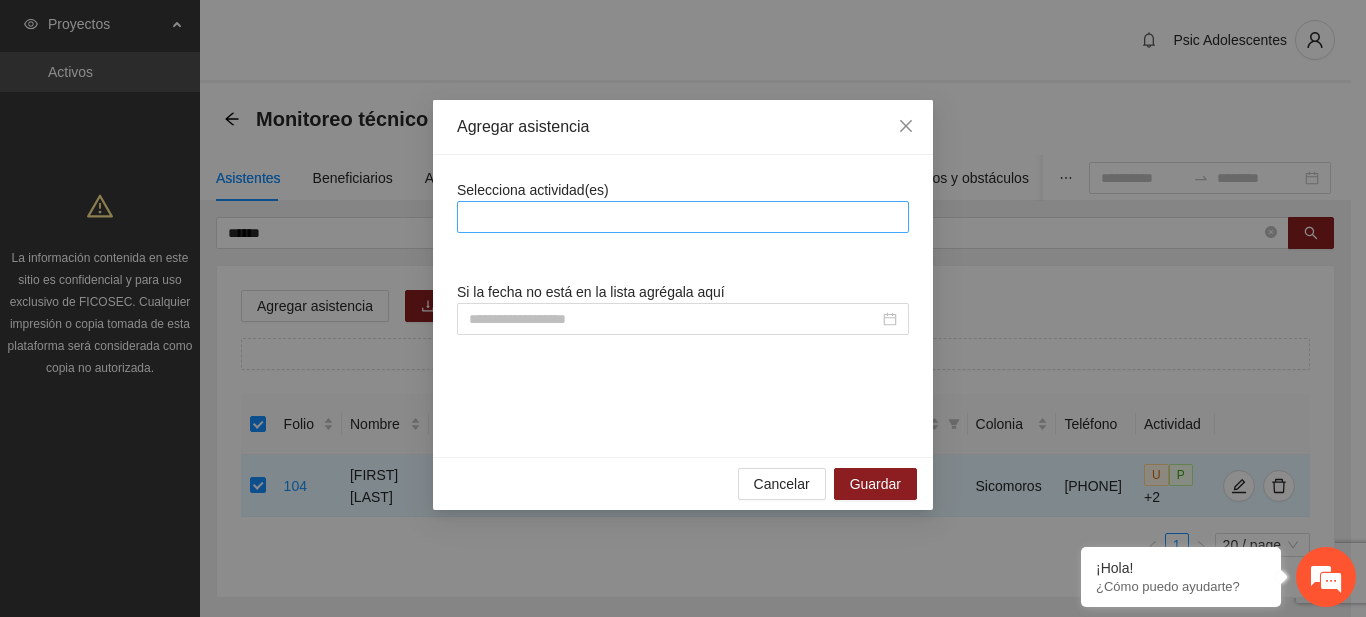 click at bounding box center (683, 217) 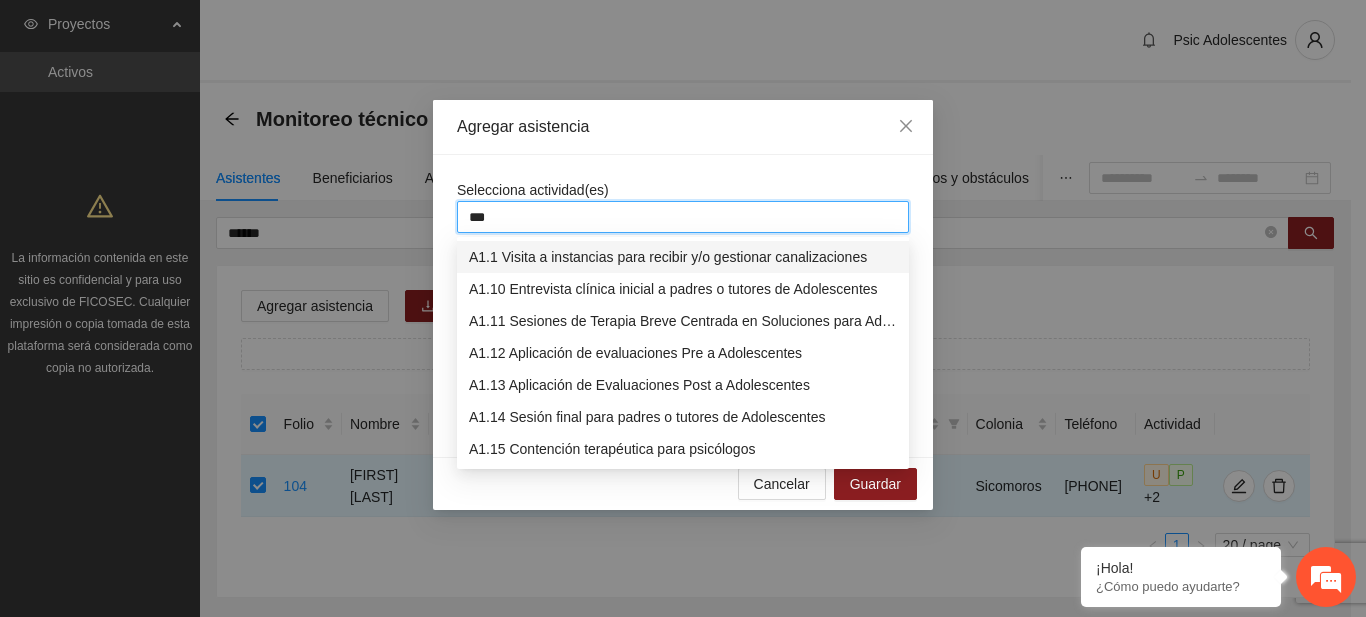 type on "****" 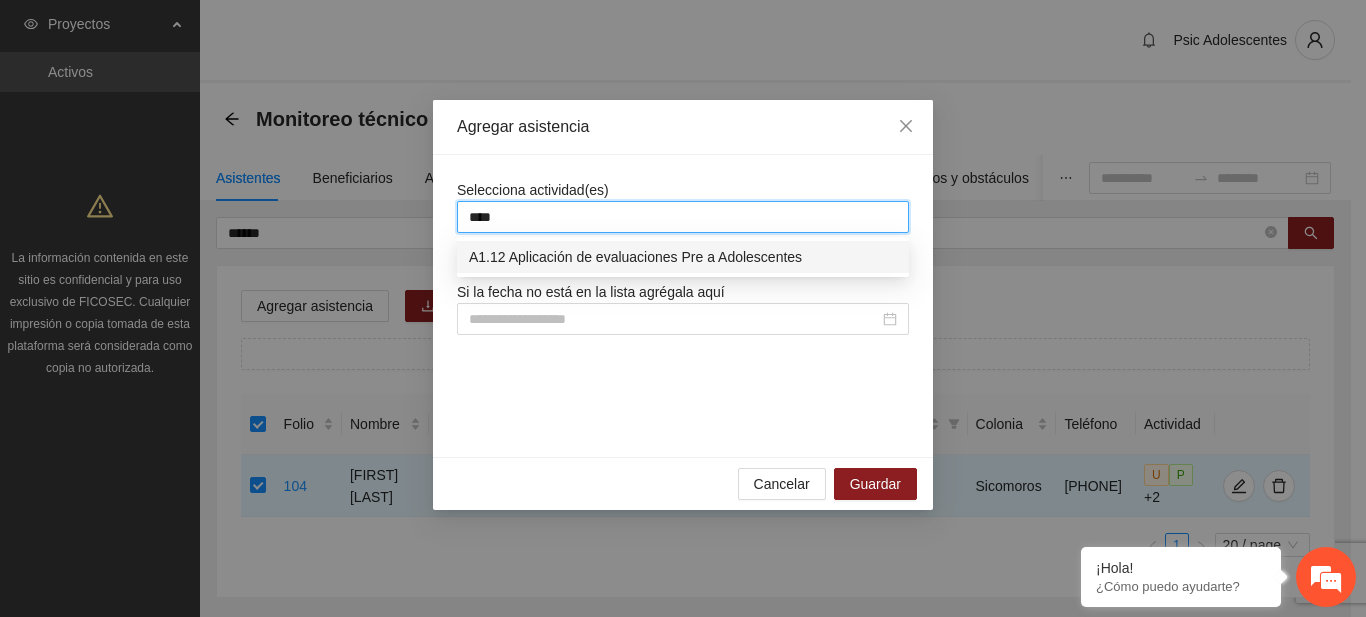 click on "A1.12 Aplicación de evaluaciones Pre a Adolescentes" at bounding box center [683, 257] 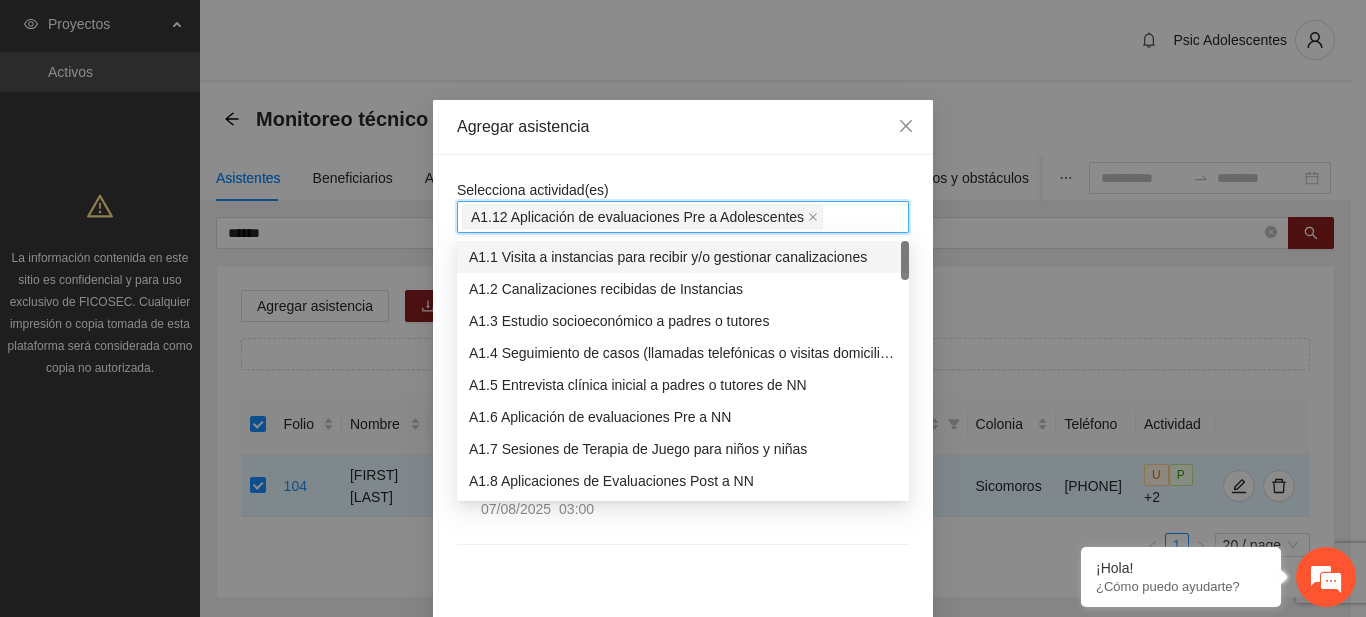 click on "Selecciona actividad(es) A1.12 Aplicación de evaluaciones Pre a Adolescentes A1.12 Aplicación de evaluaciones Pre a Adolescentes  Si la fecha no está en la lista agrégala aquí Aplicación de evaluaciones Pre a Adolescentes [DATE] [TIME] Aplicación de evaluaciones Pre a Adolescentes [DATE] [TIME]" at bounding box center [683, 398] 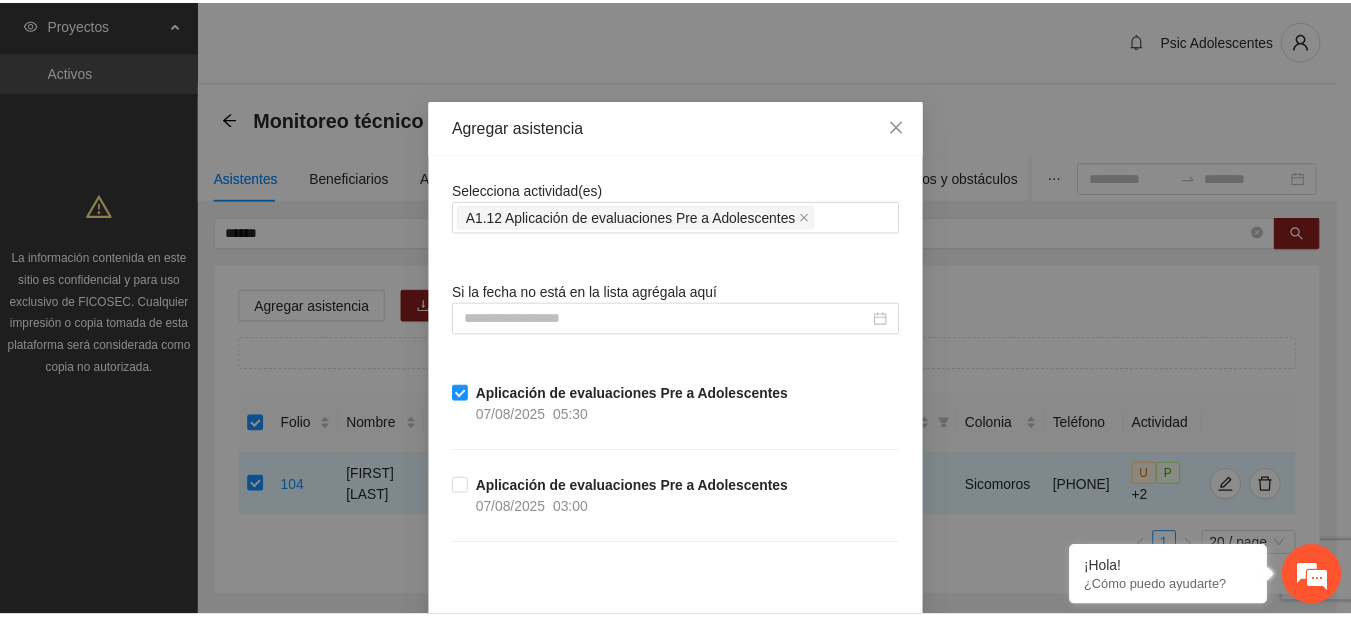 scroll, scrollTop: 102, scrollLeft: 0, axis: vertical 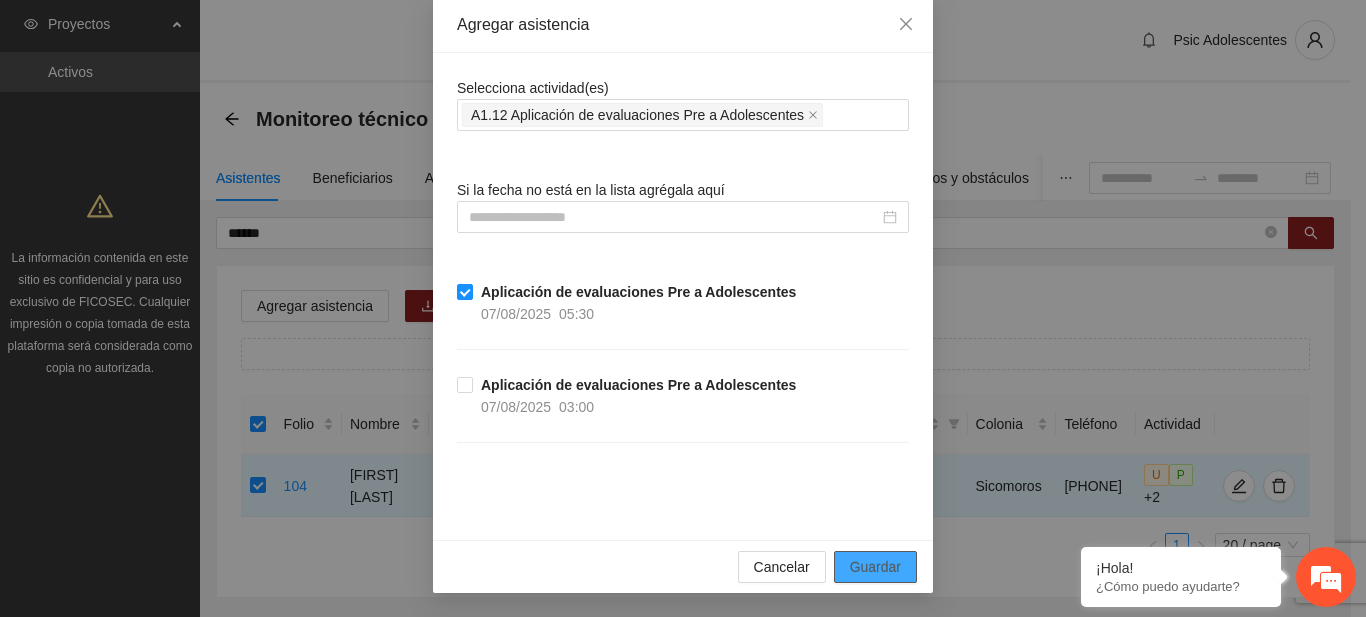 click on "Guardar" at bounding box center (875, 567) 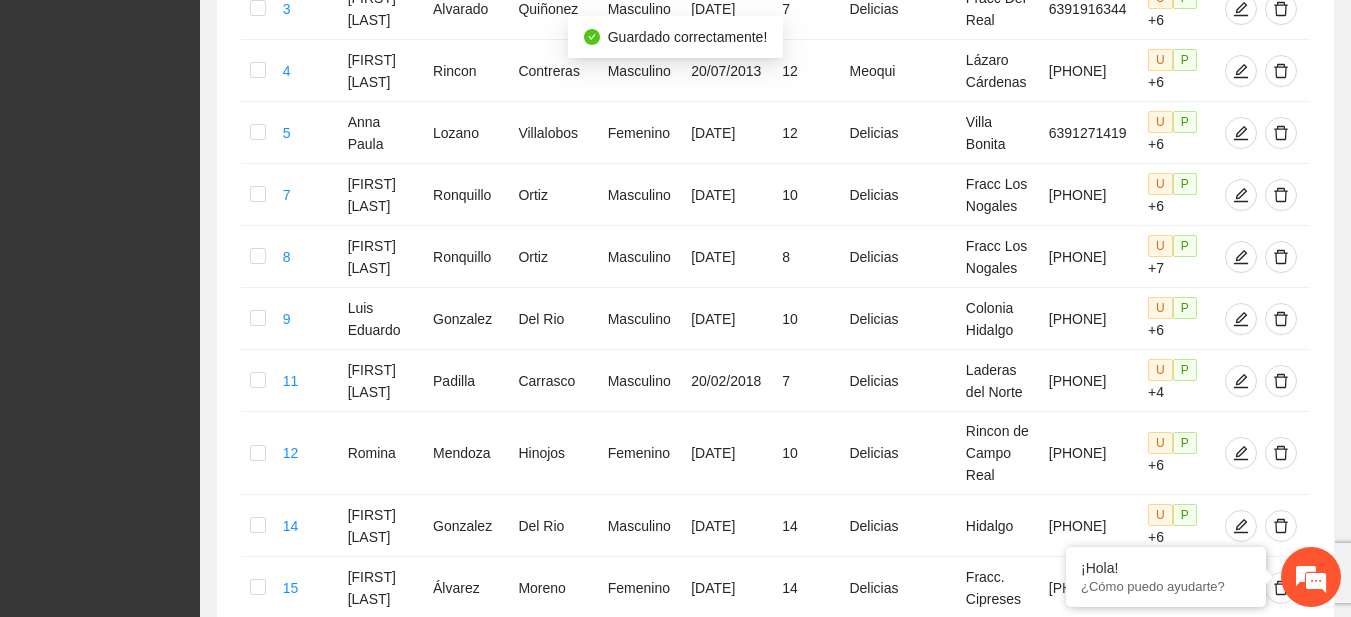 scroll, scrollTop: 0, scrollLeft: 0, axis: both 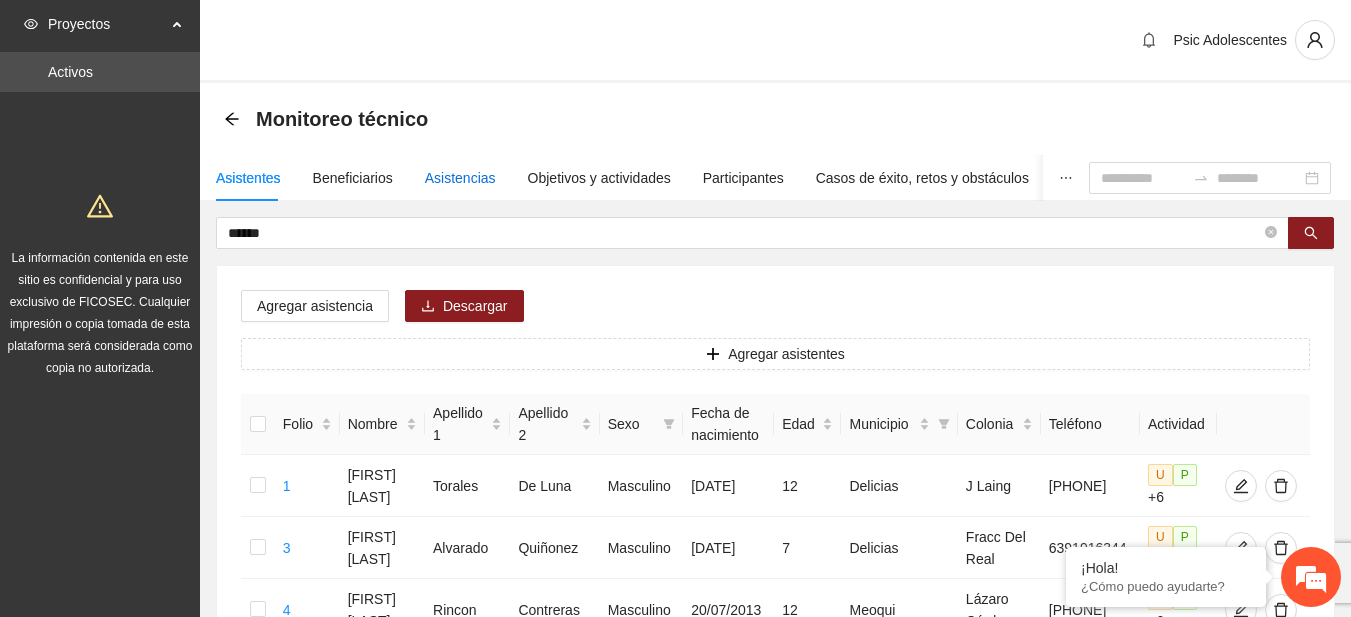 click on "Asistencias" at bounding box center (460, 178) 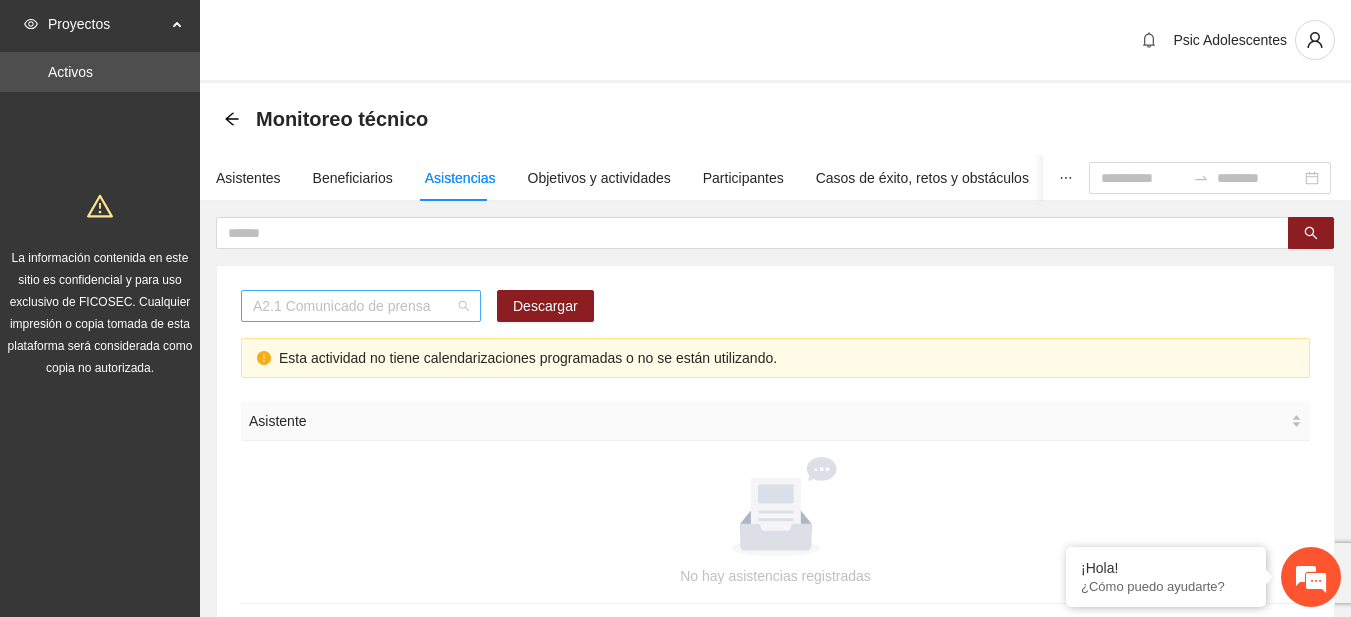 scroll, scrollTop: 256, scrollLeft: 0, axis: vertical 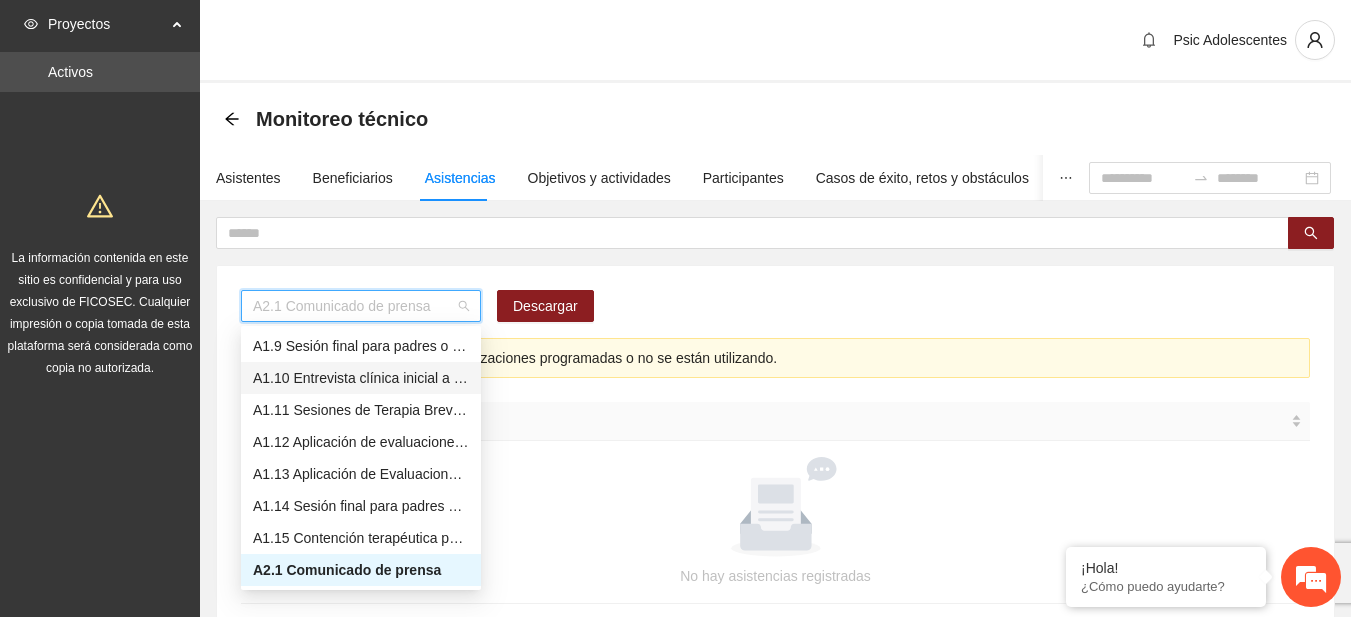 click on "A1.10 Entrevista clínica inicial a padres o tutores de Adolescentes" at bounding box center [361, 378] 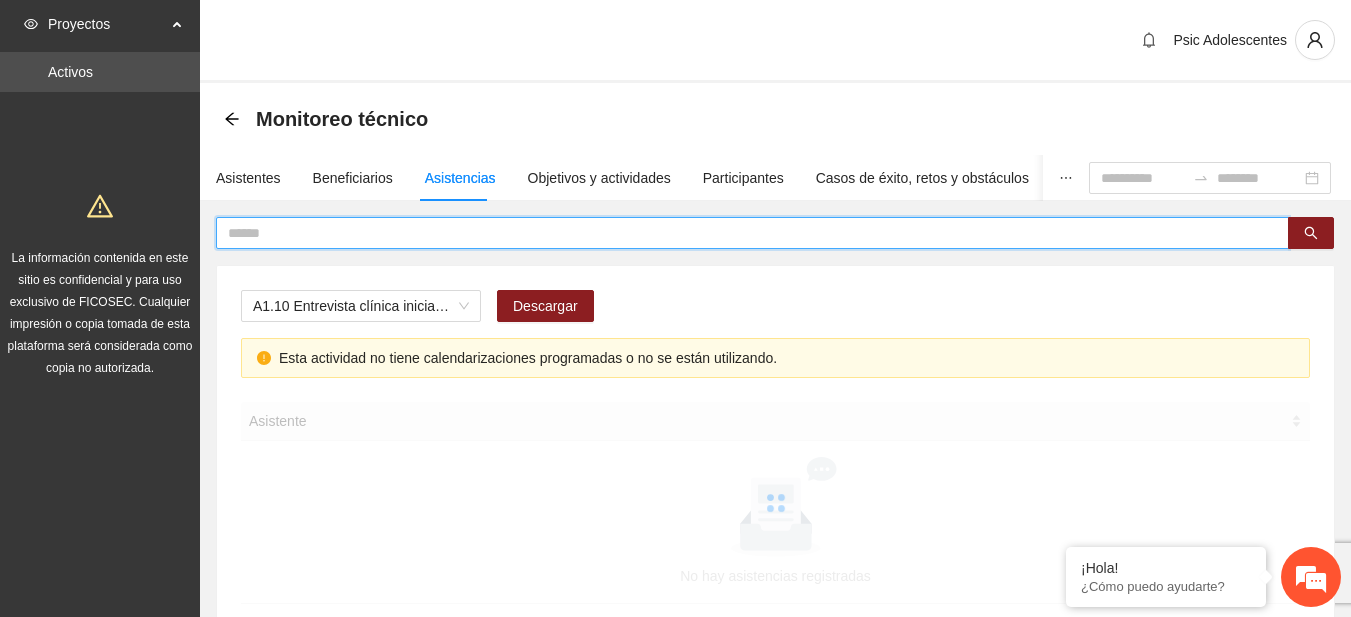 click at bounding box center (744, 233) 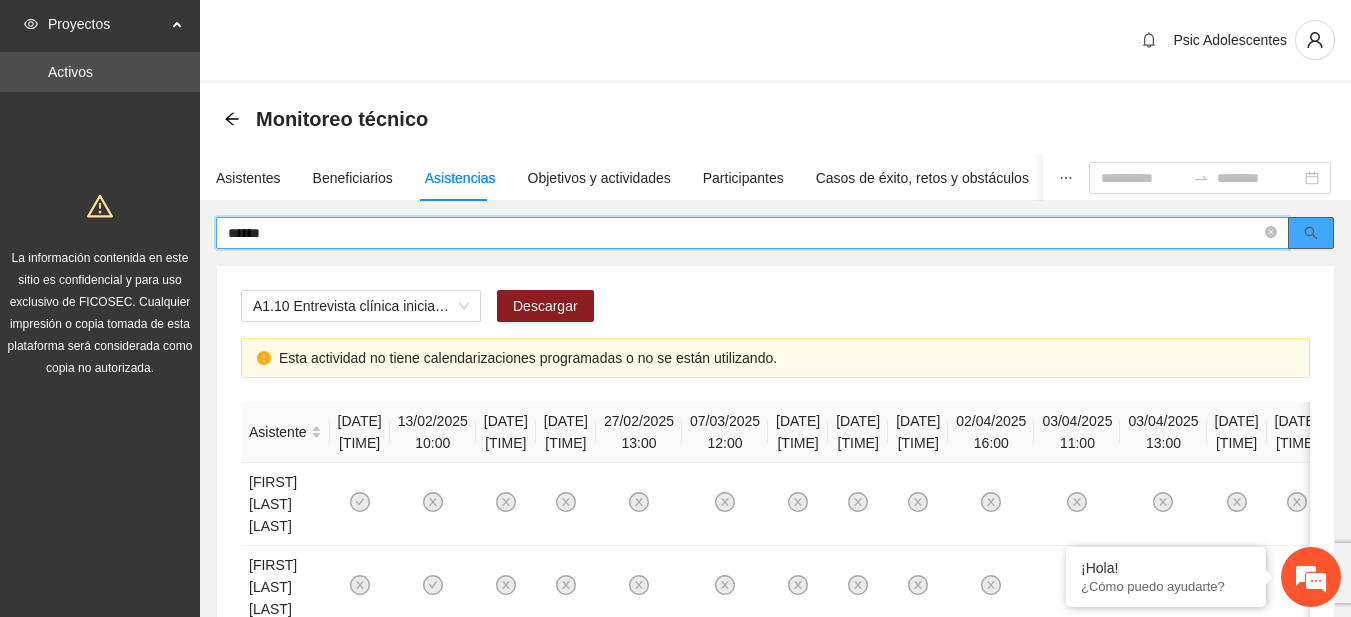 click at bounding box center [1311, 234] 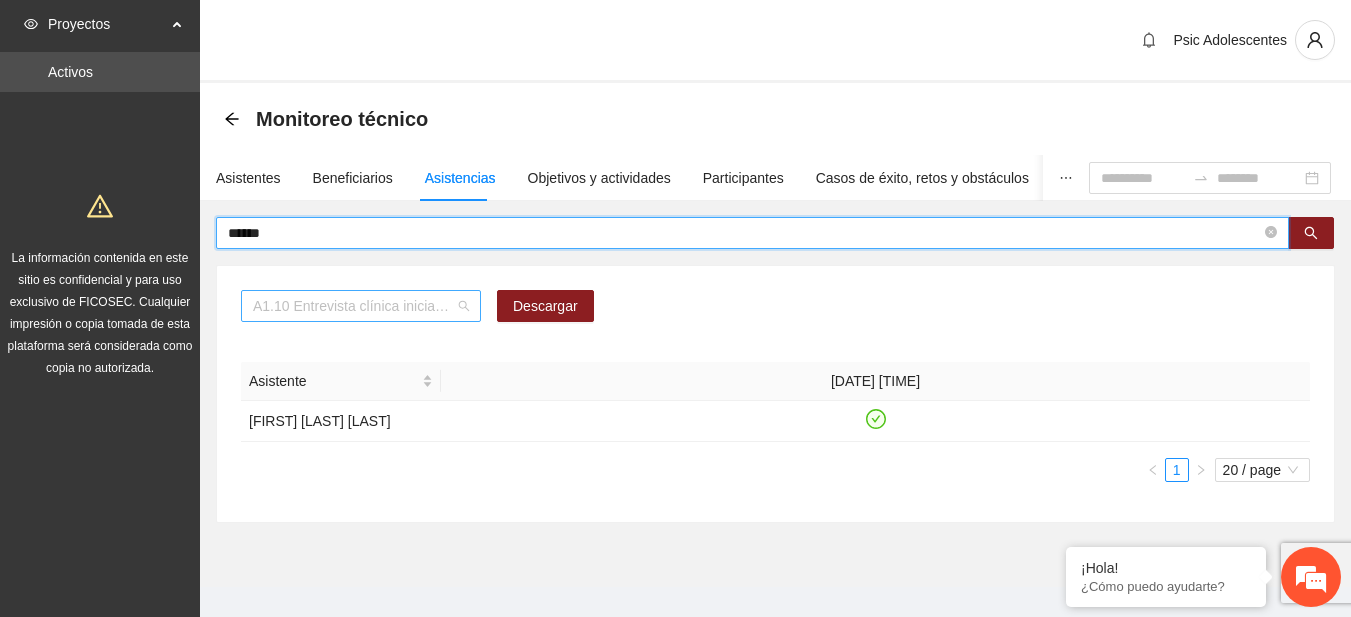 click on "A1.10 Entrevista clínica inicial a padres o tutores de Adolescentes" at bounding box center [361, 306] 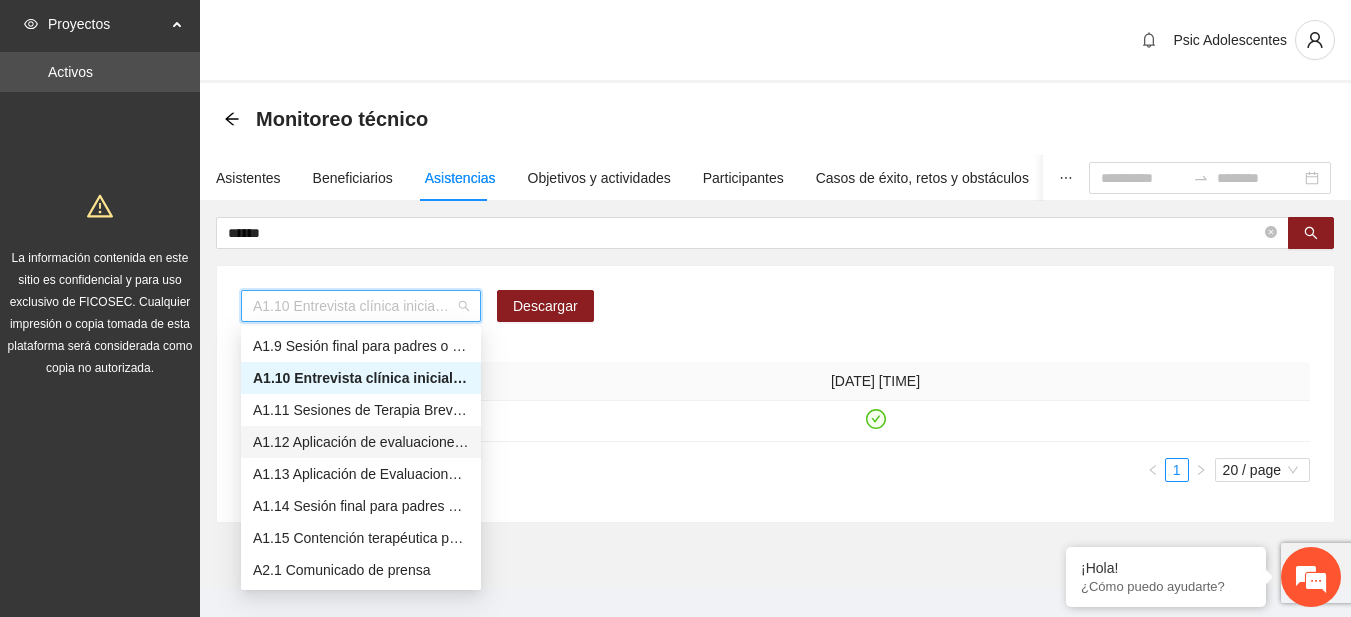 click on "A1.12 Aplicación de evaluaciones Pre a Adolescentes" at bounding box center (361, 442) 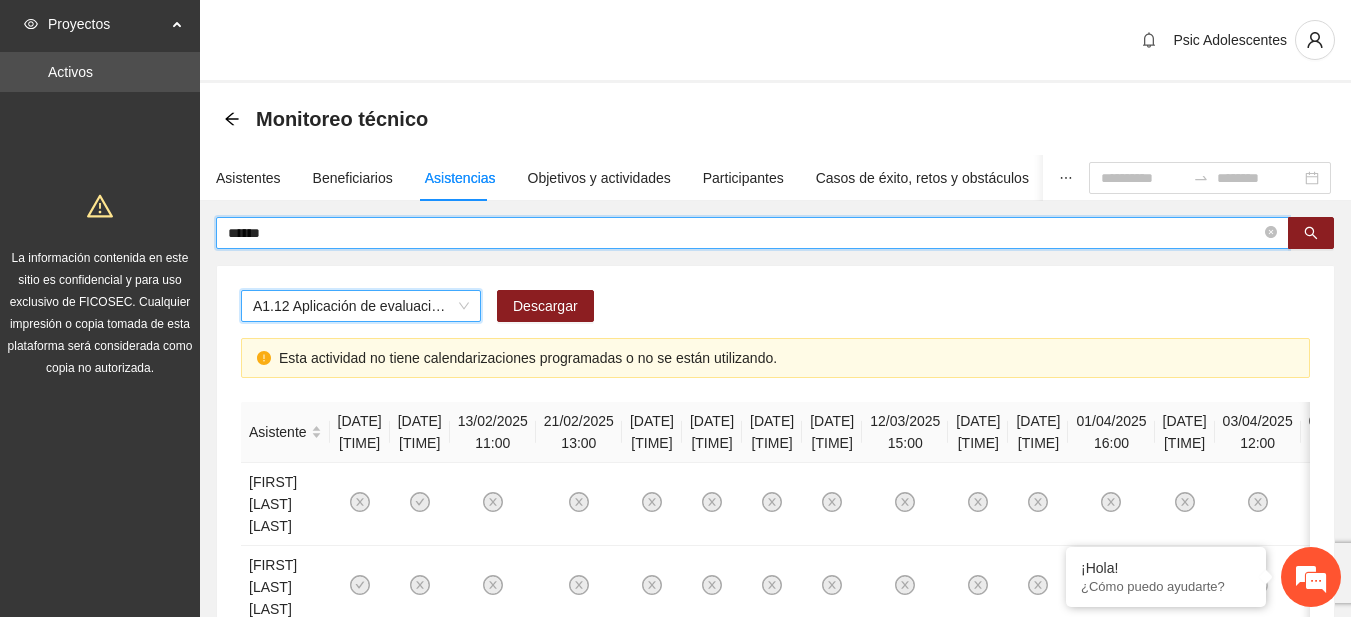 click on "******" at bounding box center (744, 233) 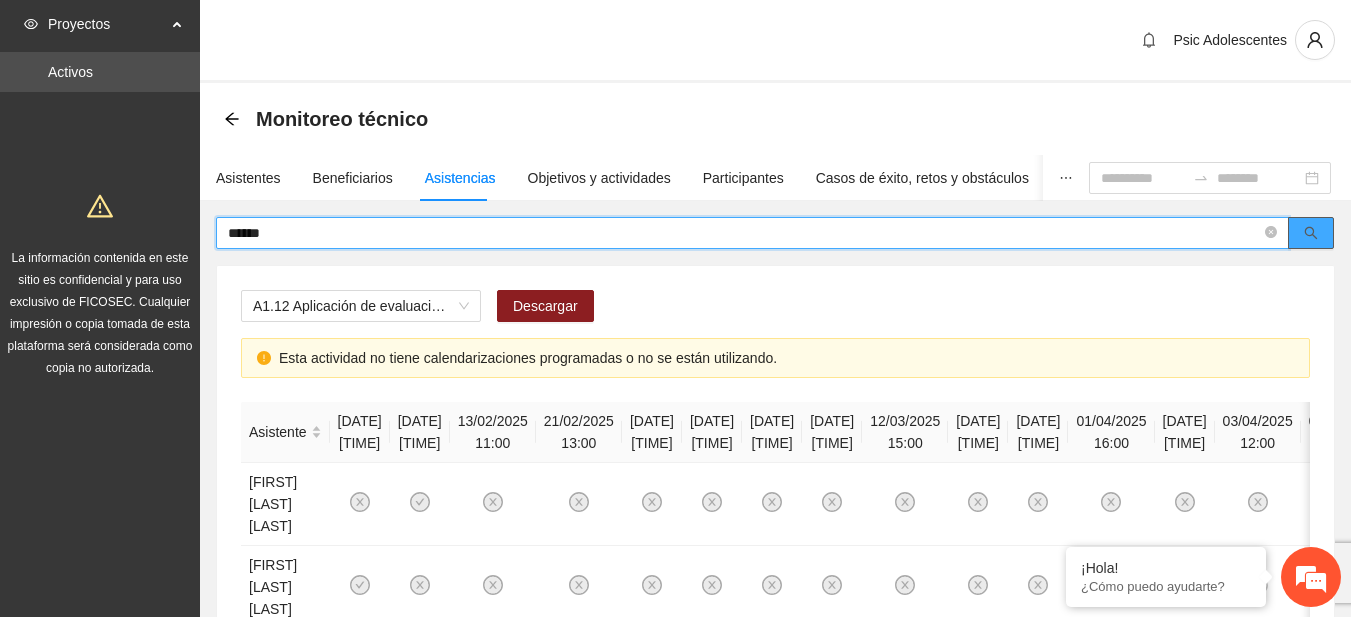click at bounding box center [1311, 233] 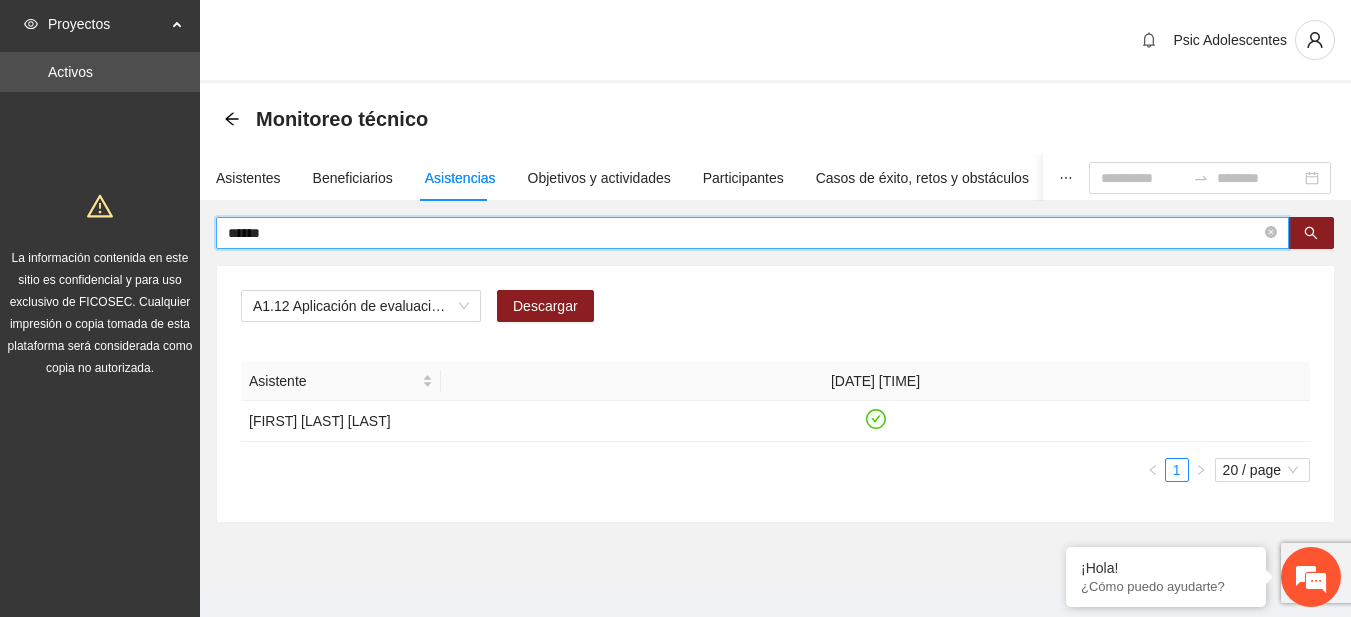 drag, startPoint x: 425, startPoint y: 233, endPoint x: 110, endPoint y: 220, distance: 315.26813 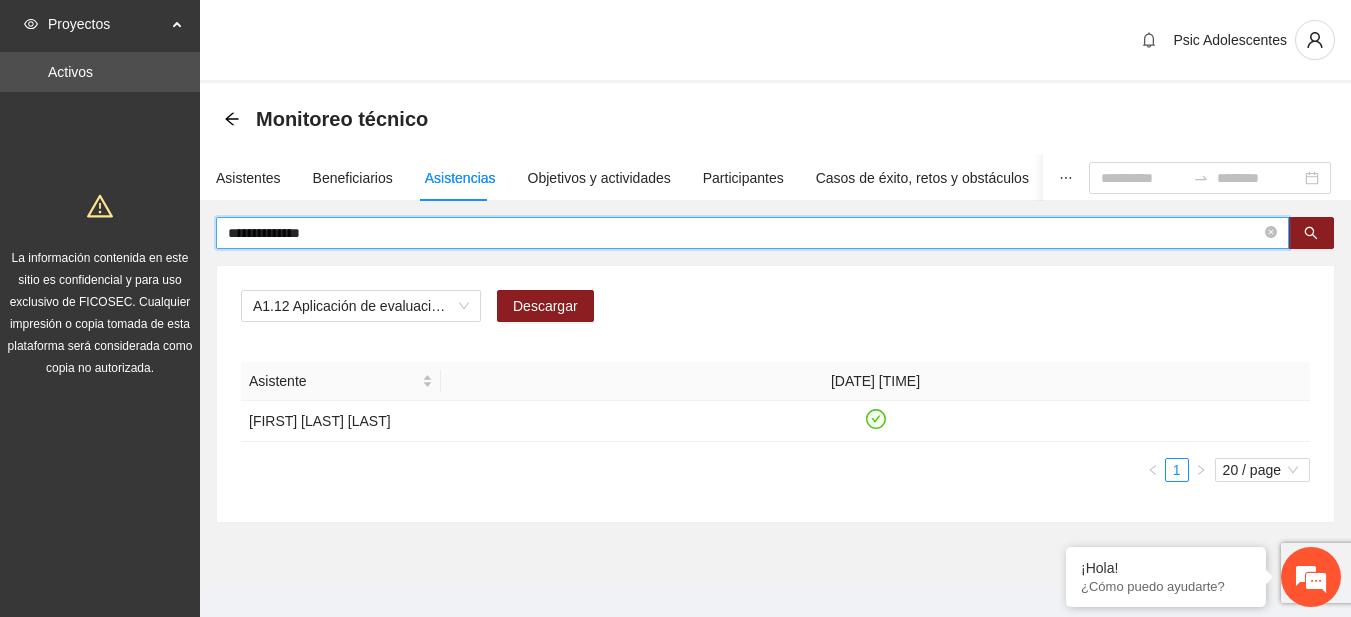 type on "**********" 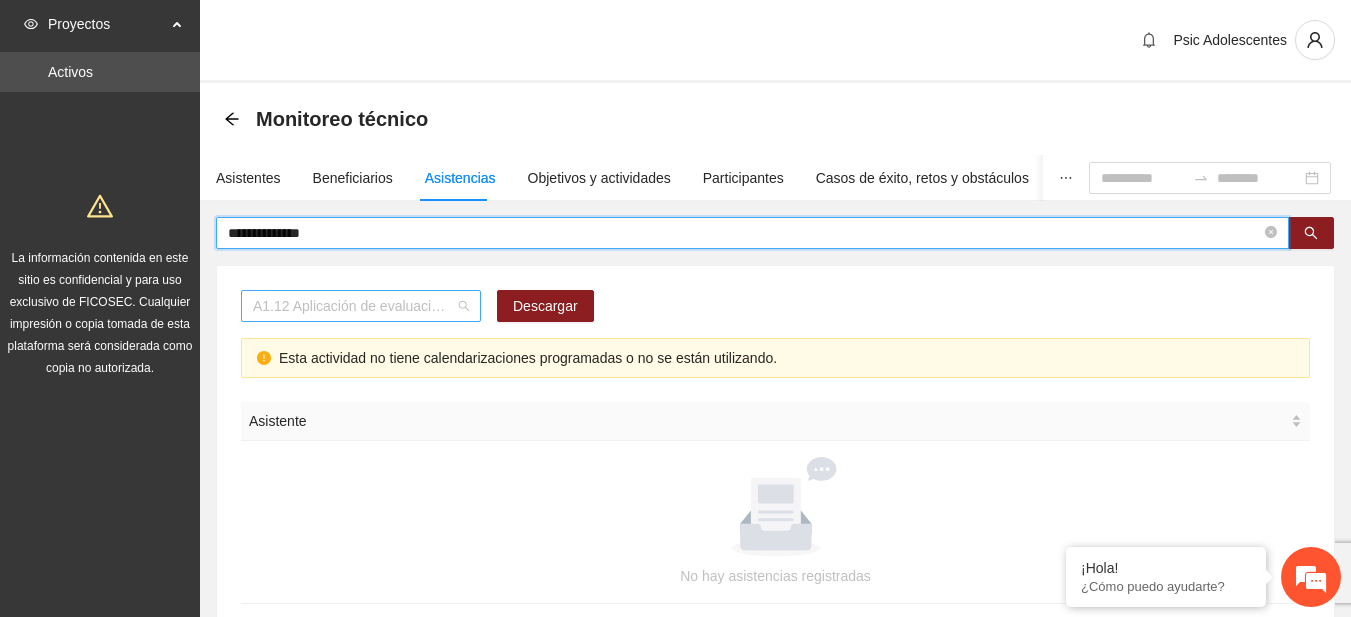 click on "A1.12 Aplicación de evaluaciones Pre a Adolescentes" at bounding box center [361, 306] 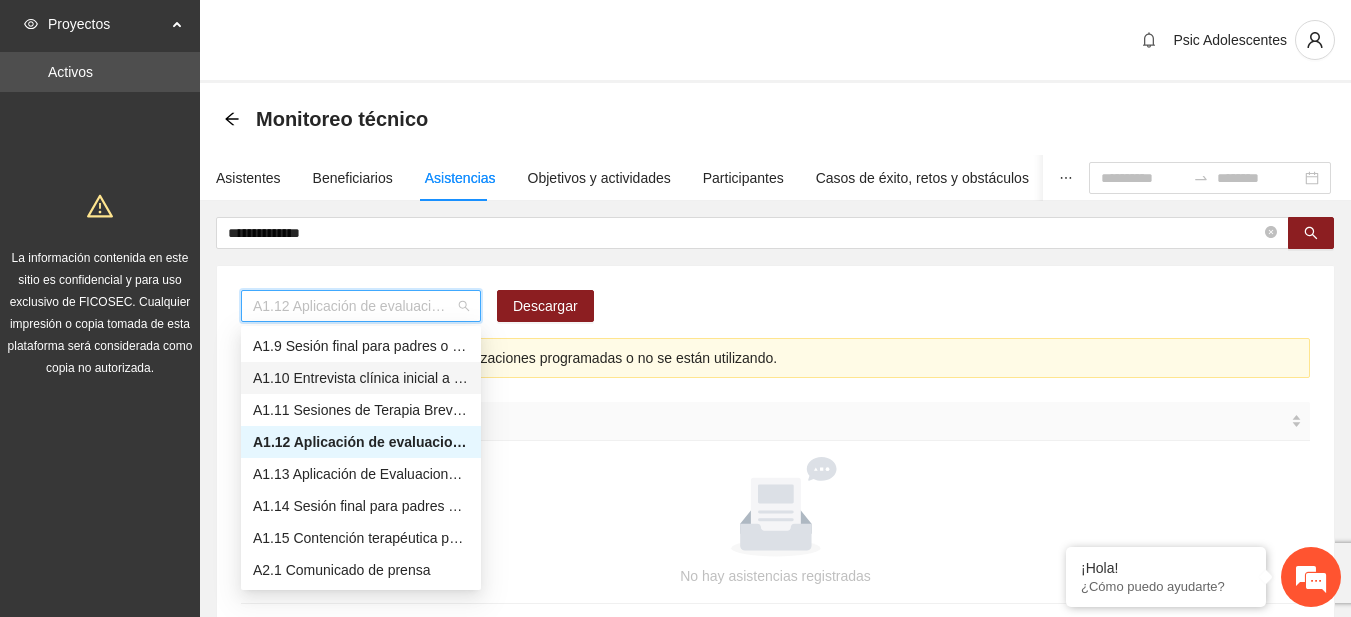 click on "A1.10 Entrevista clínica inicial a padres o tutores de Adolescentes" at bounding box center [361, 378] 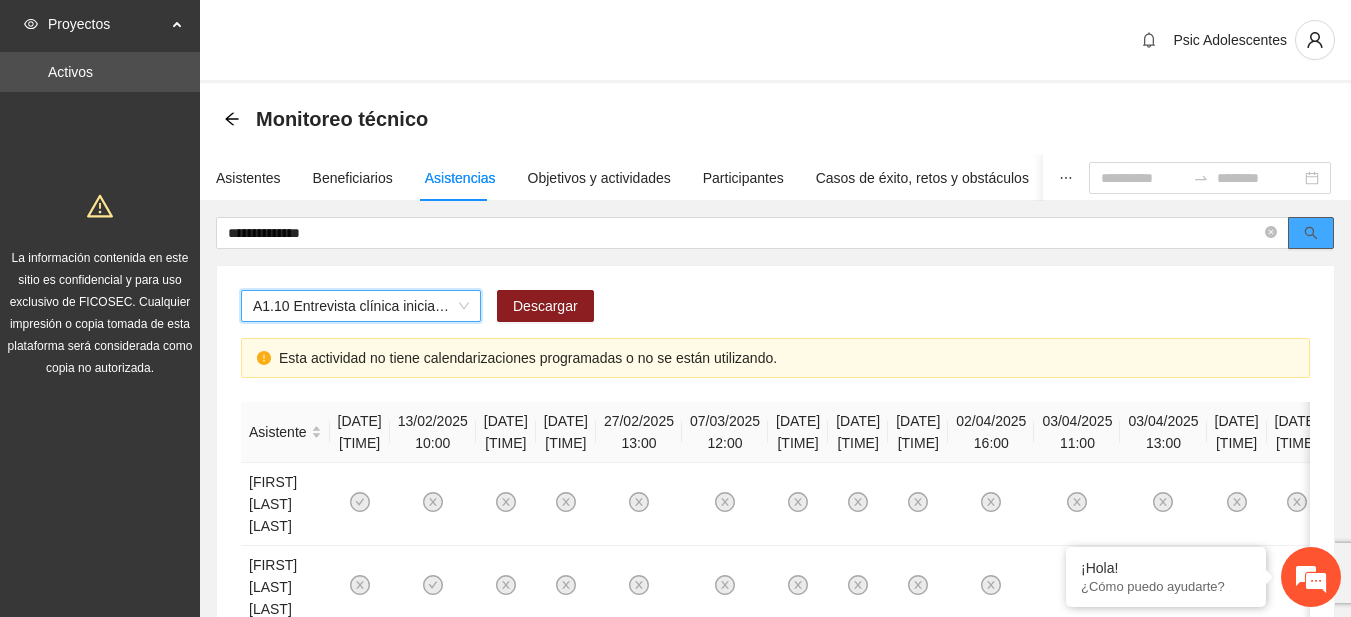click at bounding box center [1311, 234] 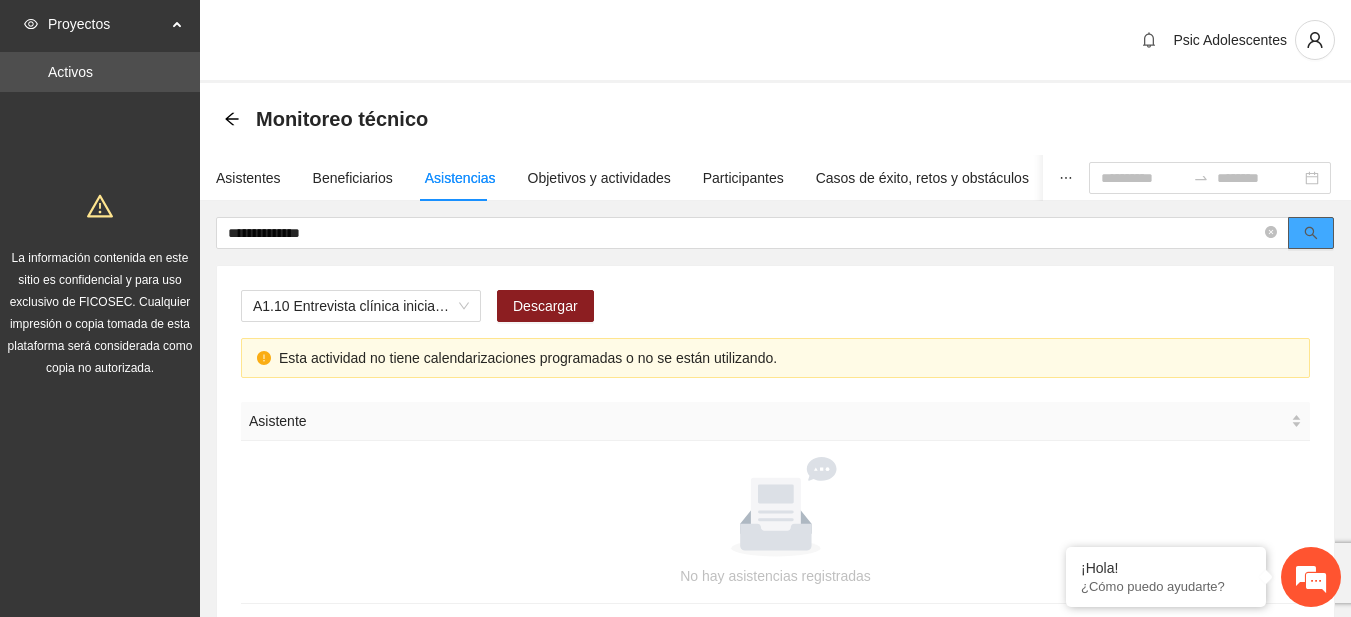 scroll, scrollTop: 132, scrollLeft: 0, axis: vertical 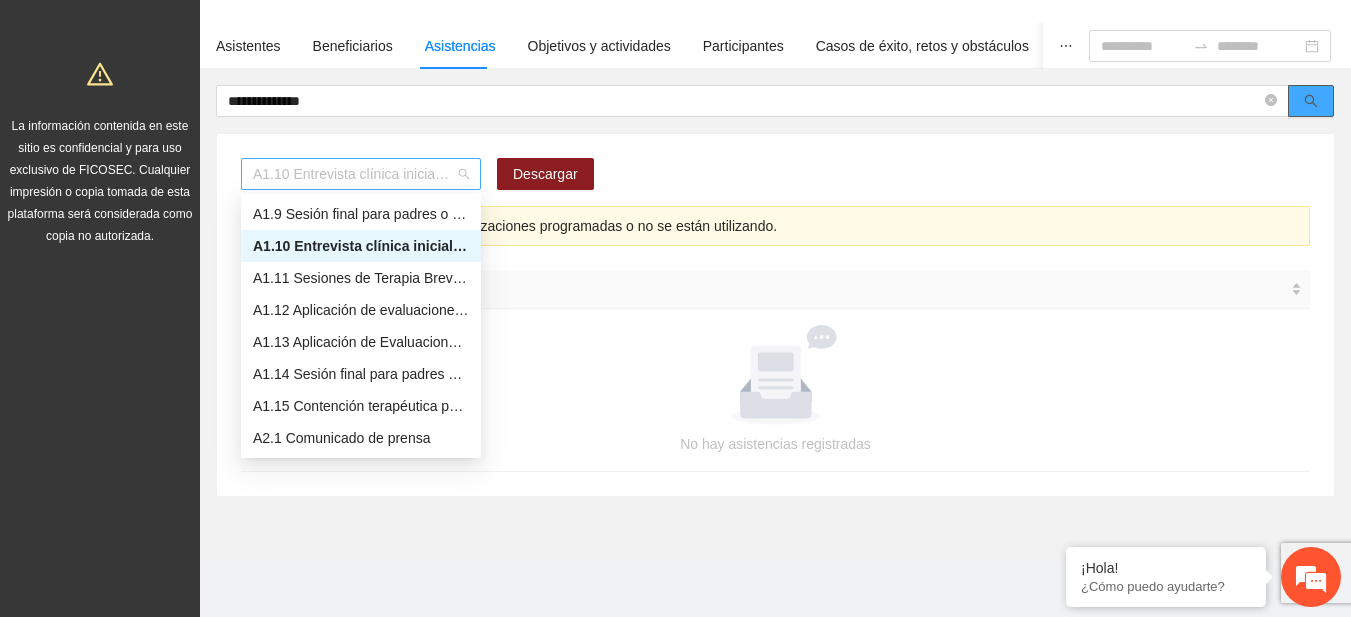 click on "A1.10 Entrevista clínica inicial a padres o tutores de Adolescentes" at bounding box center (361, 174) 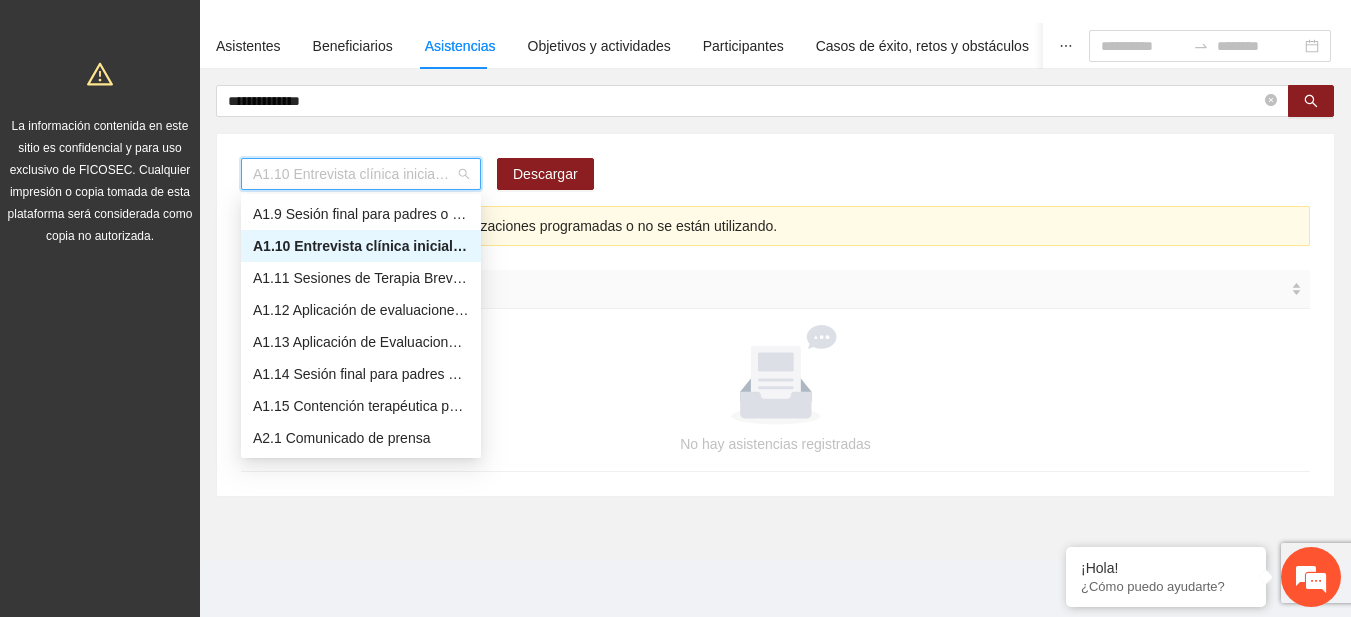 click on "A1.10 Entrevista clínica inicial a padres o tutores de Adolescentes" at bounding box center [361, 246] 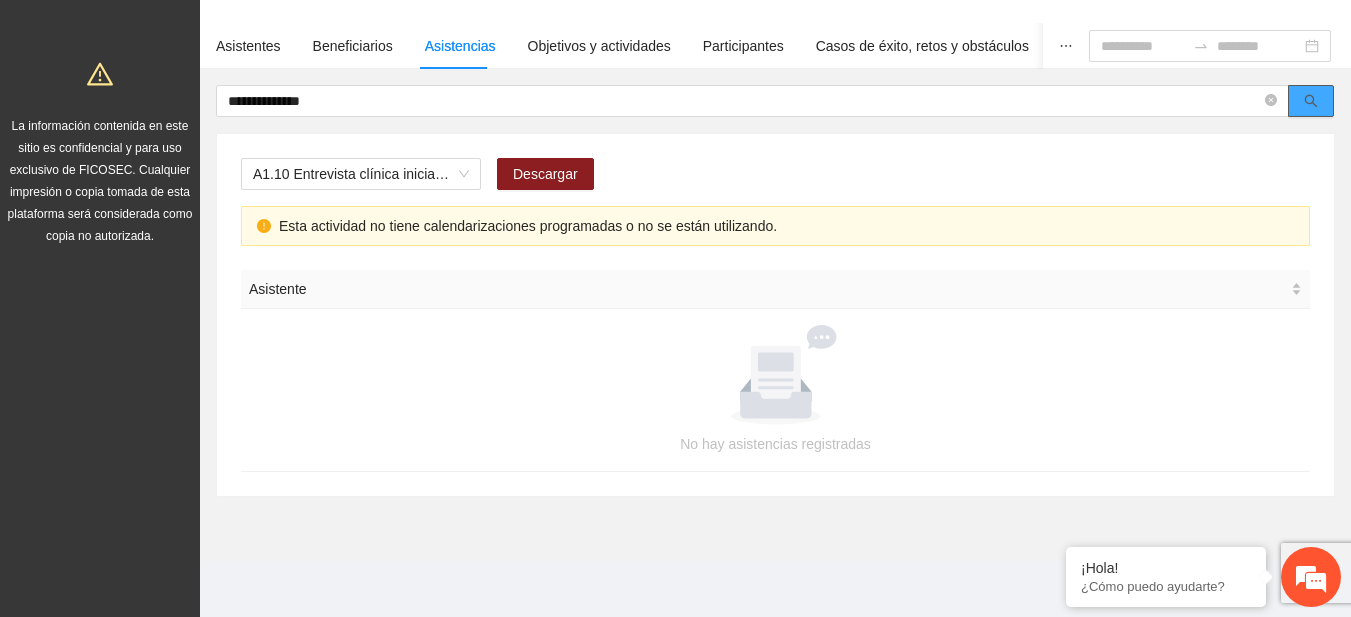 click 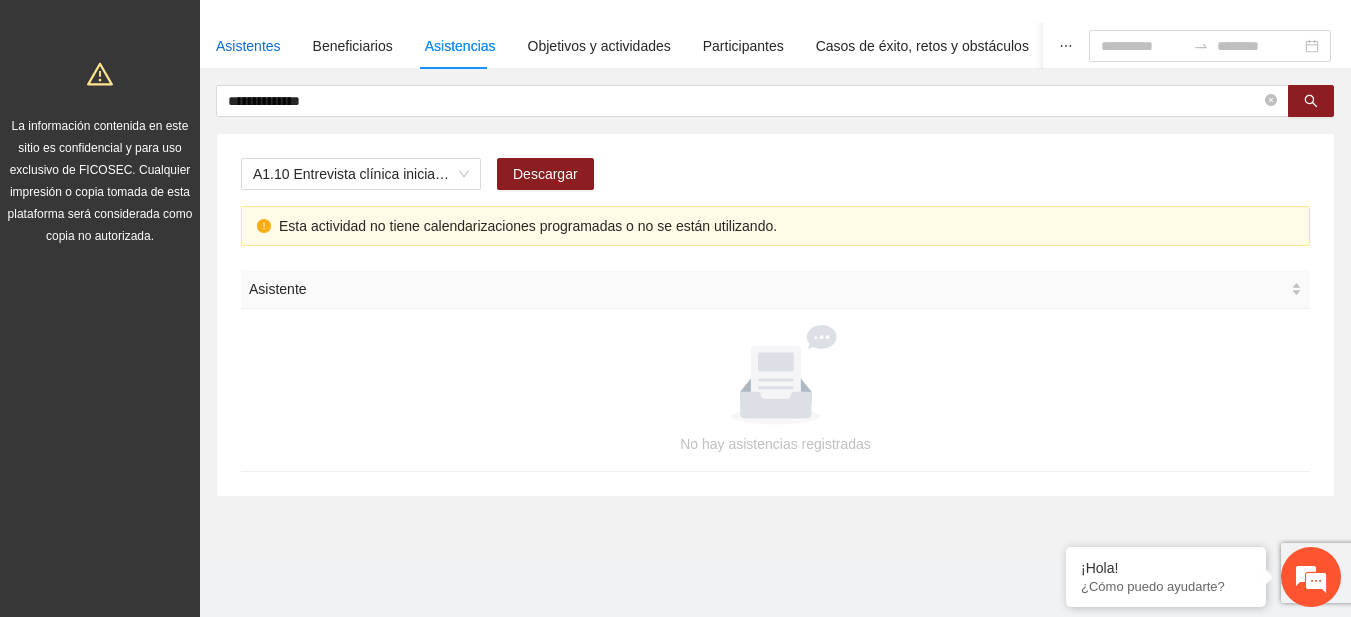 click on "Asistentes" at bounding box center (248, 46) 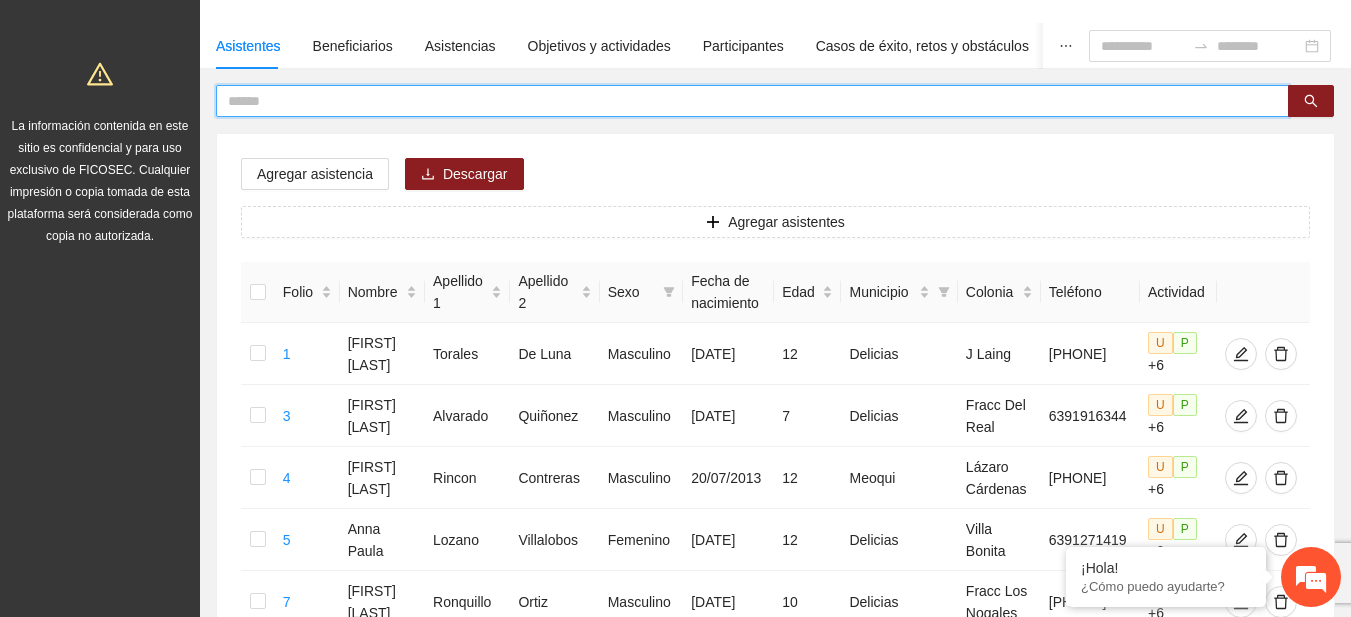 click at bounding box center (744, 101) 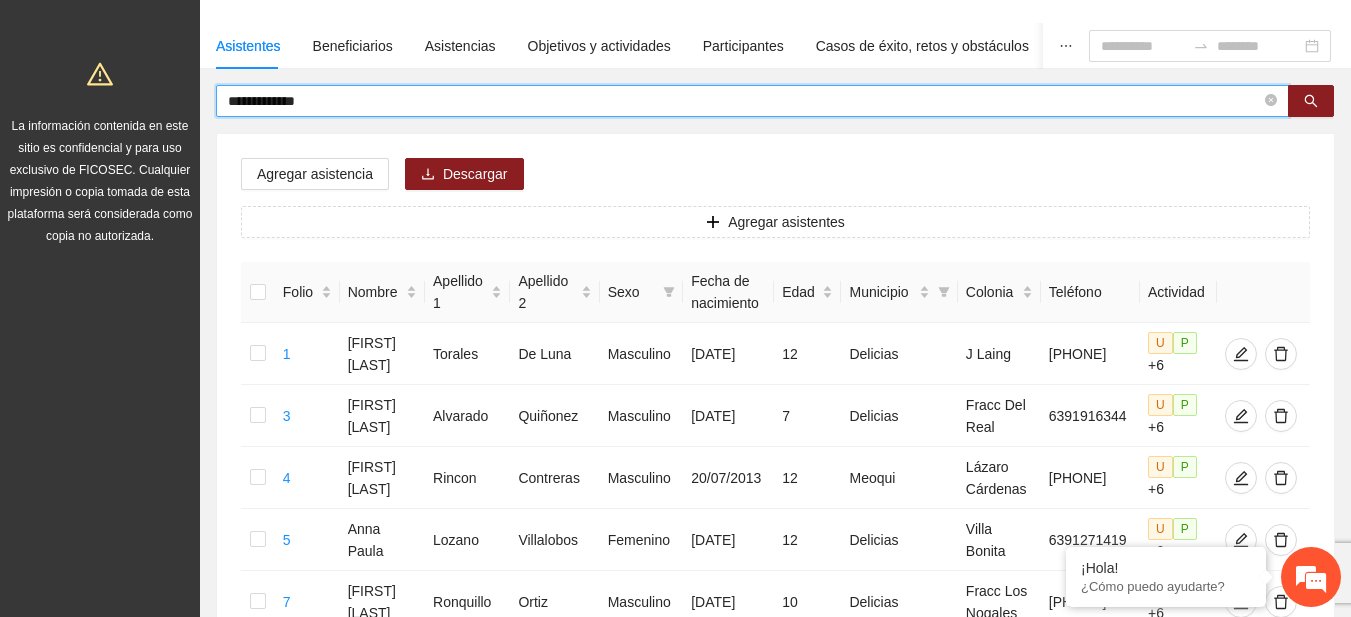 type on "**********" 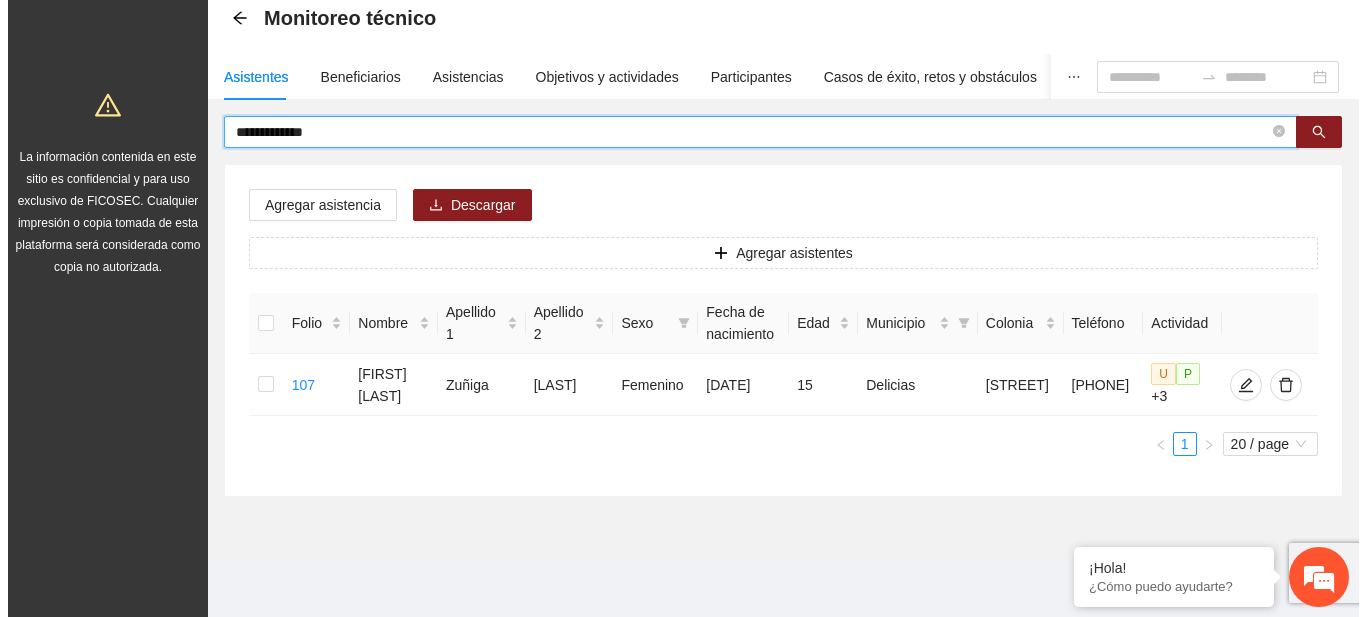 scroll, scrollTop: 100, scrollLeft: 0, axis: vertical 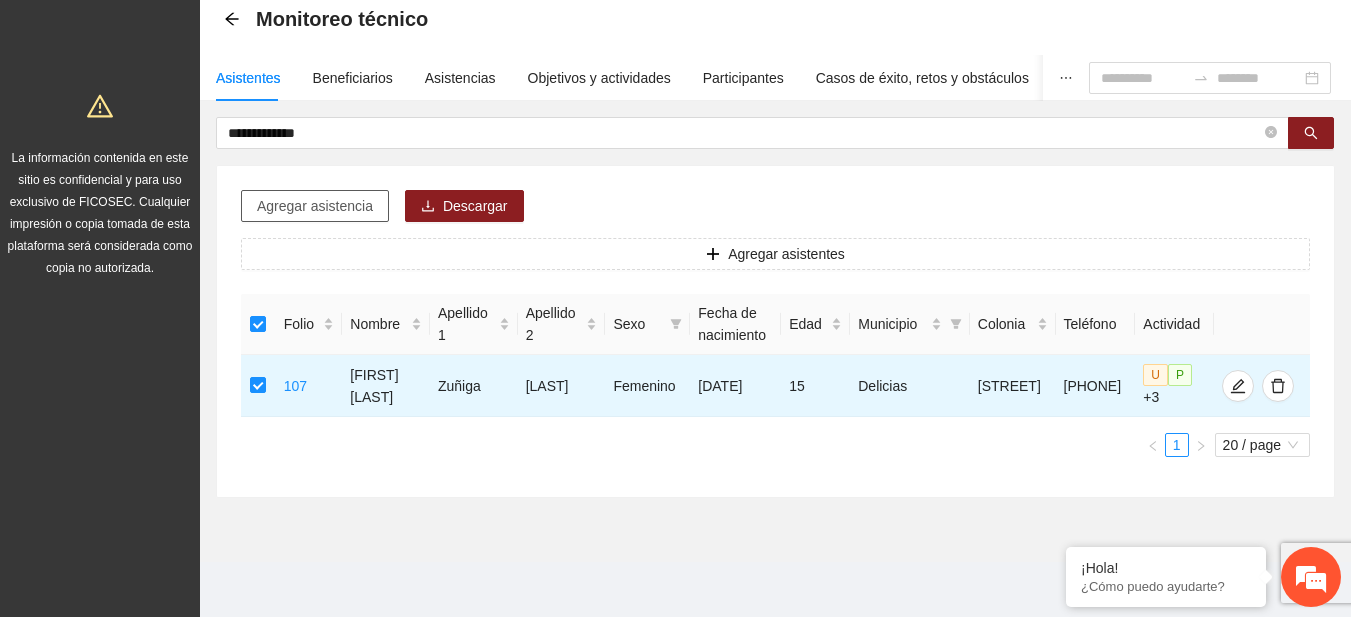 click on "Agregar asistencia" at bounding box center [315, 206] 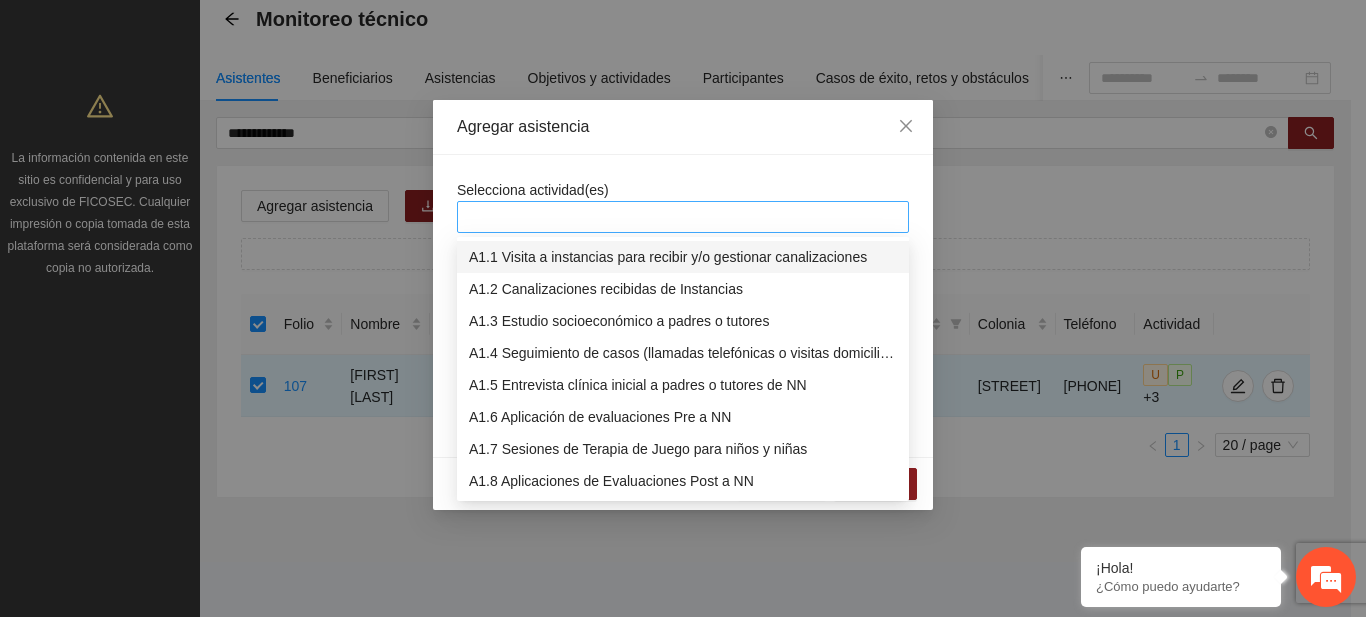 click at bounding box center [683, 217] 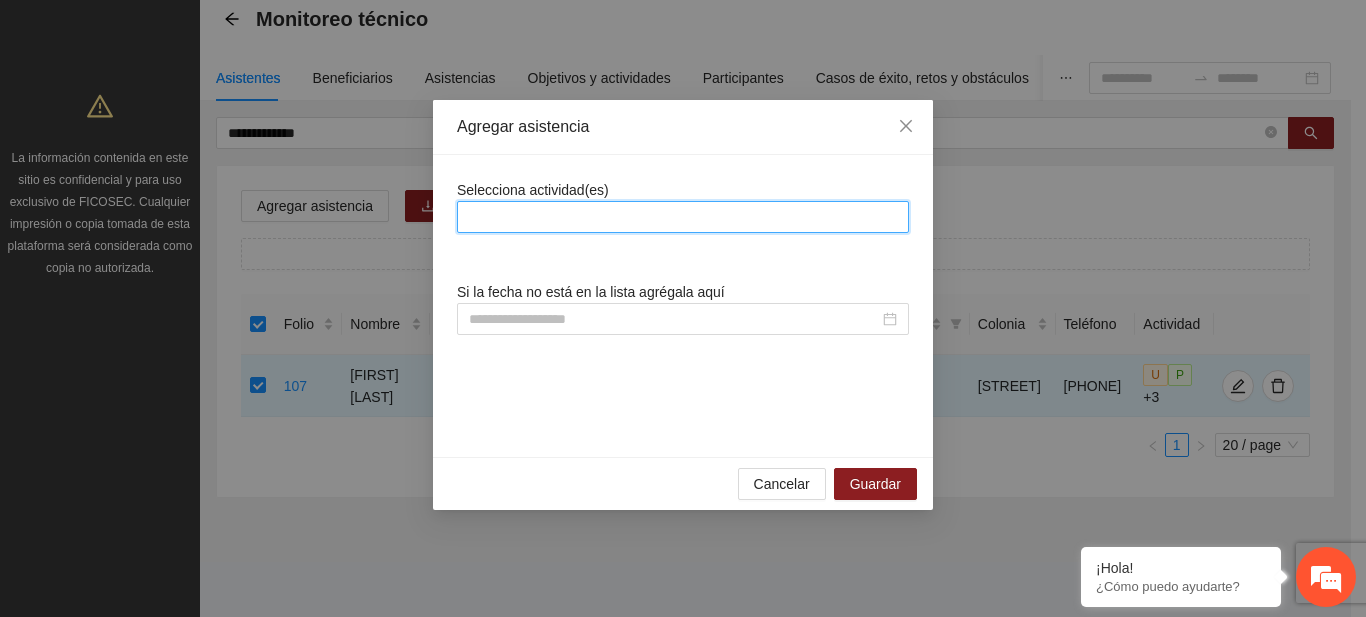 click at bounding box center [683, 217] 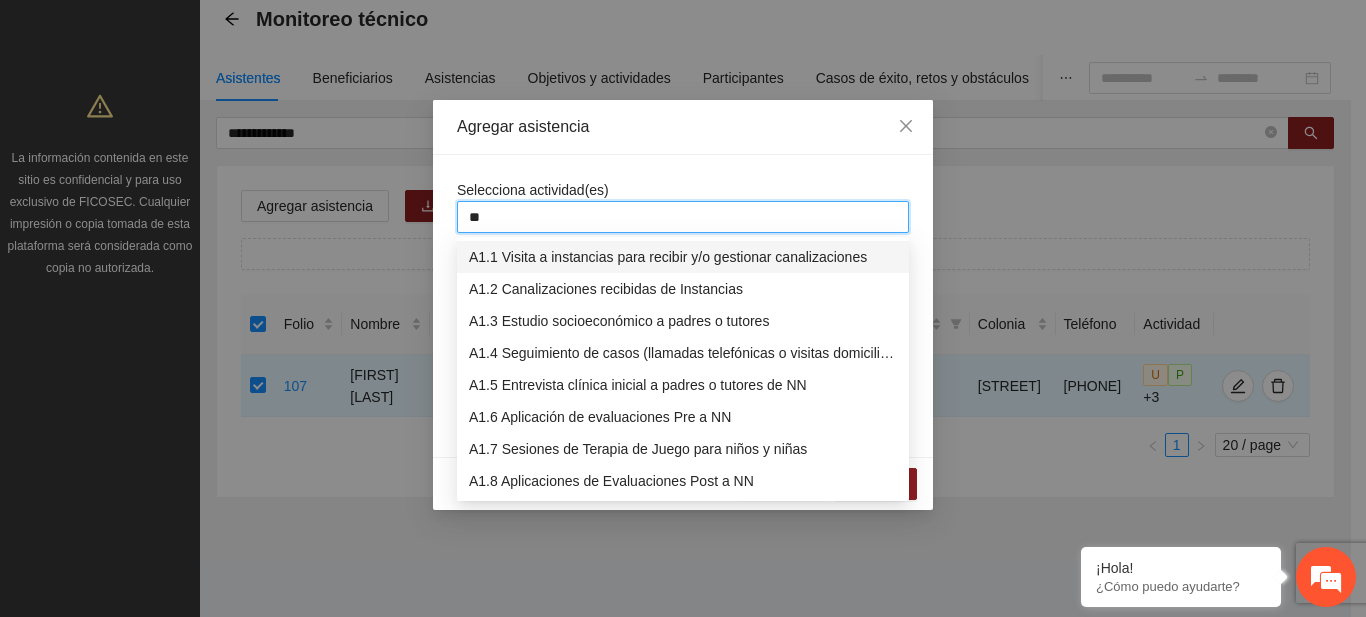 type on "***" 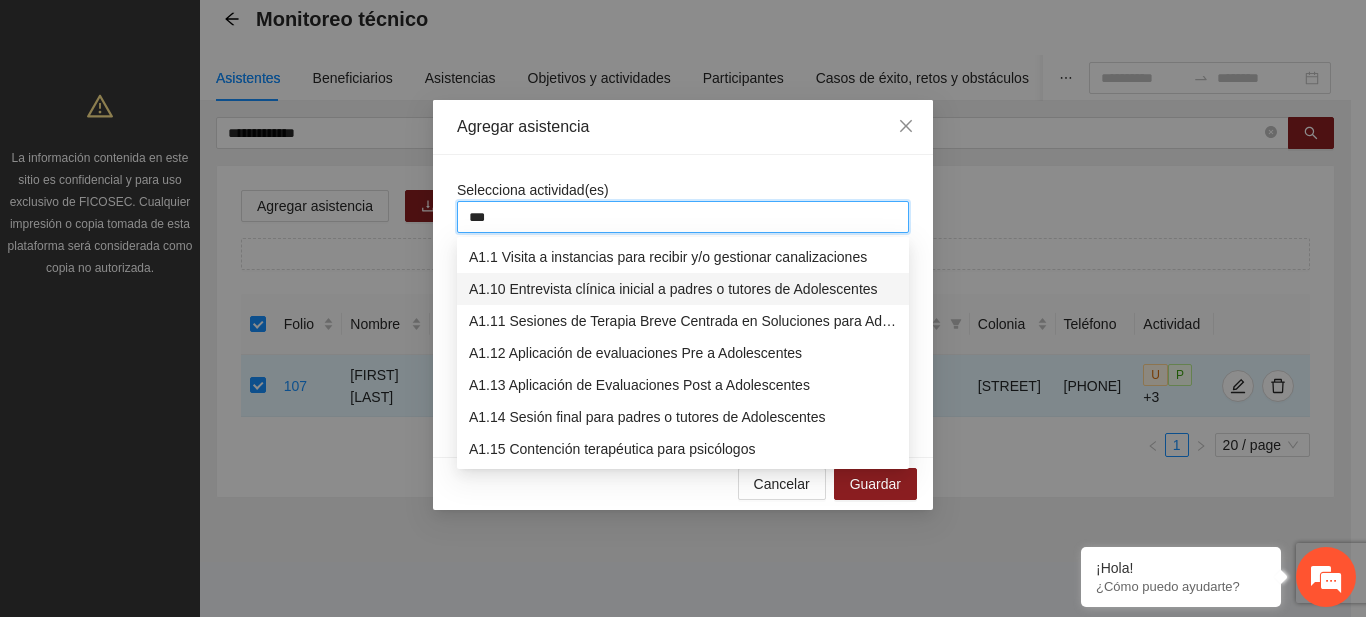 click on "A1.10 Entrevista clínica inicial a padres o tutores de Adolescentes" at bounding box center (683, 289) 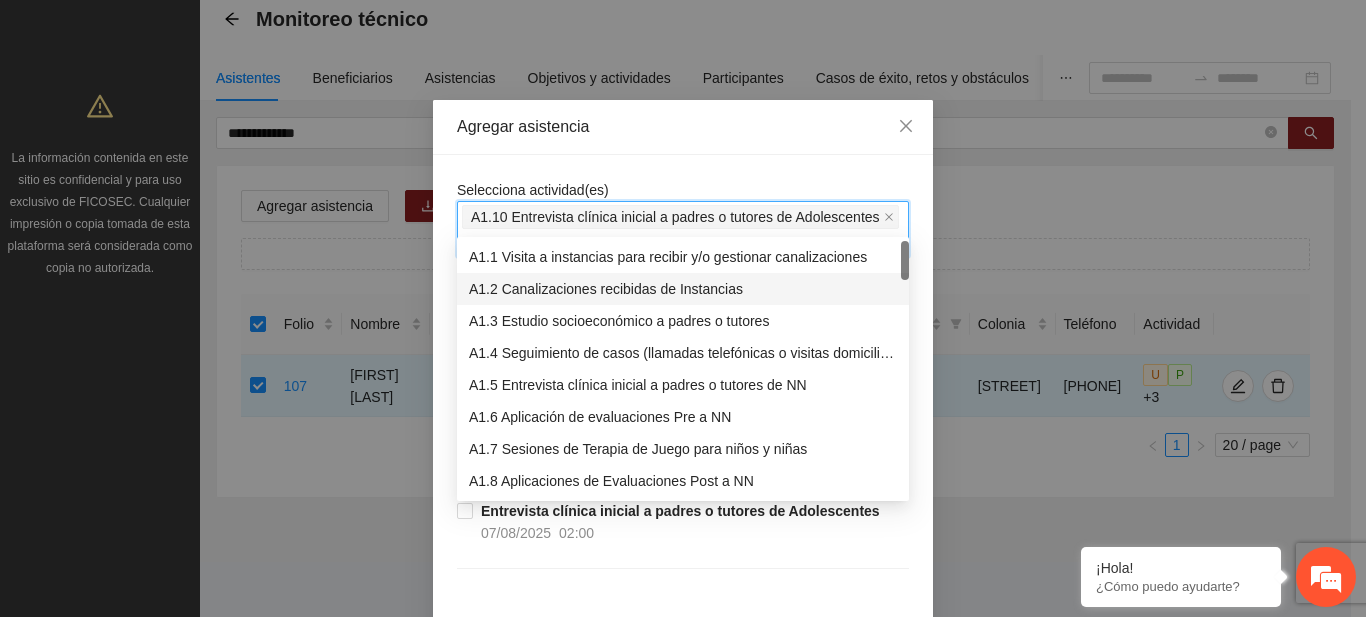 click on "Selecciona actividad(es) A1.10 Entrevista clínica inicial a padres o tutores de Adolescentes  Si la fecha no está en la lista agrégala aquí Entrevista clínica inicial a padres o tutores de Adolescentes [DATE] [TIME] Entrevista clínica inicial a padres o tutores de Adolescentes [DATE] [TIME]" at bounding box center [683, 410] 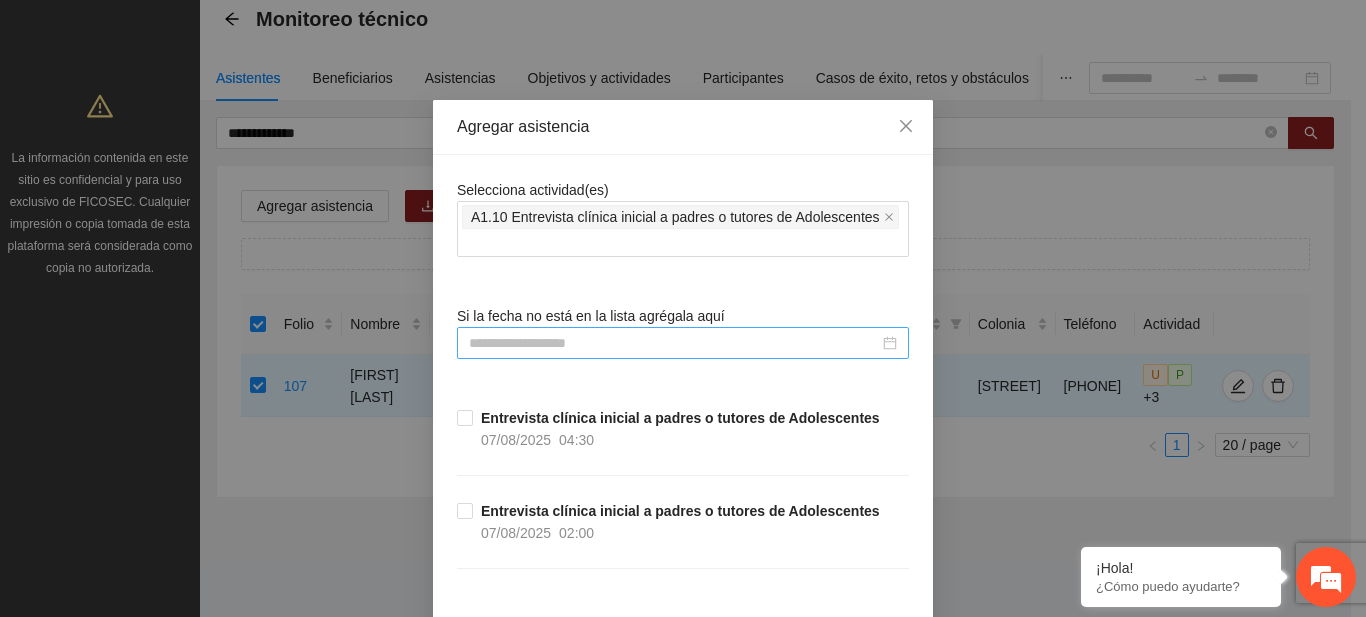 click at bounding box center (674, 343) 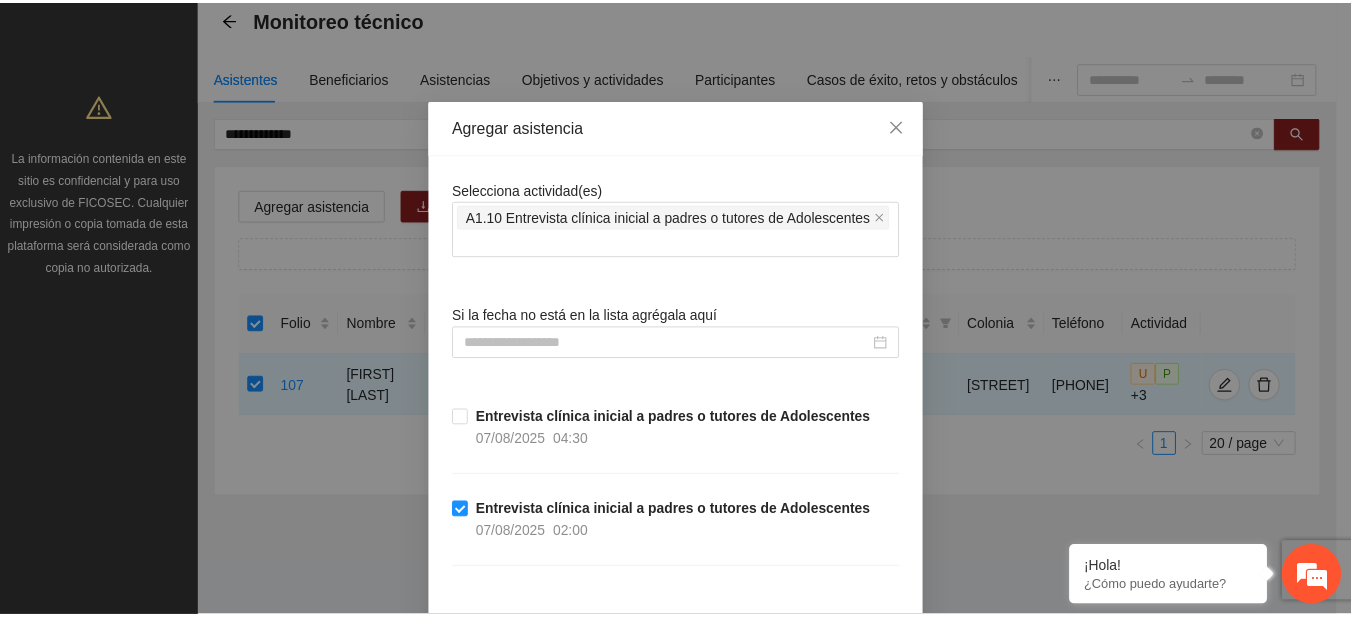 scroll, scrollTop: 145, scrollLeft: 0, axis: vertical 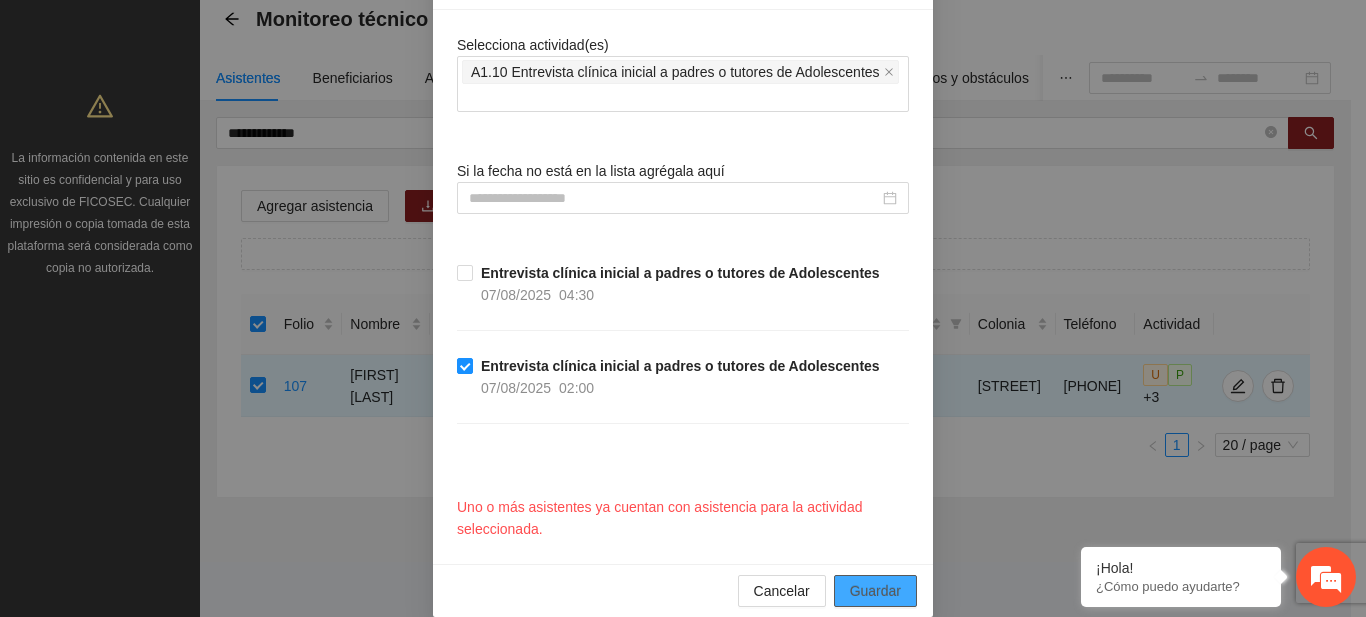 click on "Guardar" at bounding box center [875, 591] 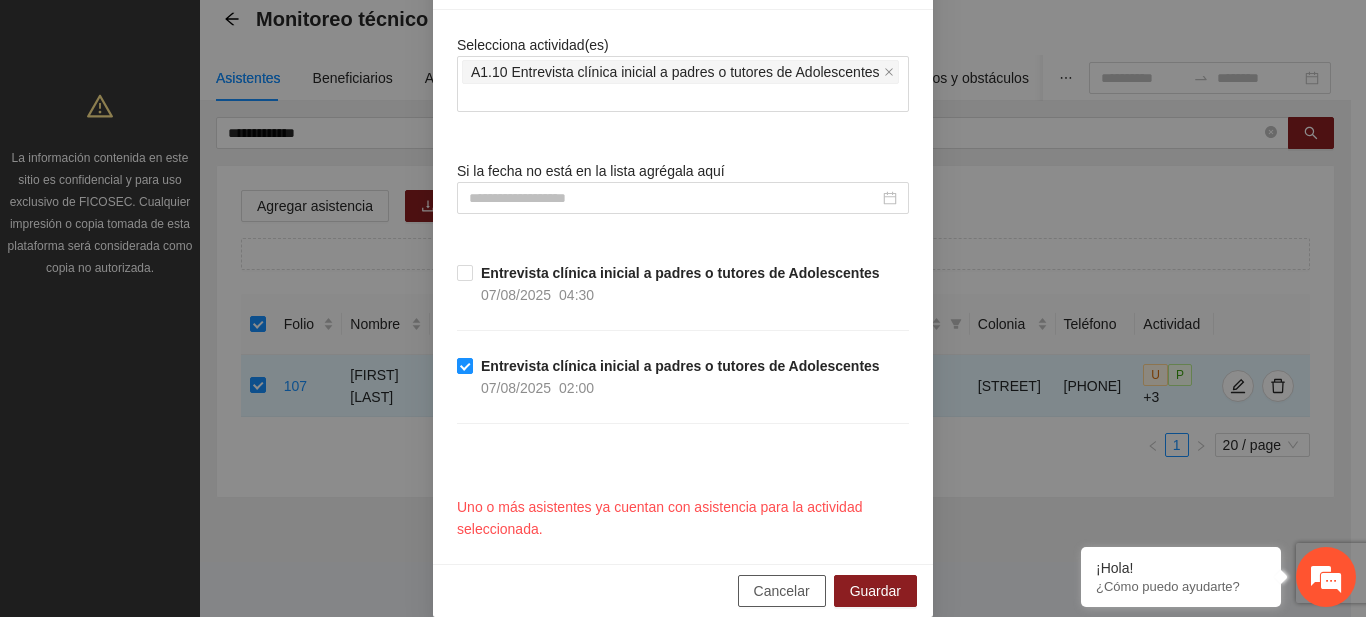 click on "Cancelar" at bounding box center (782, 591) 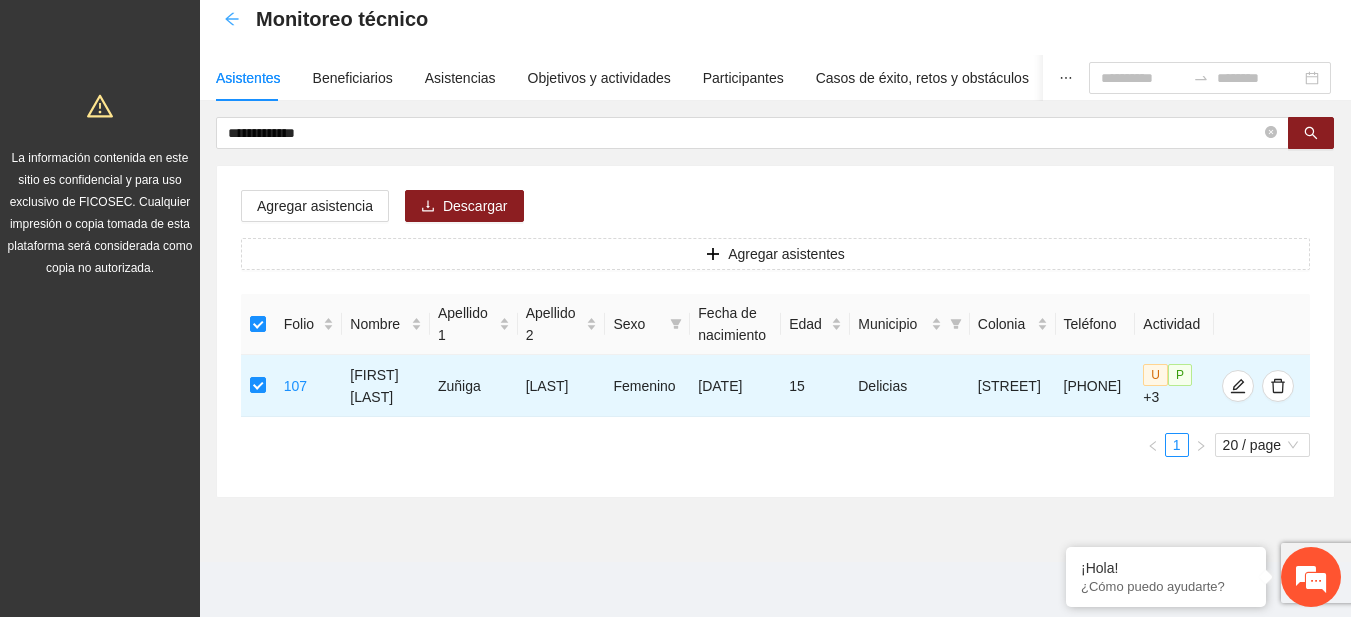 click 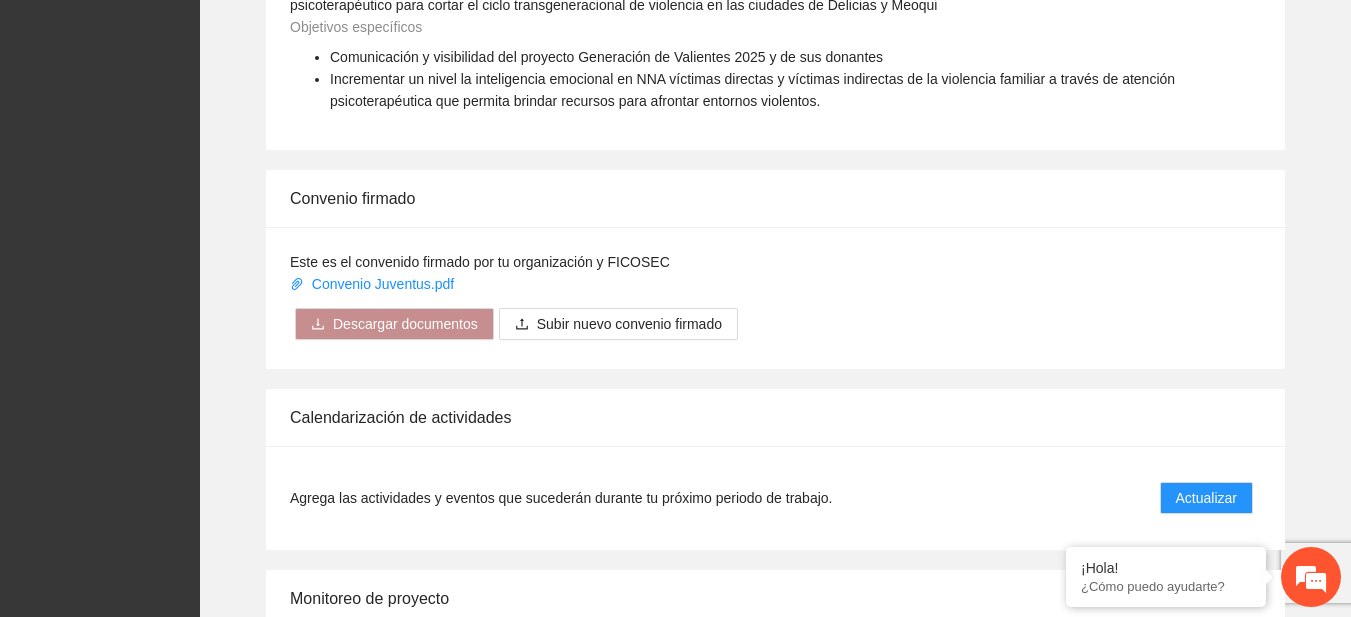scroll, scrollTop: 1659, scrollLeft: 0, axis: vertical 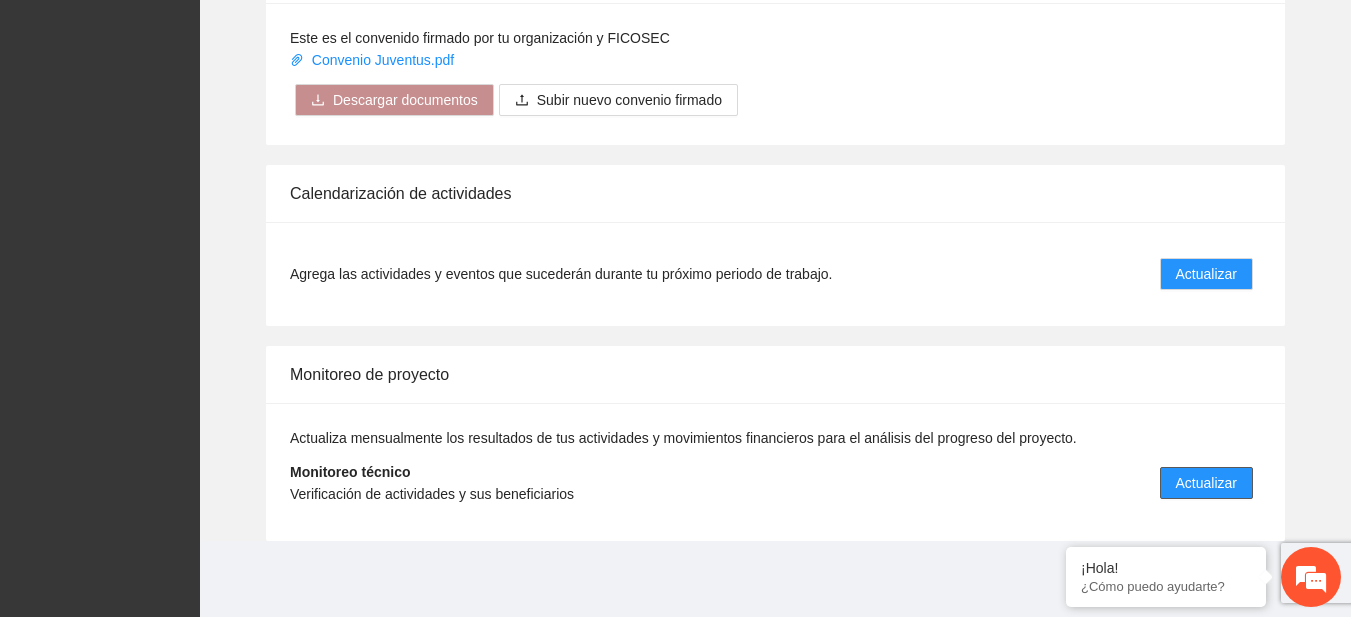 click on "Actualizar" at bounding box center (1206, 483) 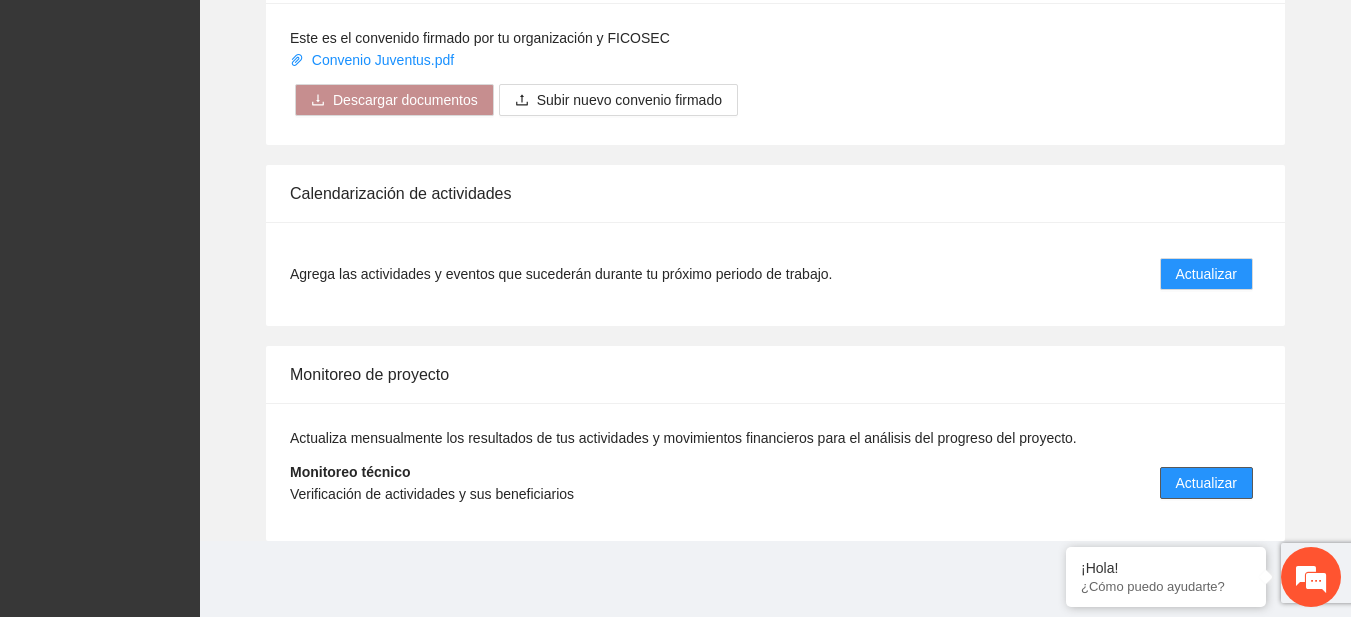 scroll, scrollTop: 0, scrollLeft: 0, axis: both 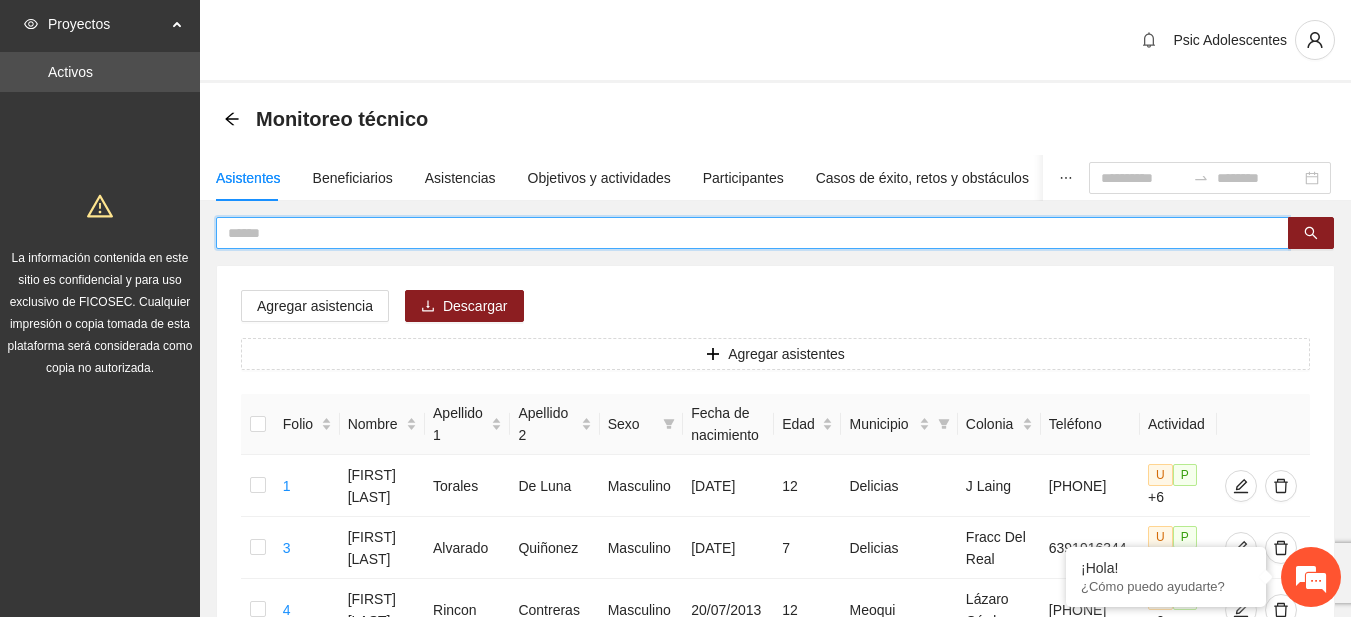 click at bounding box center (744, 233) 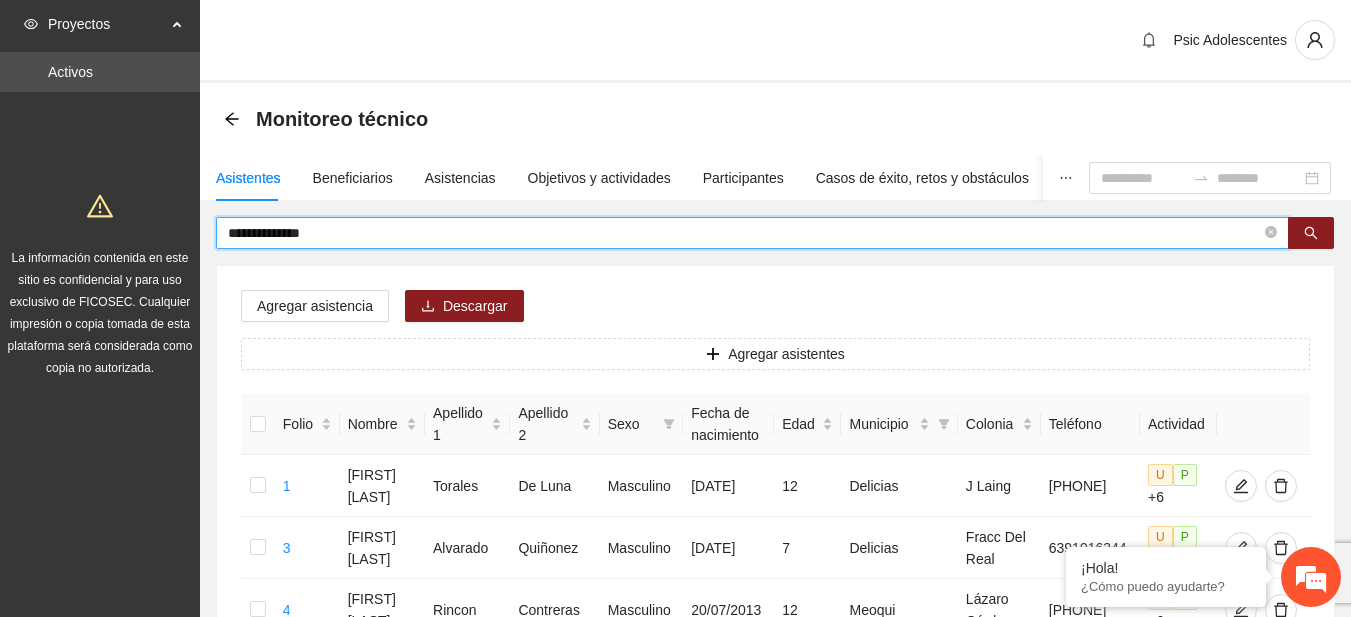 type on "**********" 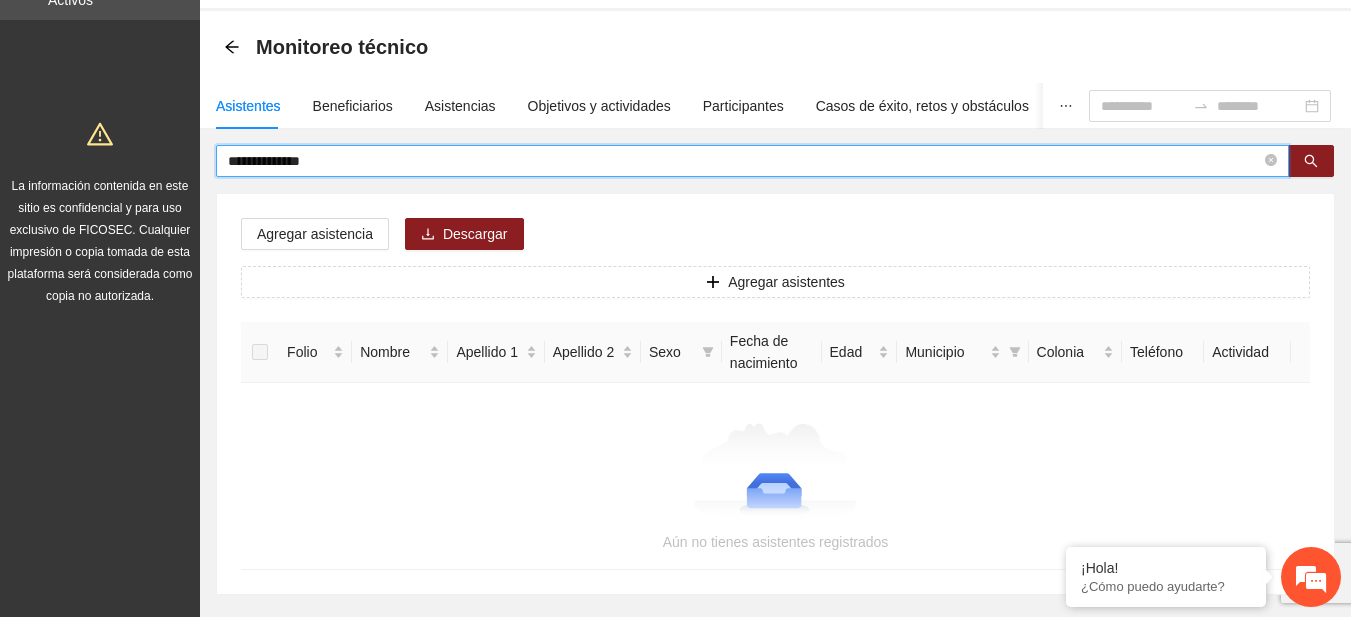 scroll, scrollTop: 74, scrollLeft: 0, axis: vertical 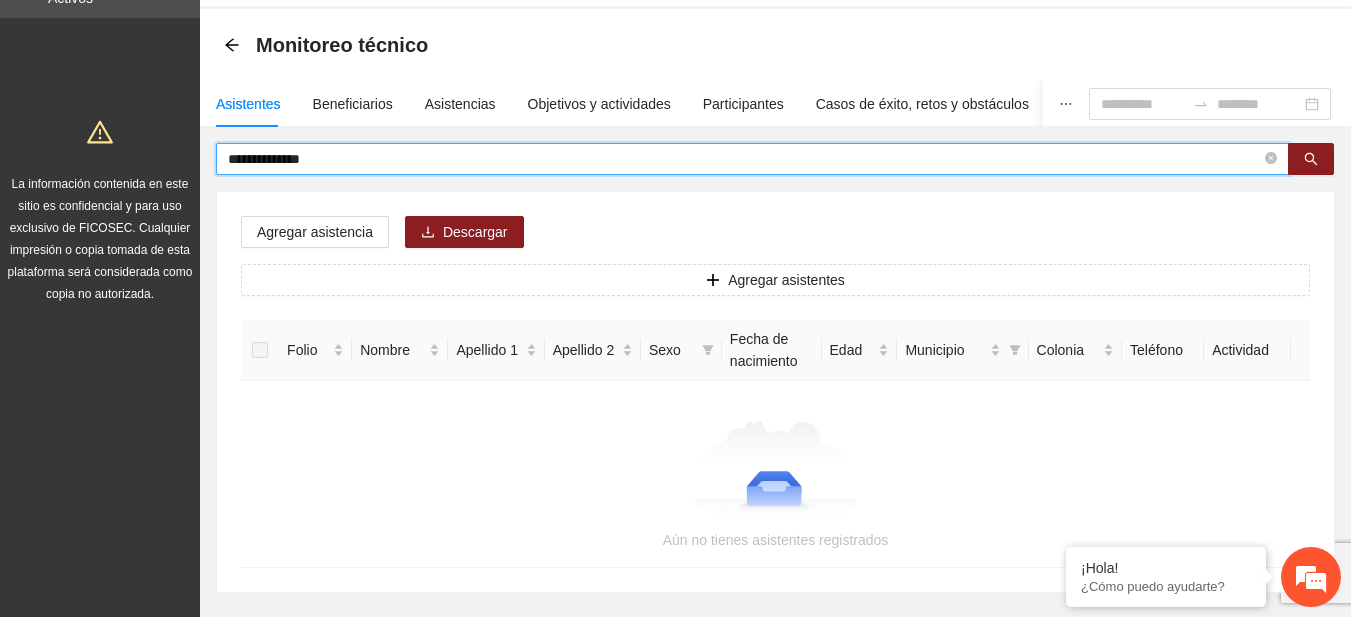click on "**********" at bounding box center (744, 159) 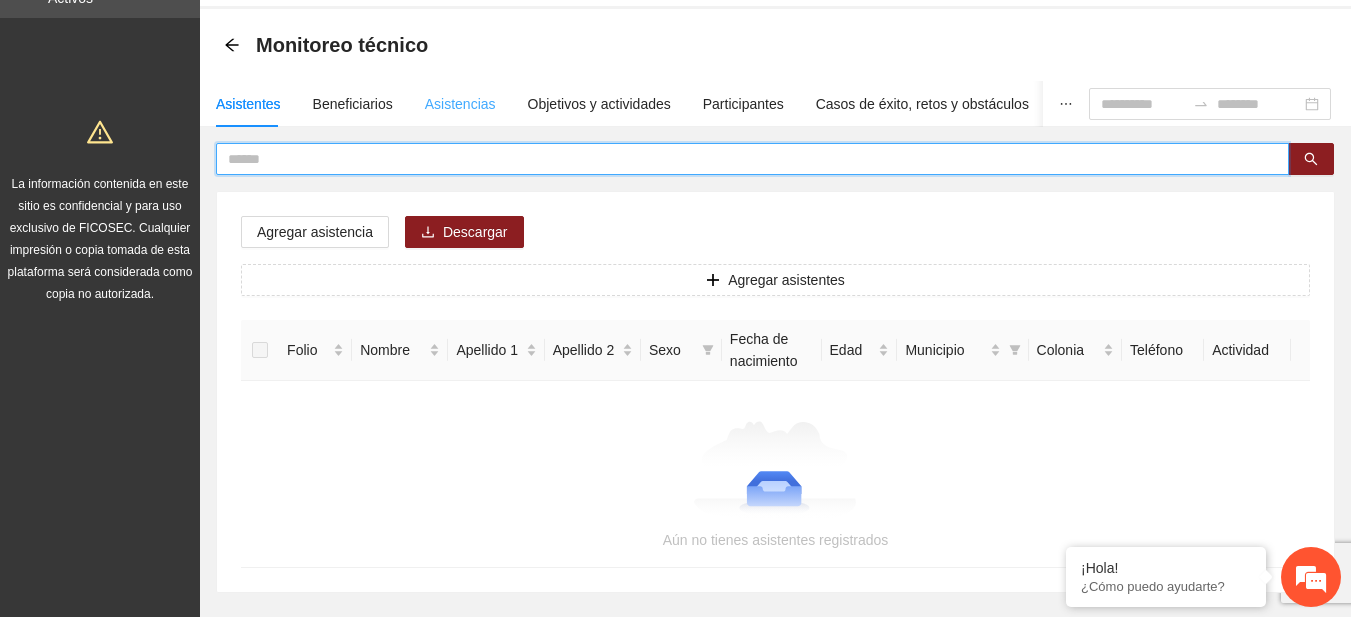 type 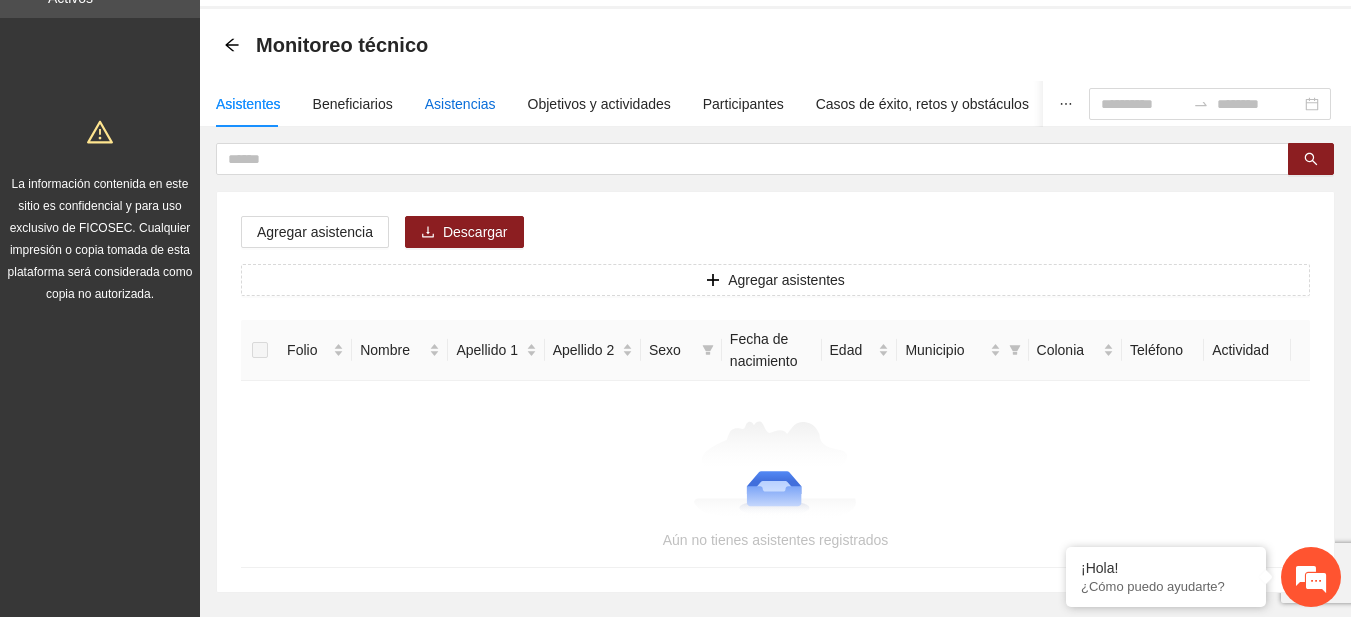 click on "Asistencias" at bounding box center [460, 104] 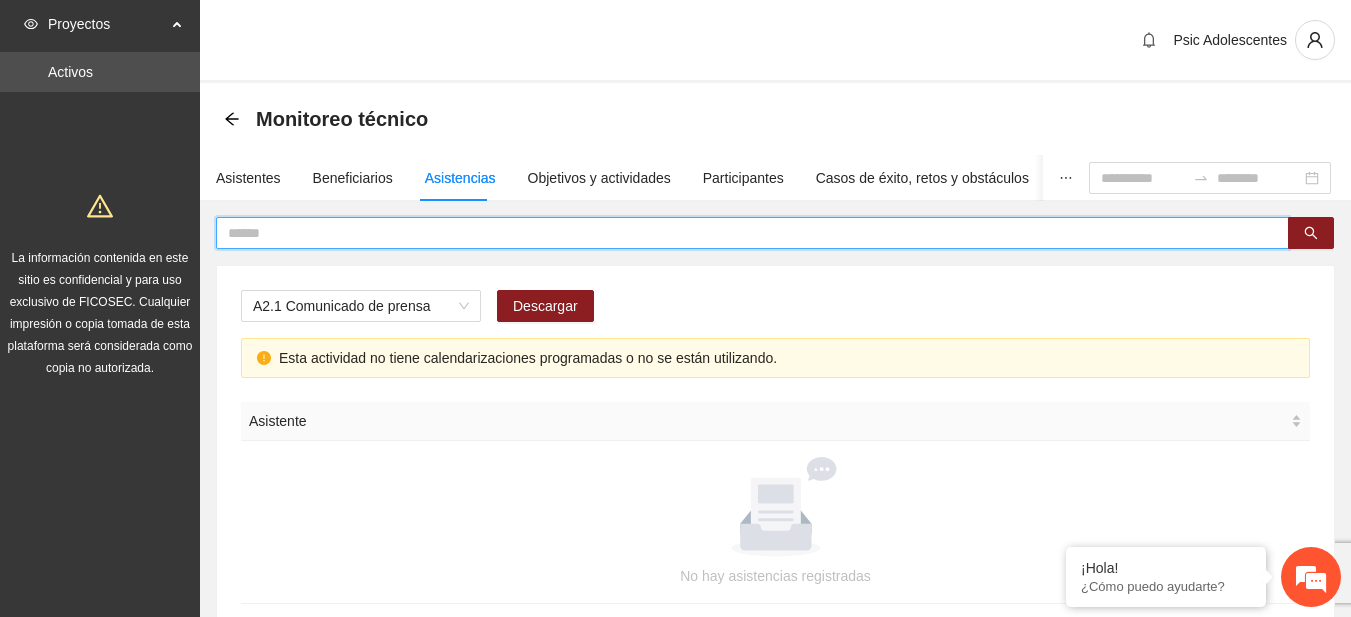 click at bounding box center [744, 233] 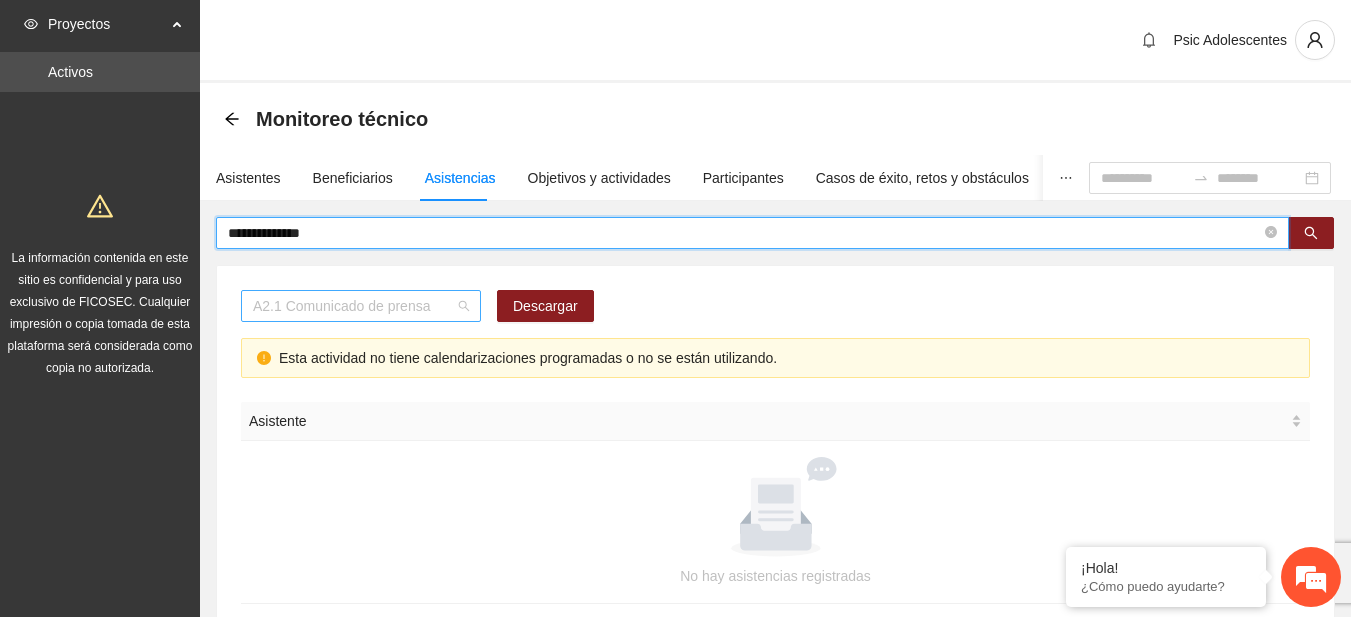 scroll, scrollTop: 256, scrollLeft: 0, axis: vertical 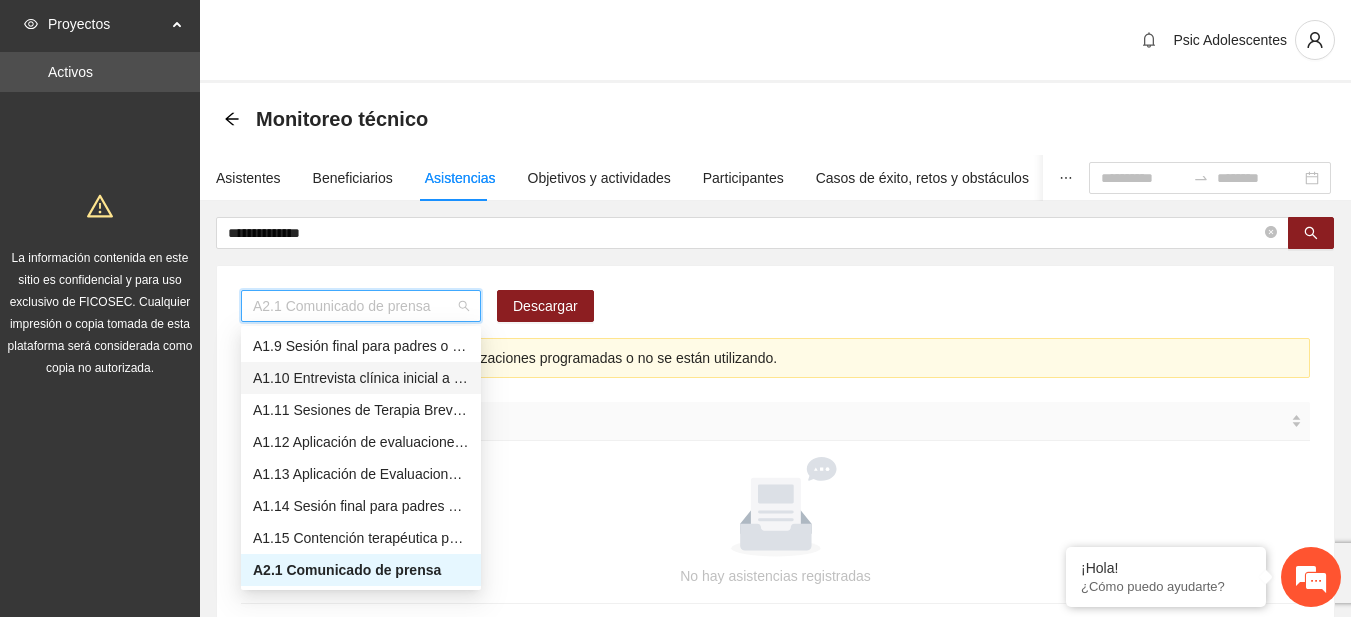 click on "A1.10 Entrevista clínica inicial a padres o tutores de Adolescentes" at bounding box center (361, 378) 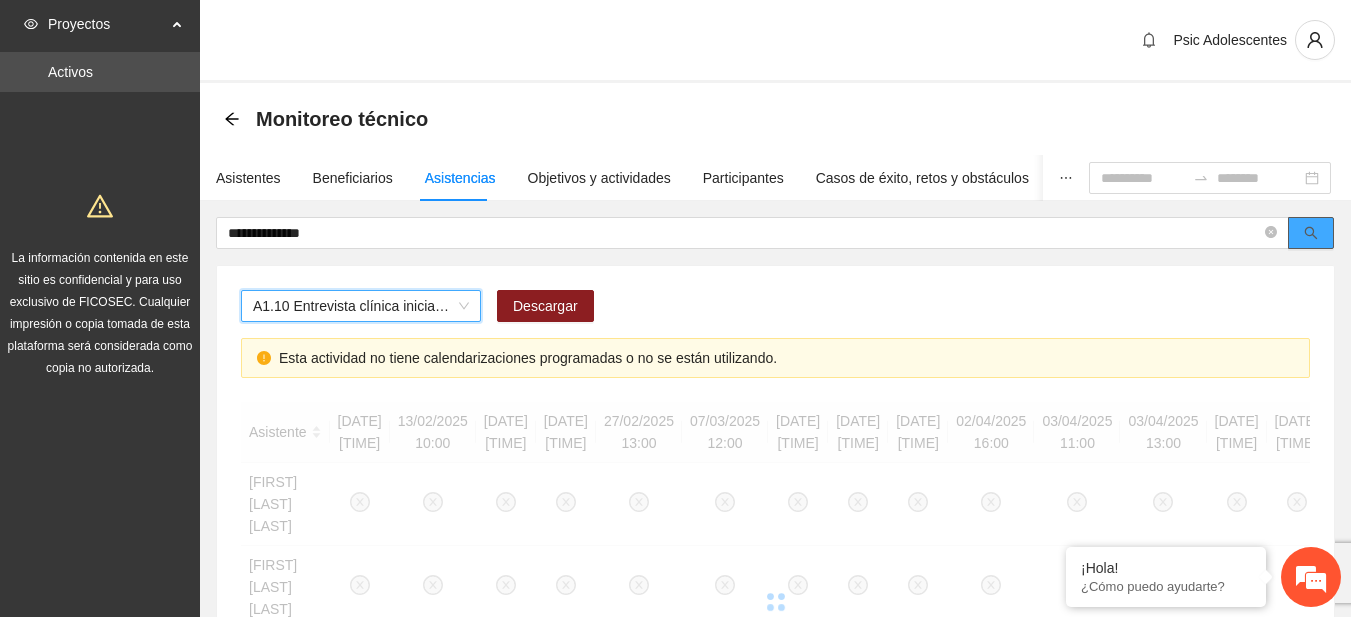 click at bounding box center (1311, 233) 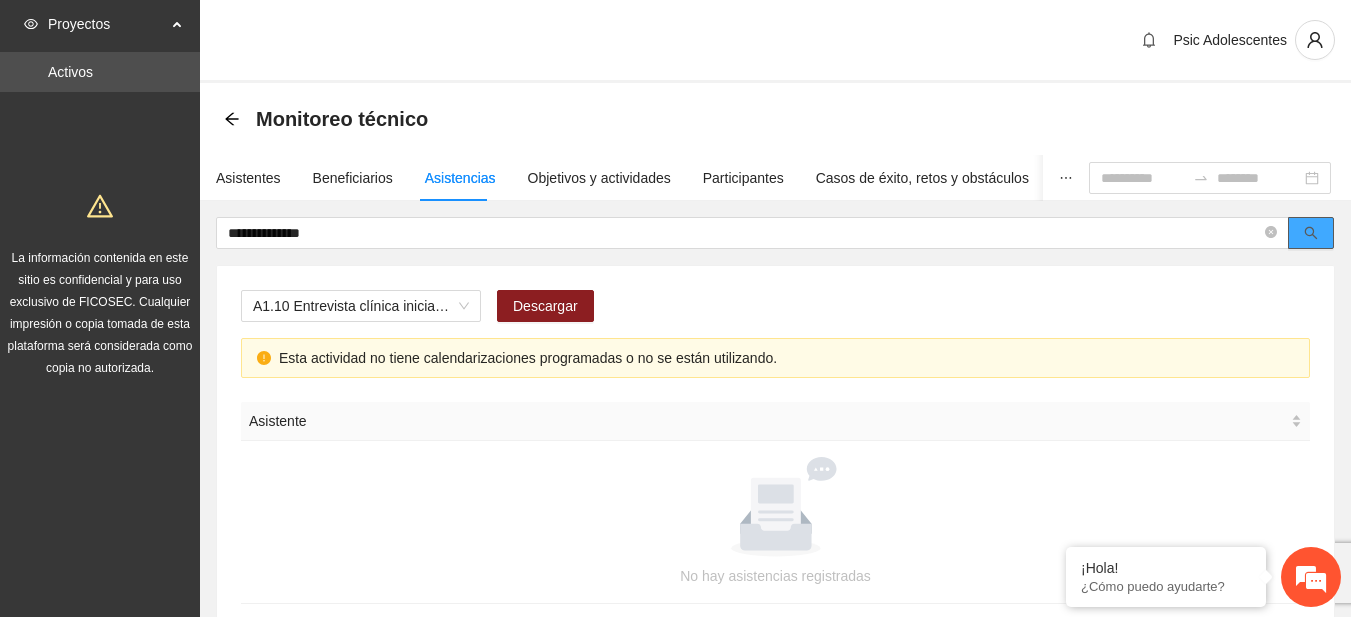scroll, scrollTop: 132, scrollLeft: 0, axis: vertical 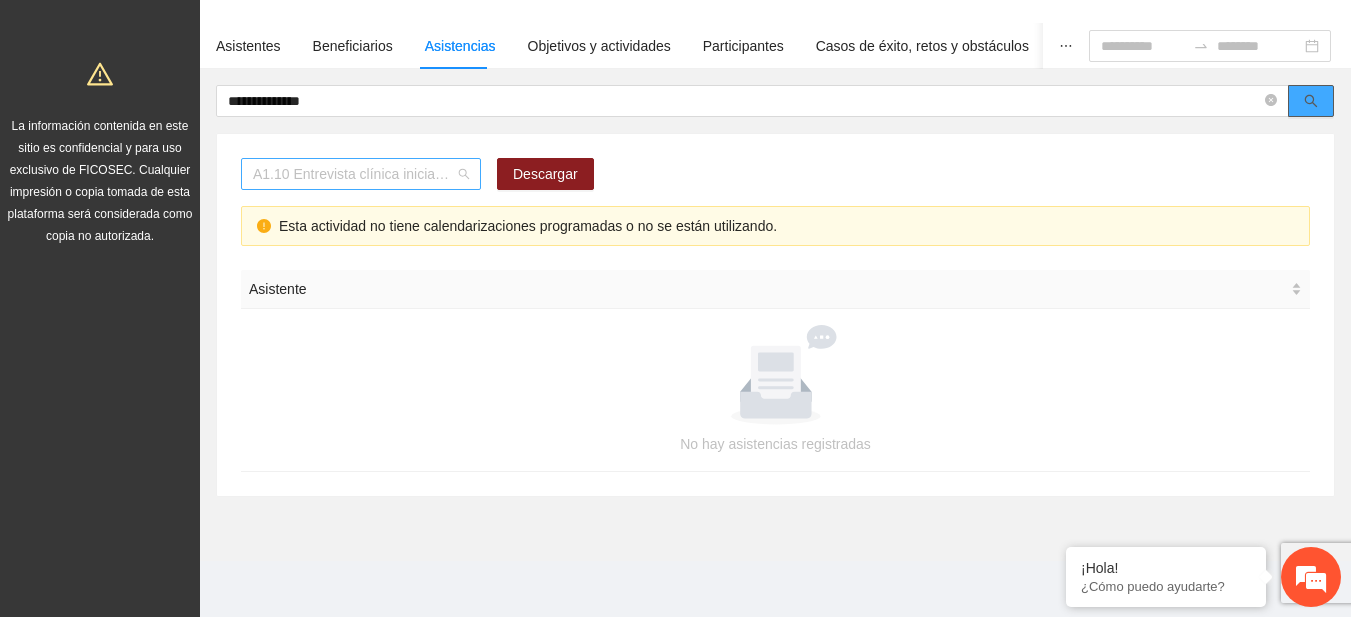 click on "A1.10 Entrevista clínica inicial a padres o tutores de Adolescentes" at bounding box center [361, 174] 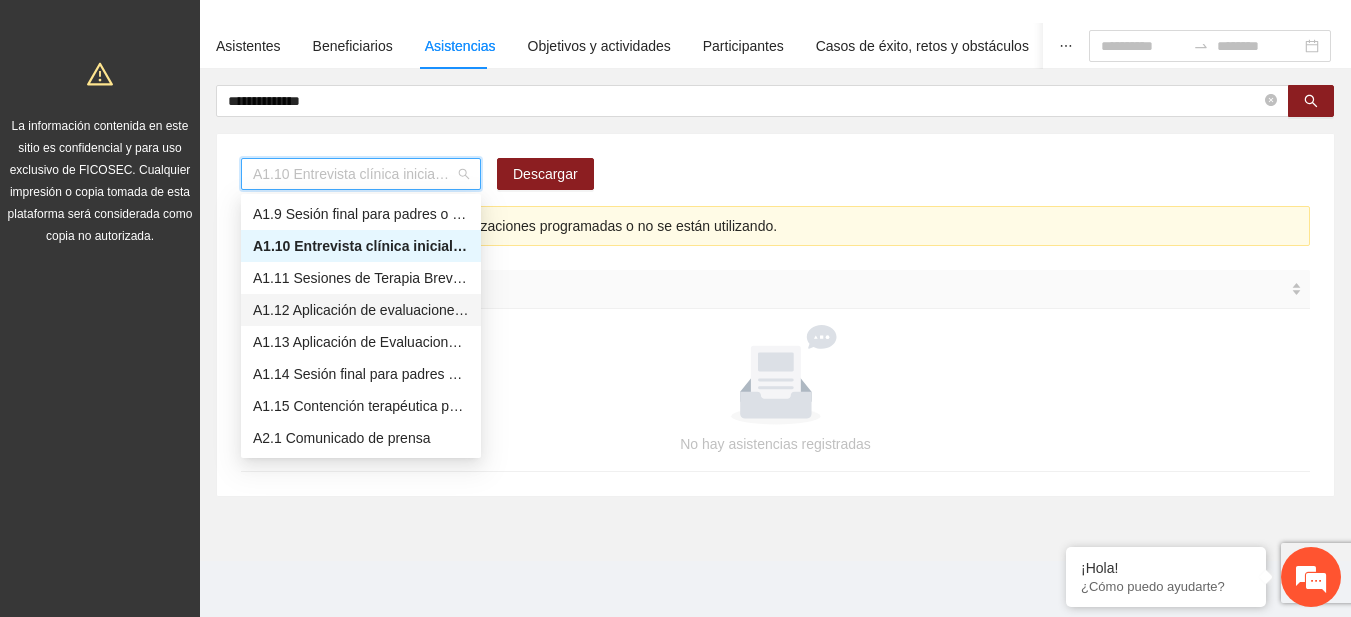 click on "A1.12 Aplicación de evaluaciones Pre a Adolescentes" at bounding box center [361, 310] 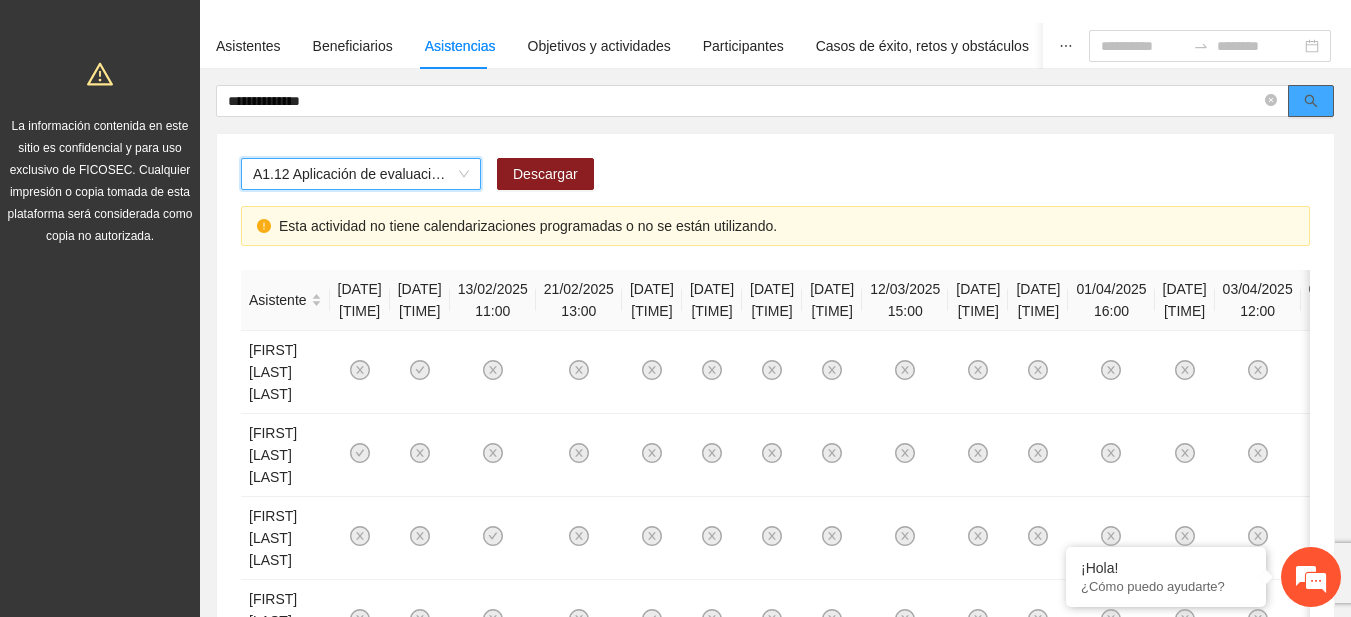 click at bounding box center (1311, 101) 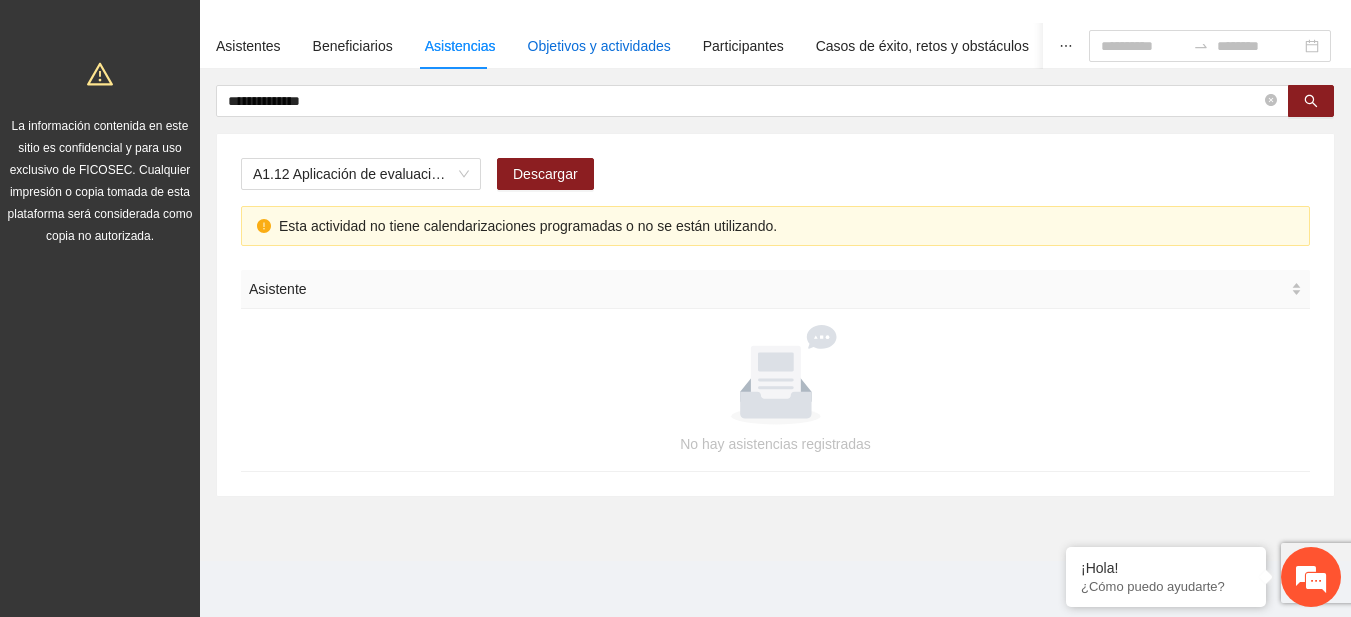 click on "Objetivos y actividades" at bounding box center [599, 46] 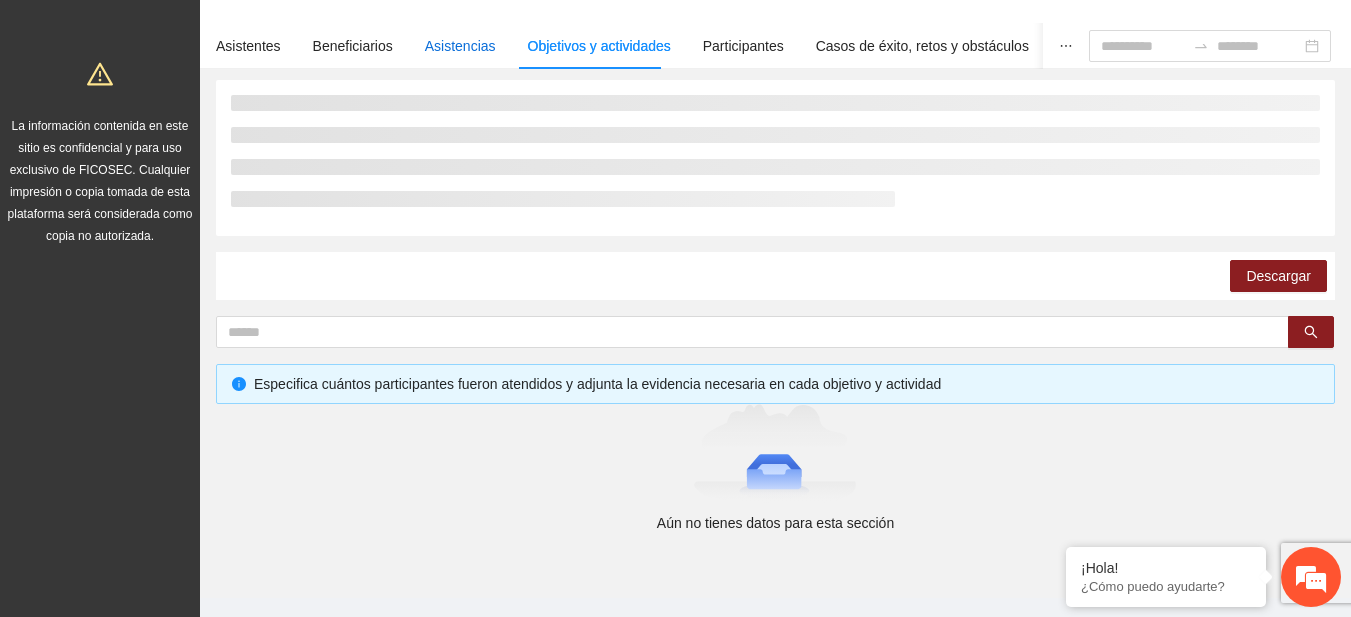 click on "Asistencias" at bounding box center (460, 46) 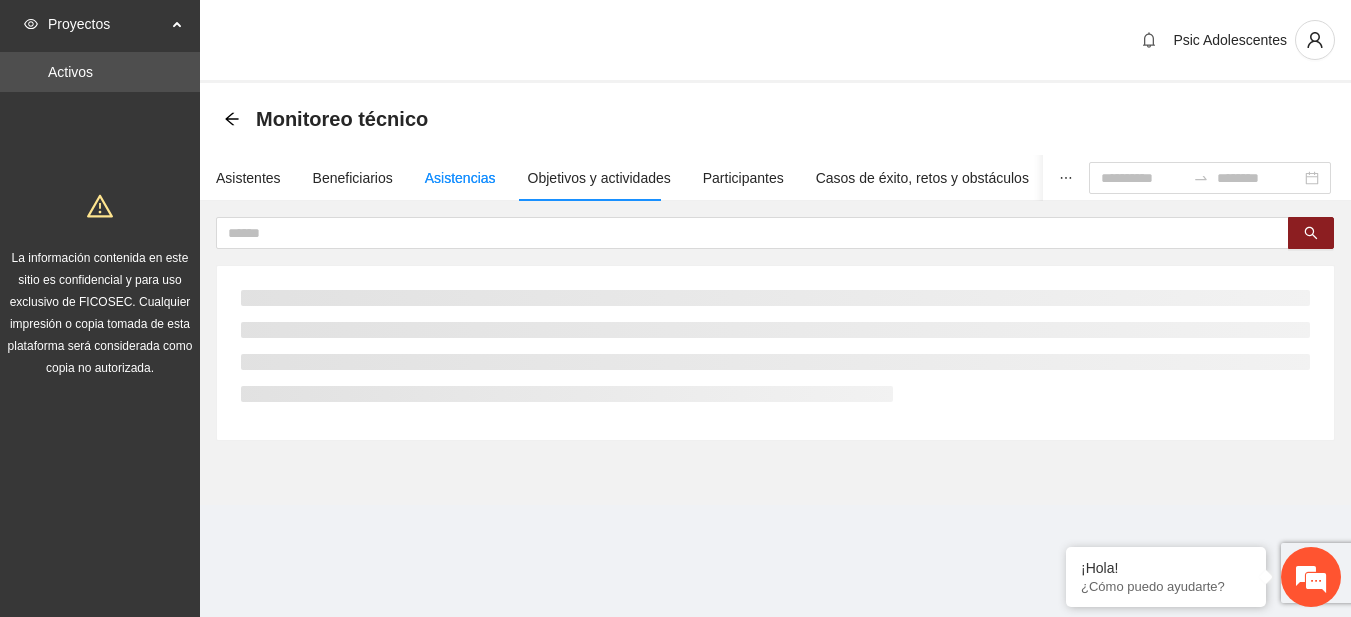 scroll, scrollTop: 0, scrollLeft: 0, axis: both 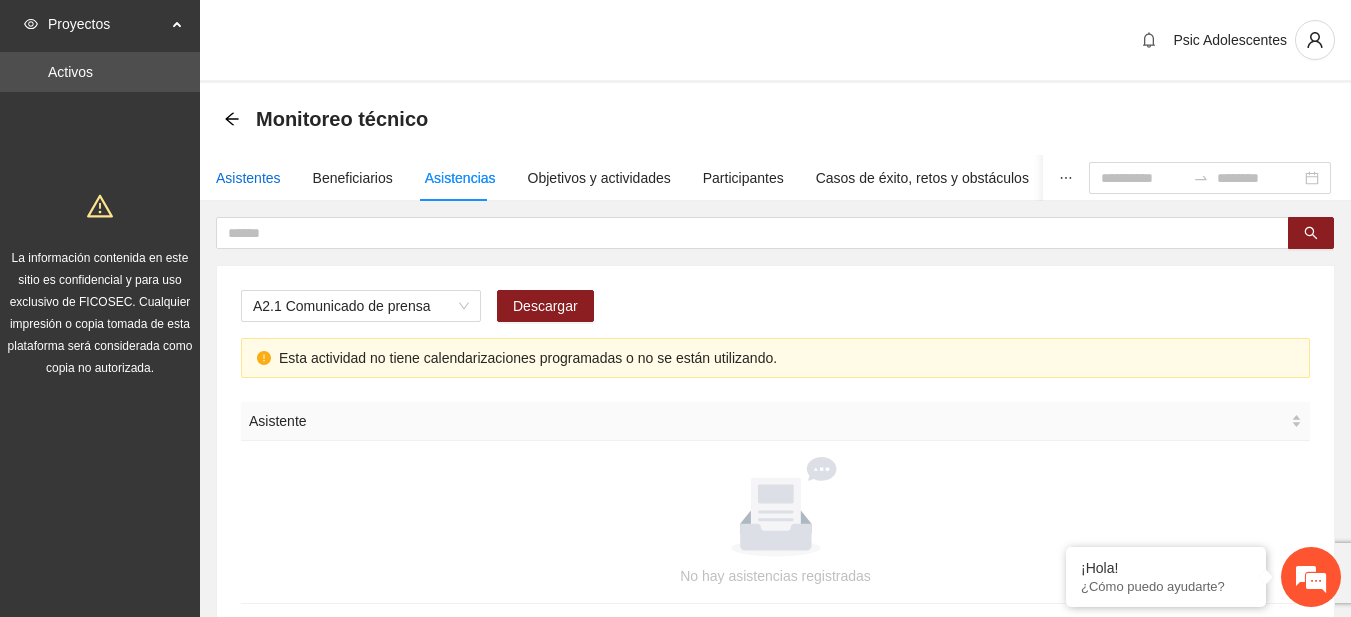 click on "Asistentes" at bounding box center [248, 178] 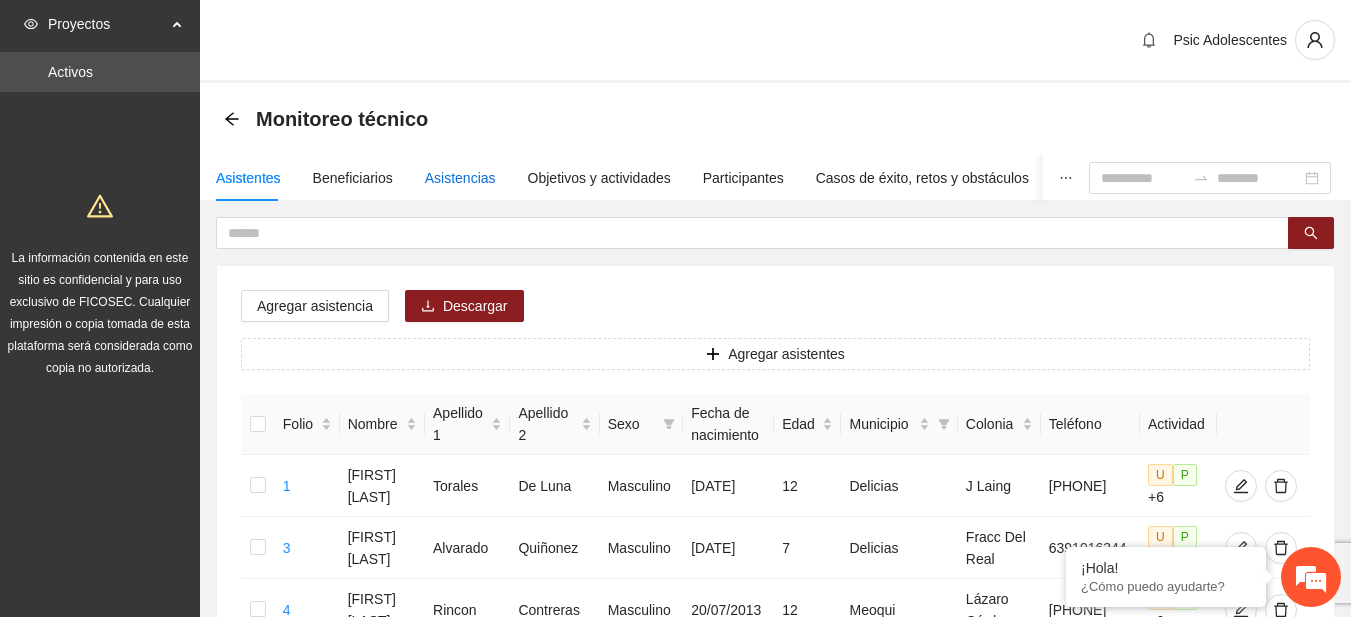click on "Asistencias" at bounding box center (460, 178) 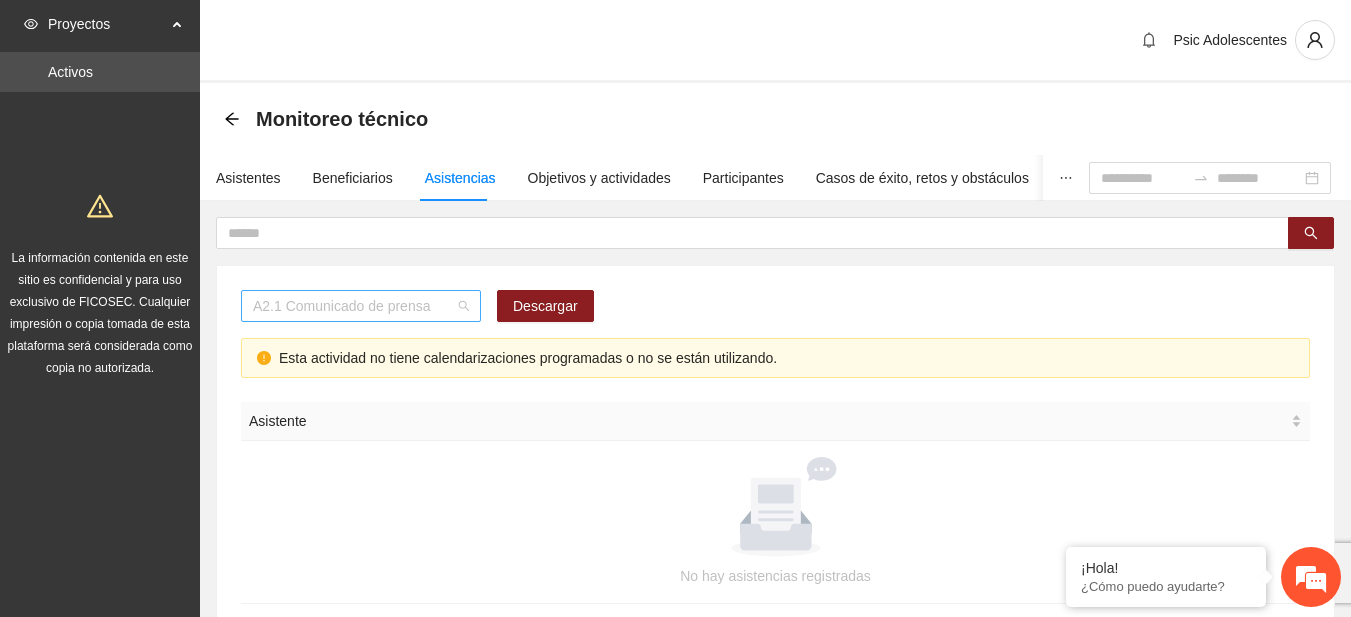 scroll, scrollTop: 256, scrollLeft: 0, axis: vertical 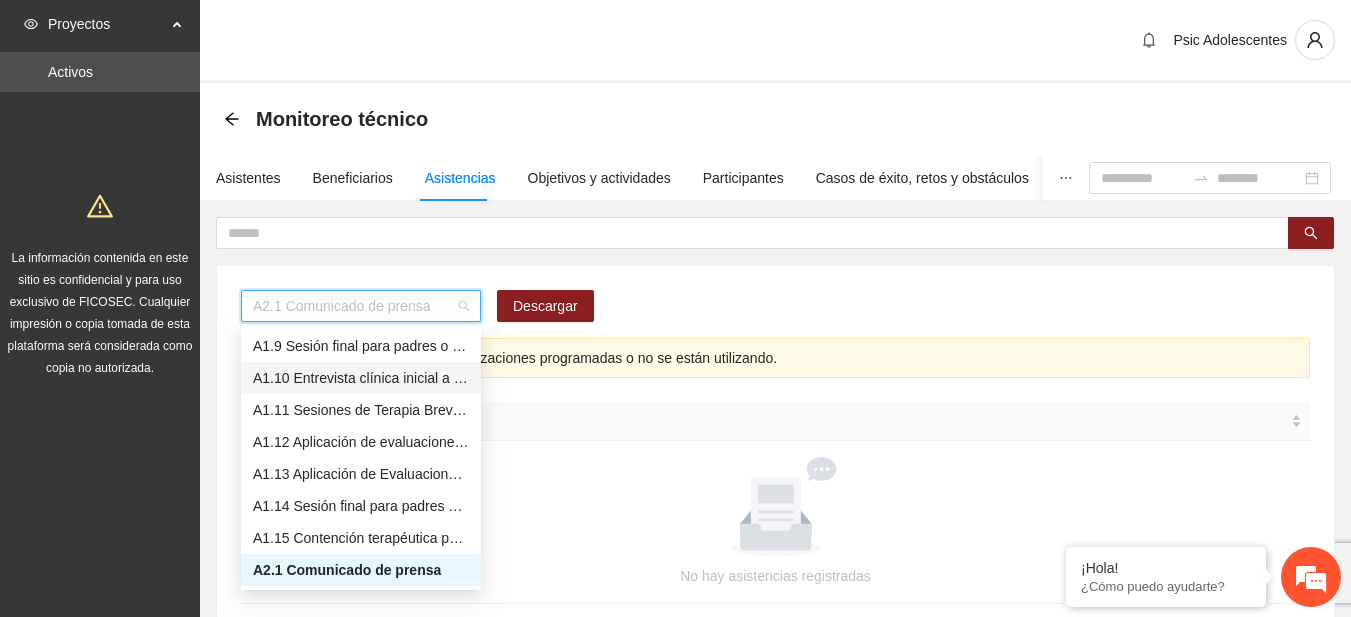 click on "A1.10 Entrevista clínica inicial a padres o tutores de Adolescentes" at bounding box center (361, 378) 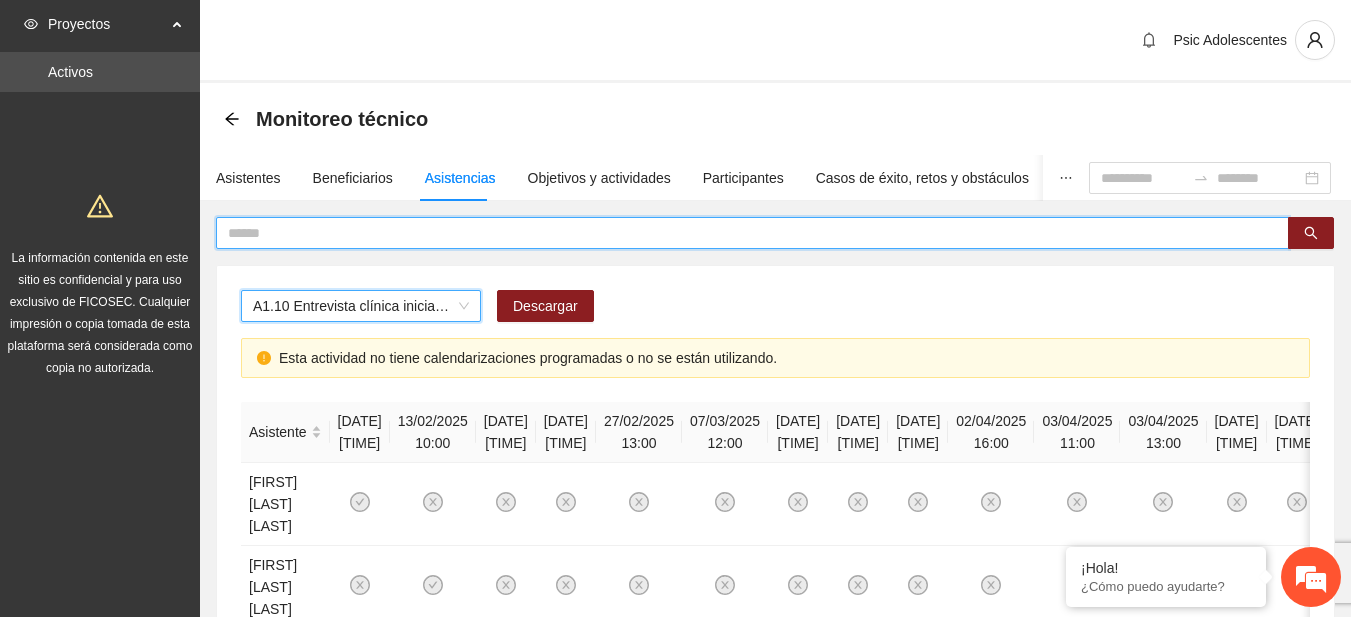 click at bounding box center (744, 233) 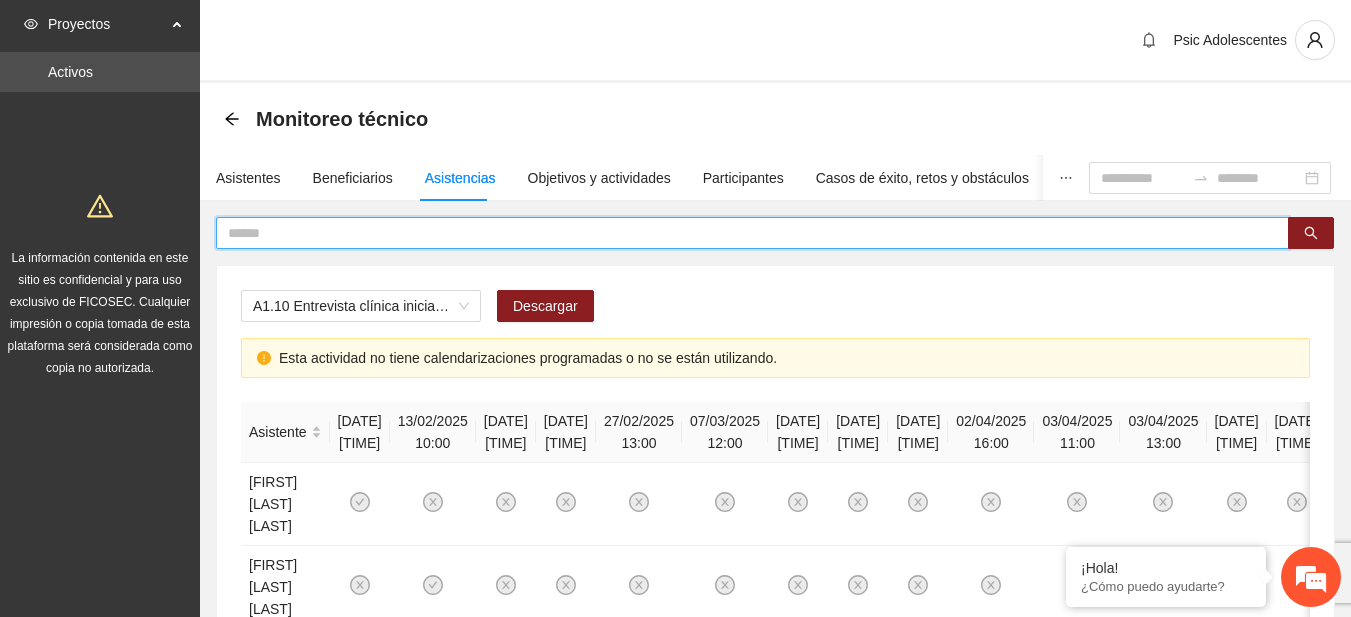 type on "*" 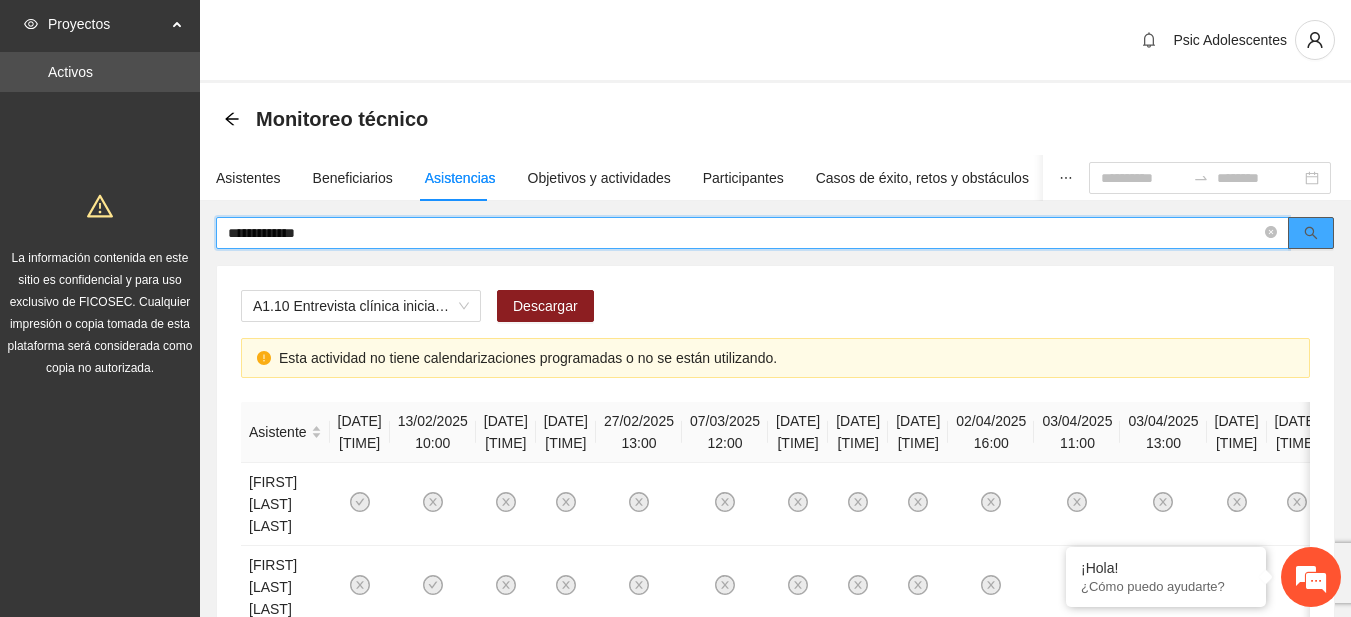 click at bounding box center (1311, 233) 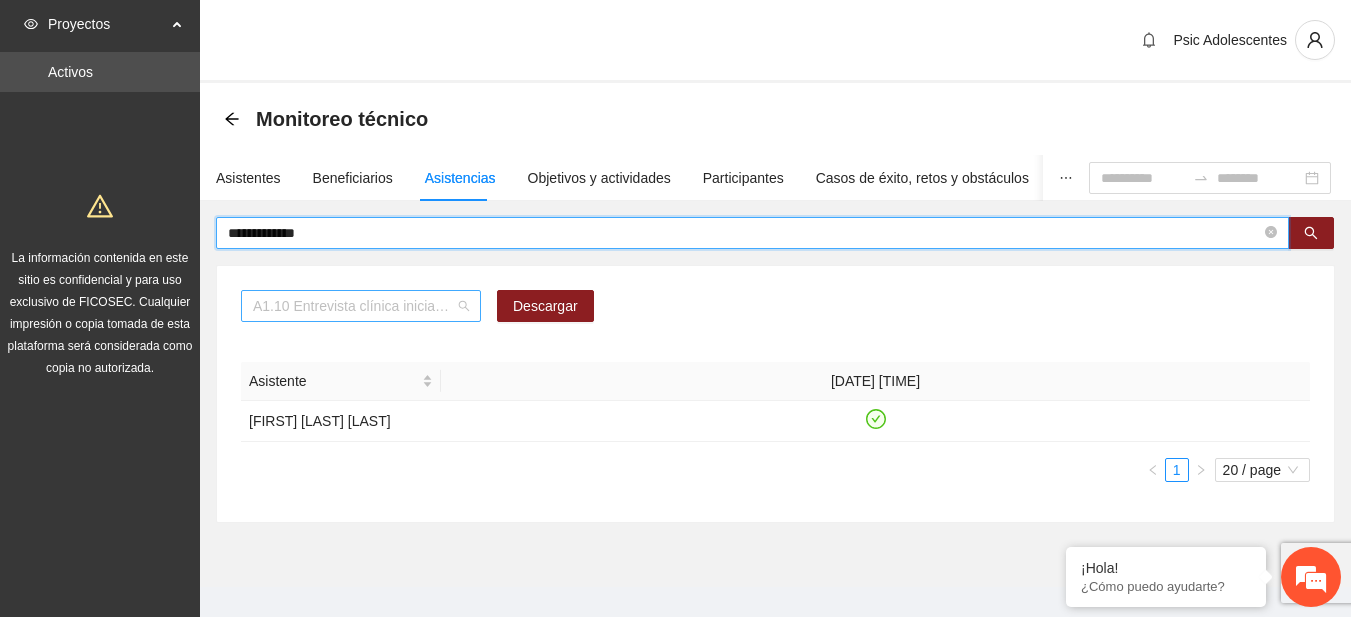 click on "A1.10 Entrevista clínica inicial a padres o tutores de Adolescentes" at bounding box center [361, 306] 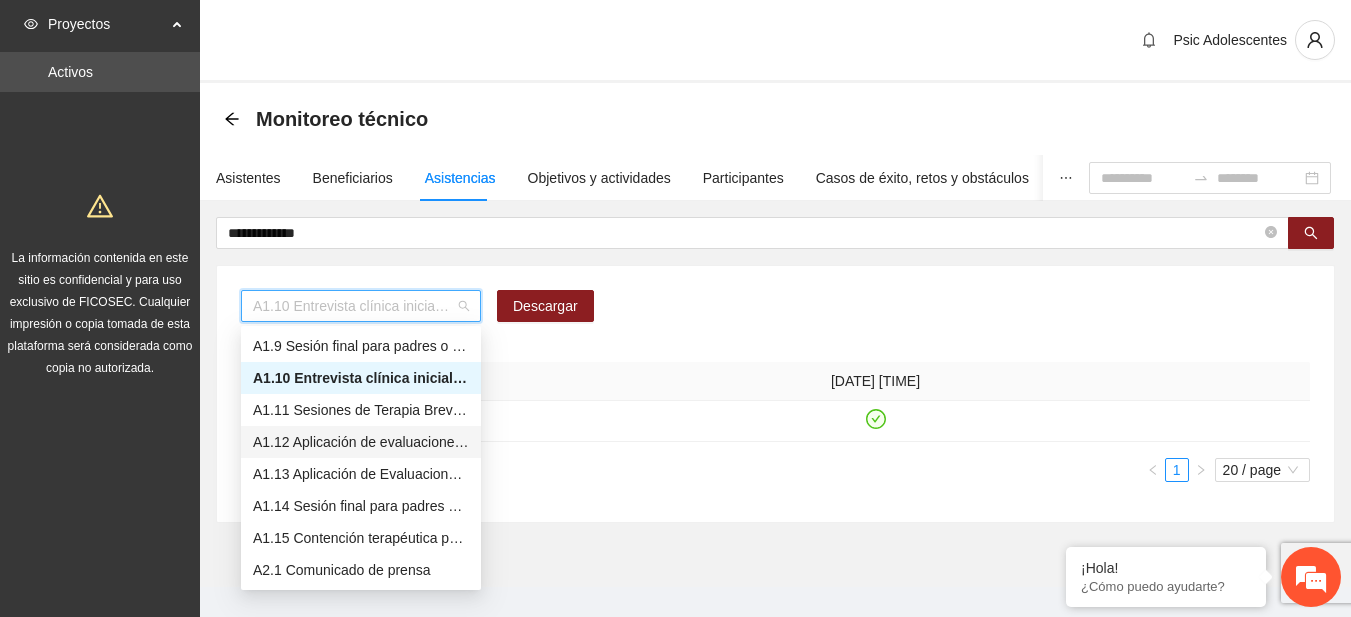 click on "A1.12 Aplicación de evaluaciones Pre a Adolescentes" at bounding box center [361, 442] 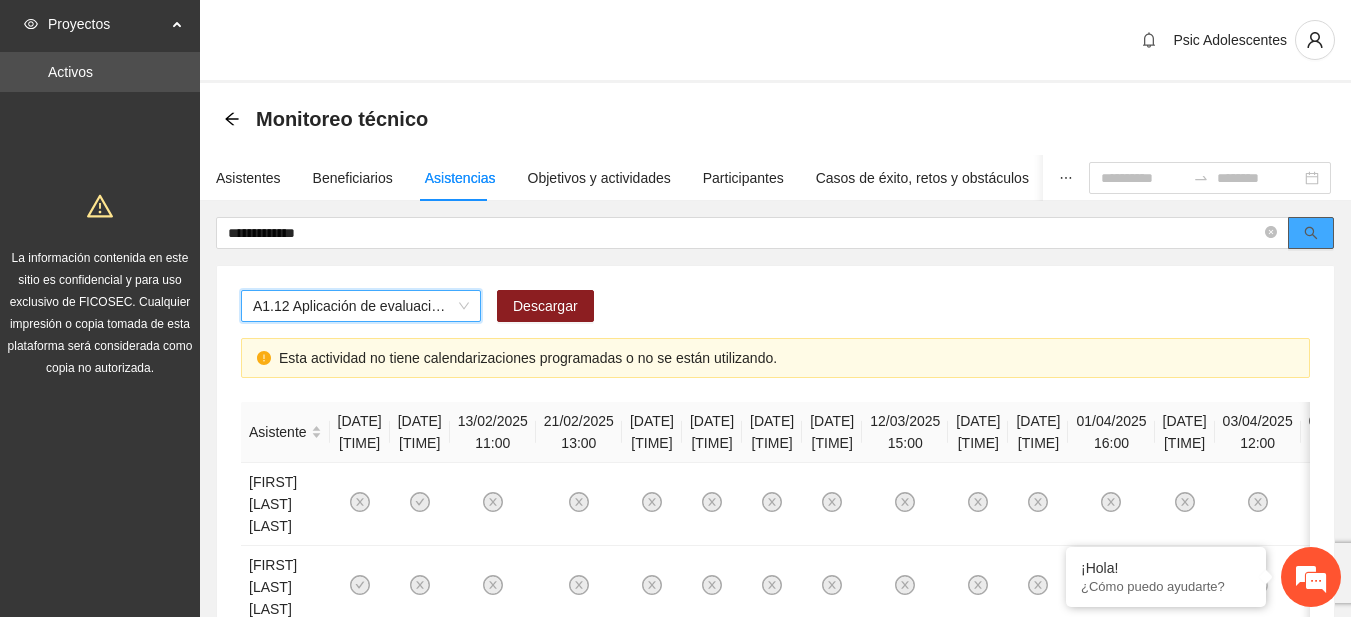 click at bounding box center [1311, 233] 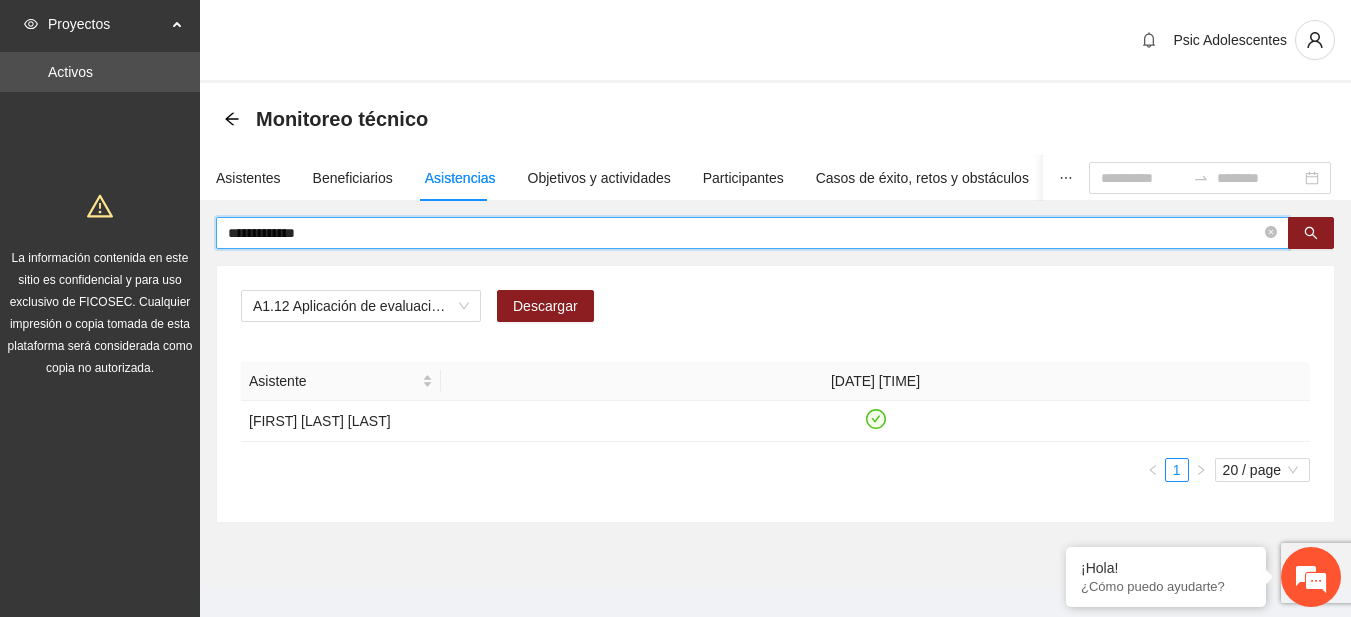 click on "**********" at bounding box center (744, 233) 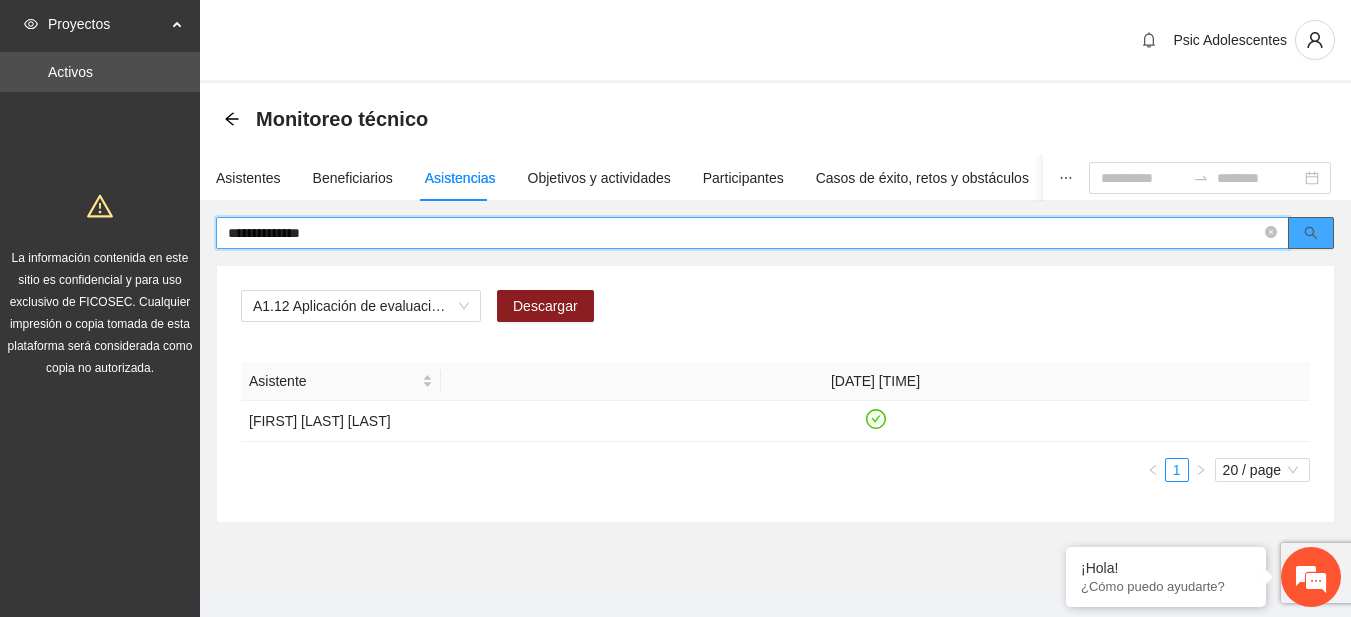 click at bounding box center [1311, 233] 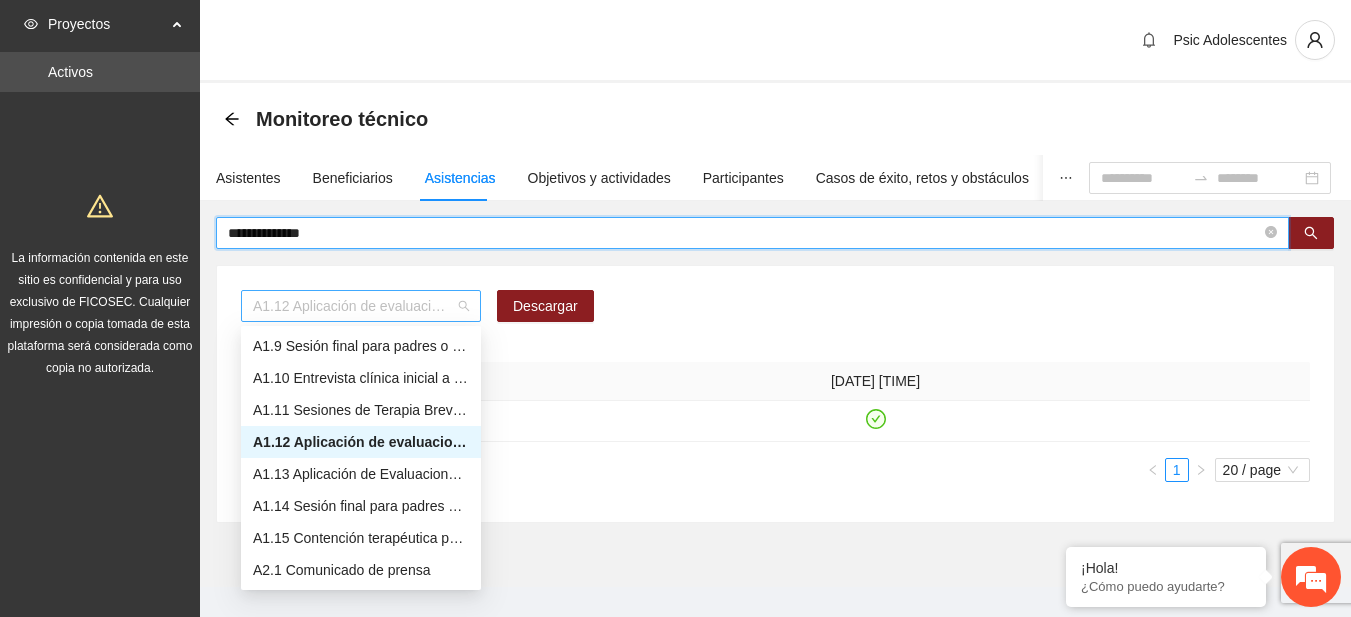 click on "A1.12 Aplicación de evaluaciones Pre a Adolescentes" at bounding box center [361, 306] 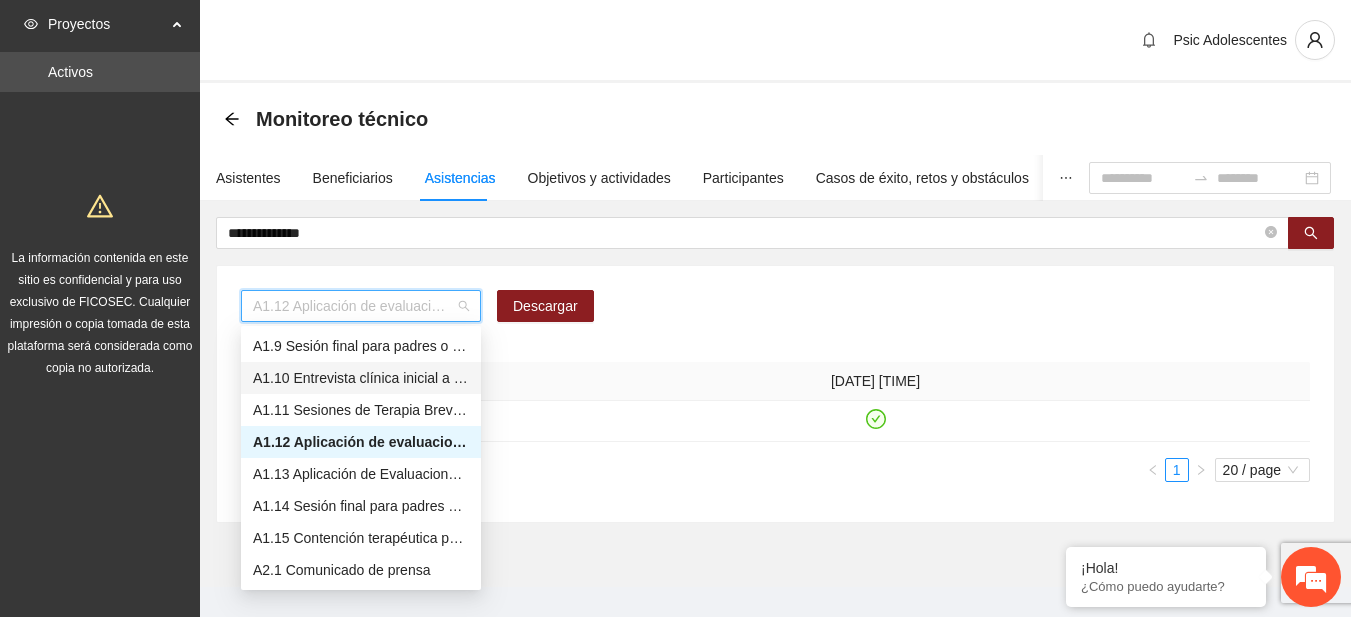 click on "A1.10 Entrevista clínica inicial a padres o tutores de Adolescentes" at bounding box center (361, 378) 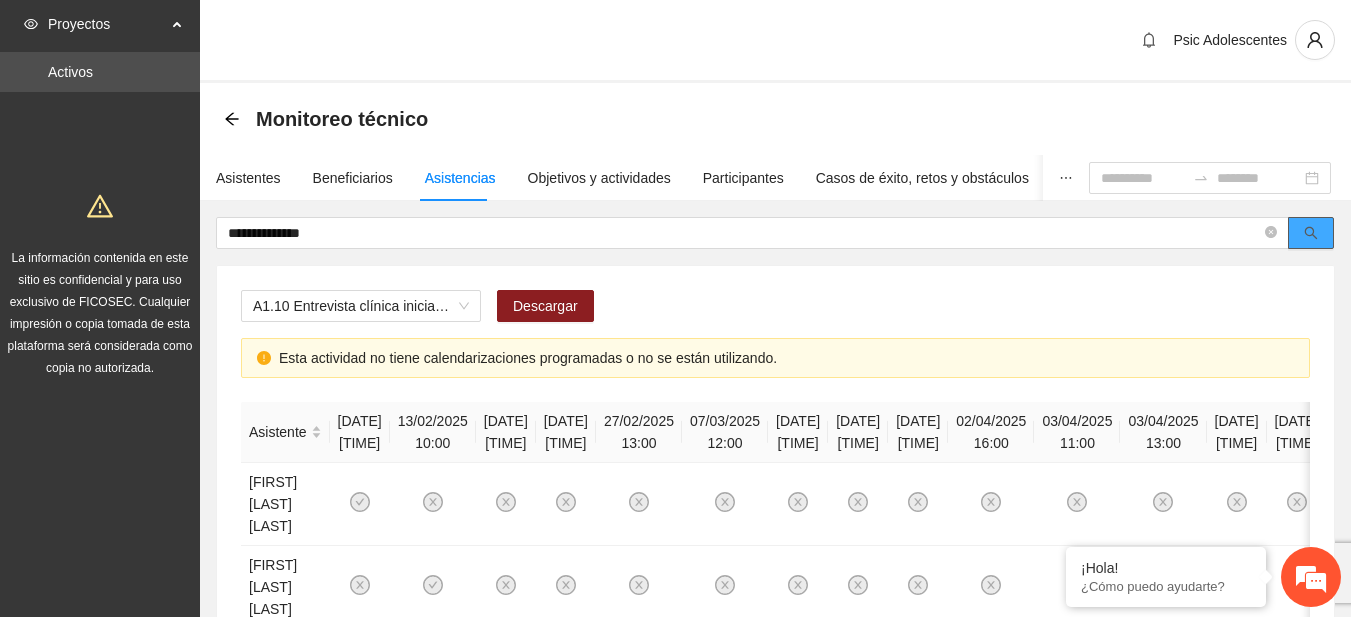 click at bounding box center (1311, 233) 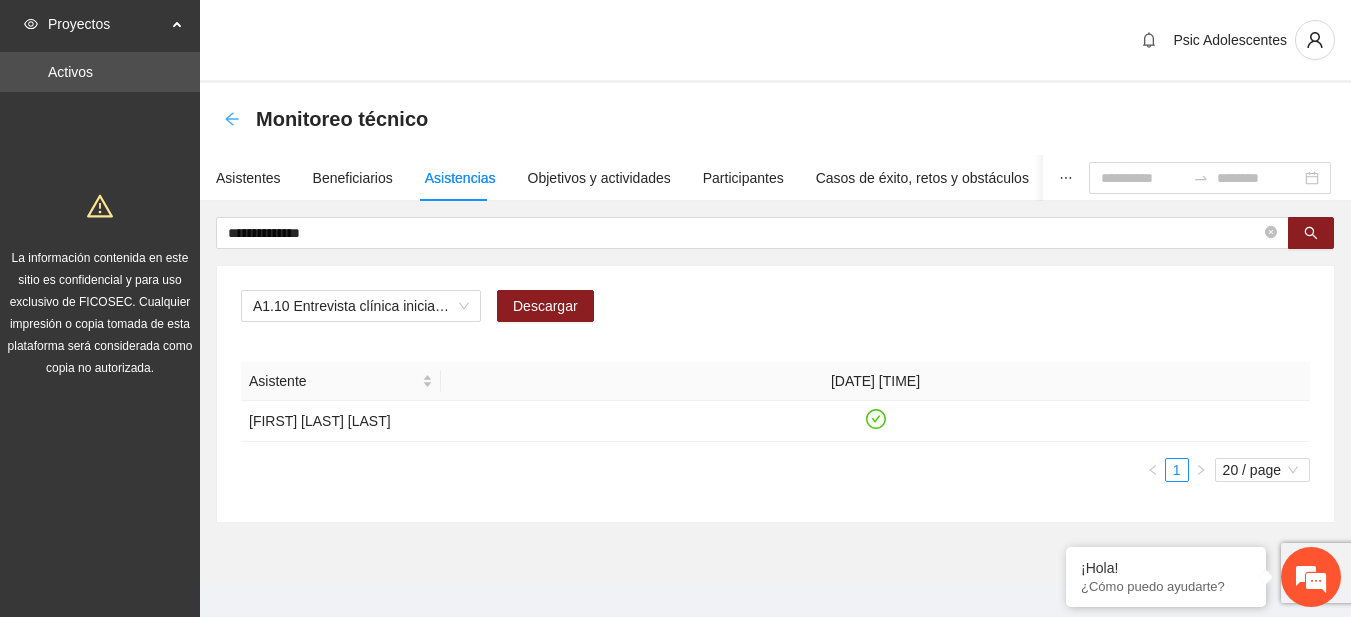 click 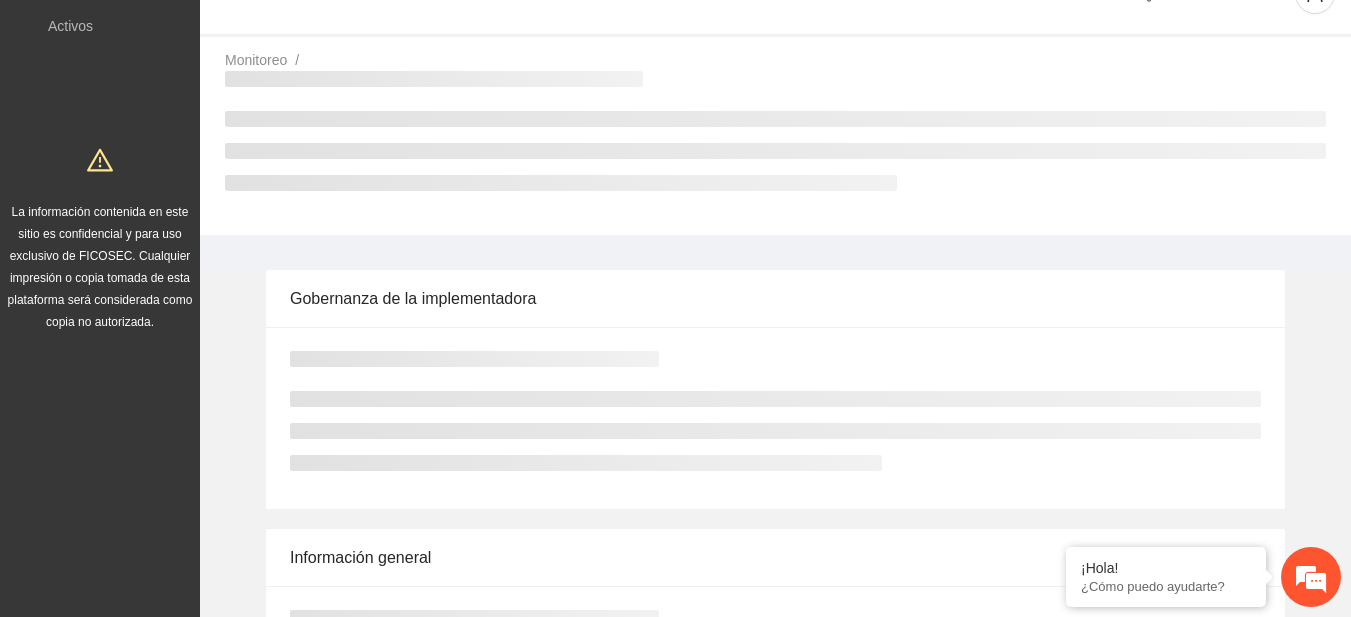 scroll, scrollTop: 0, scrollLeft: 0, axis: both 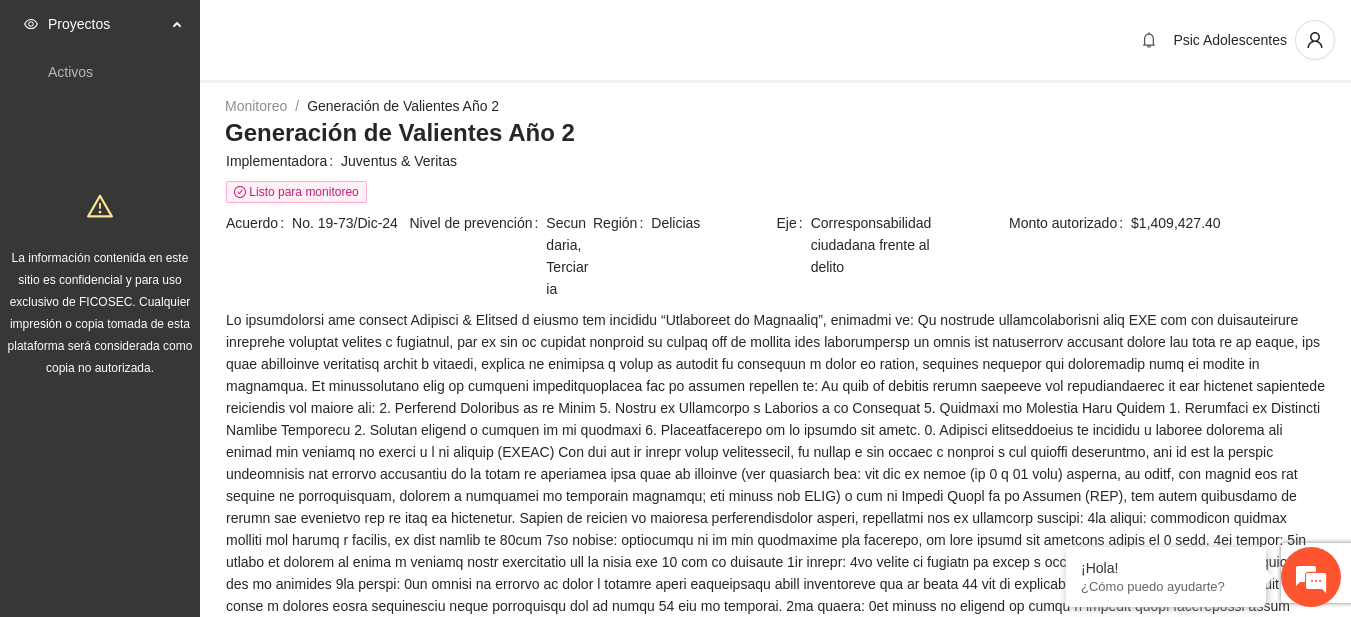 click on "Psic Adolescentes" at bounding box center (775, 41) 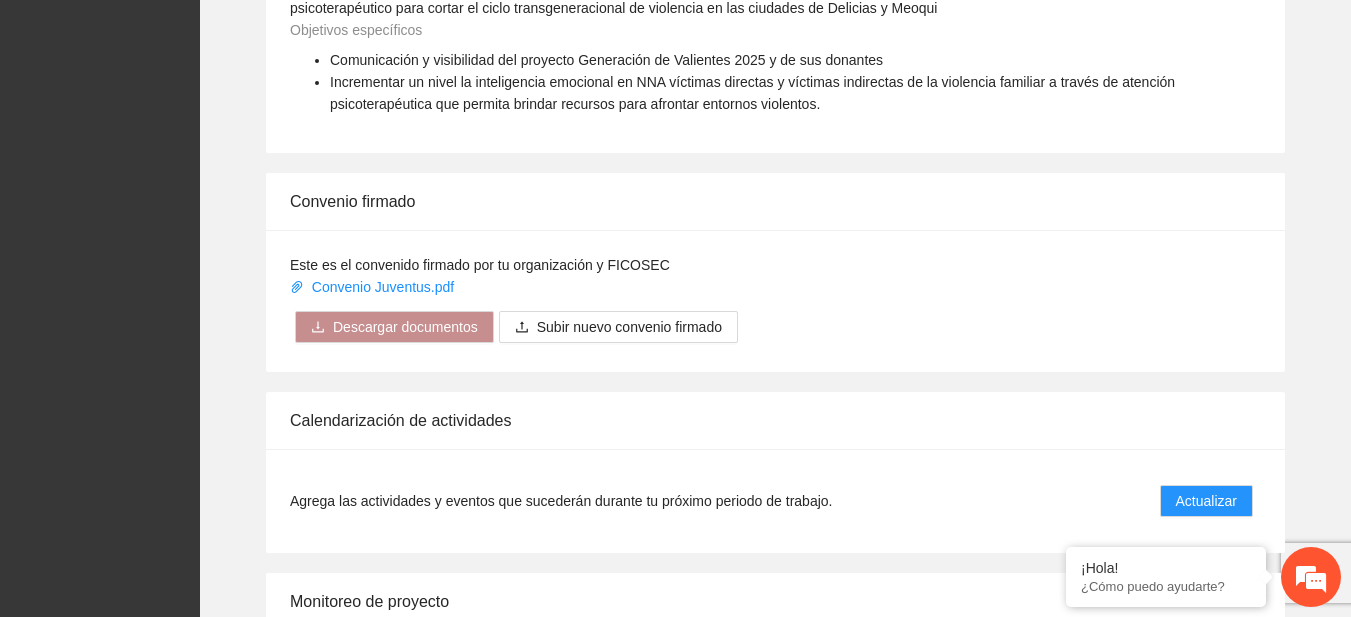 scroll, scrollTop: 1494, scrollLeft: 0, axis: vertical 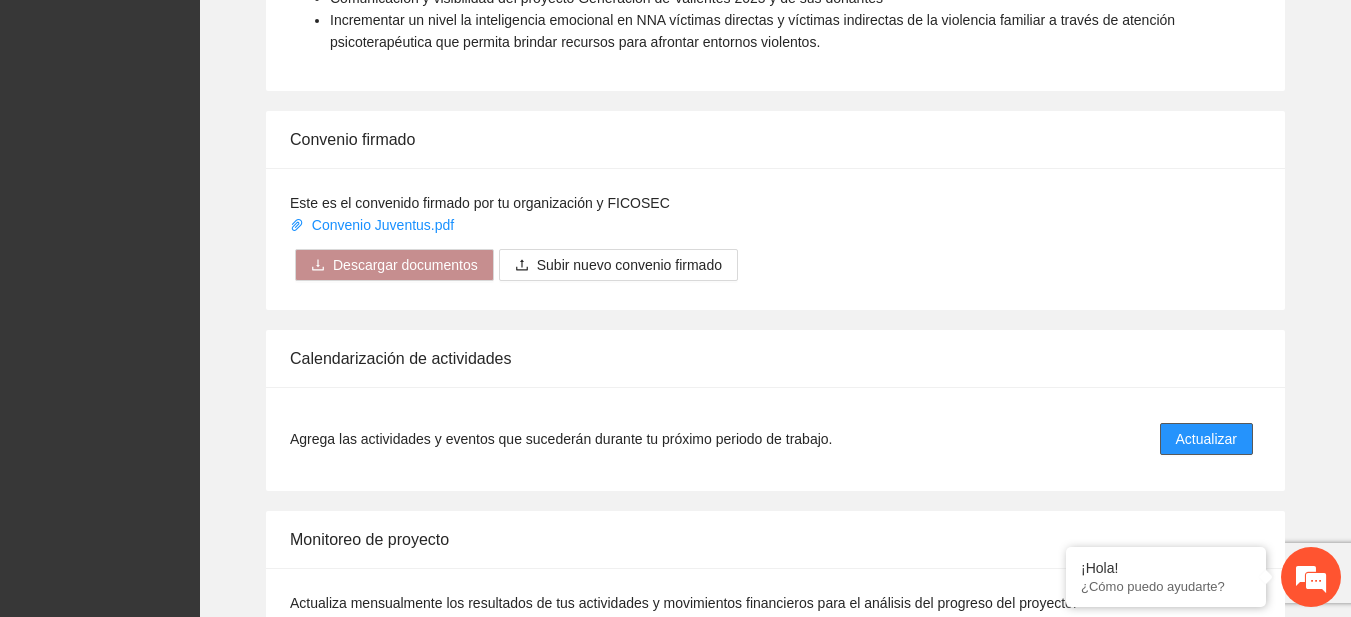 click on "Actualizar" at bounding box center (1206, 439) 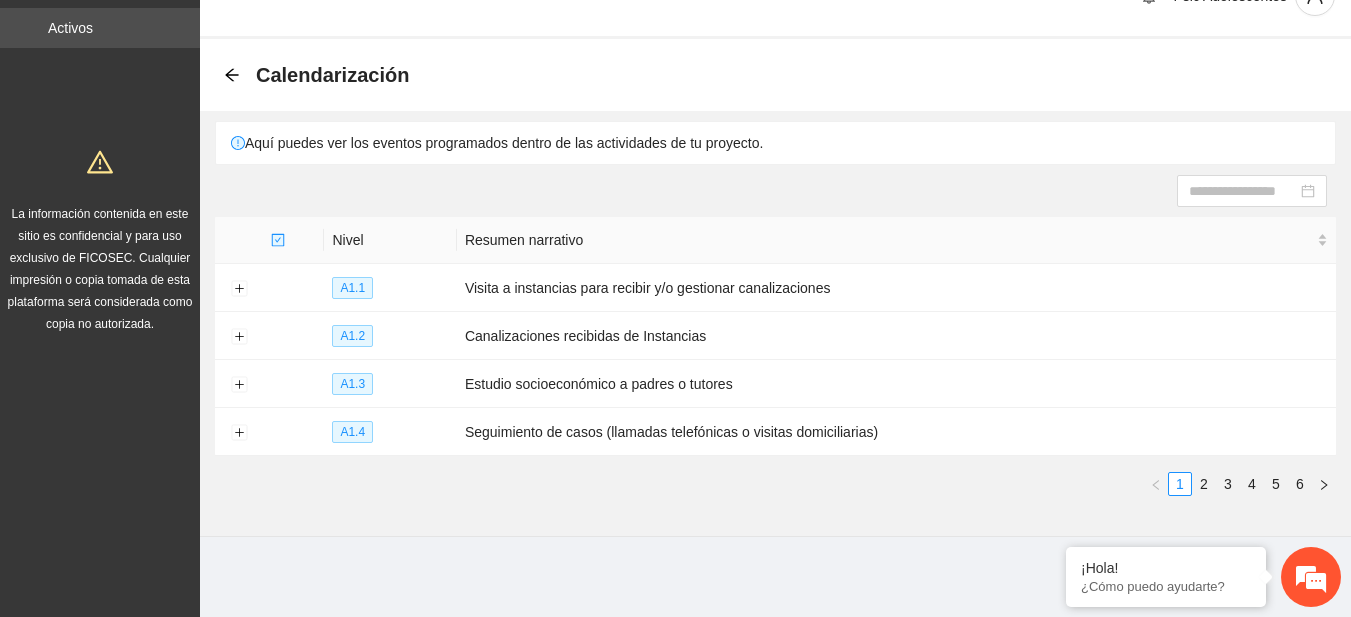 scroll, scrollTop: 0, scrollLeft: 0, axis: both 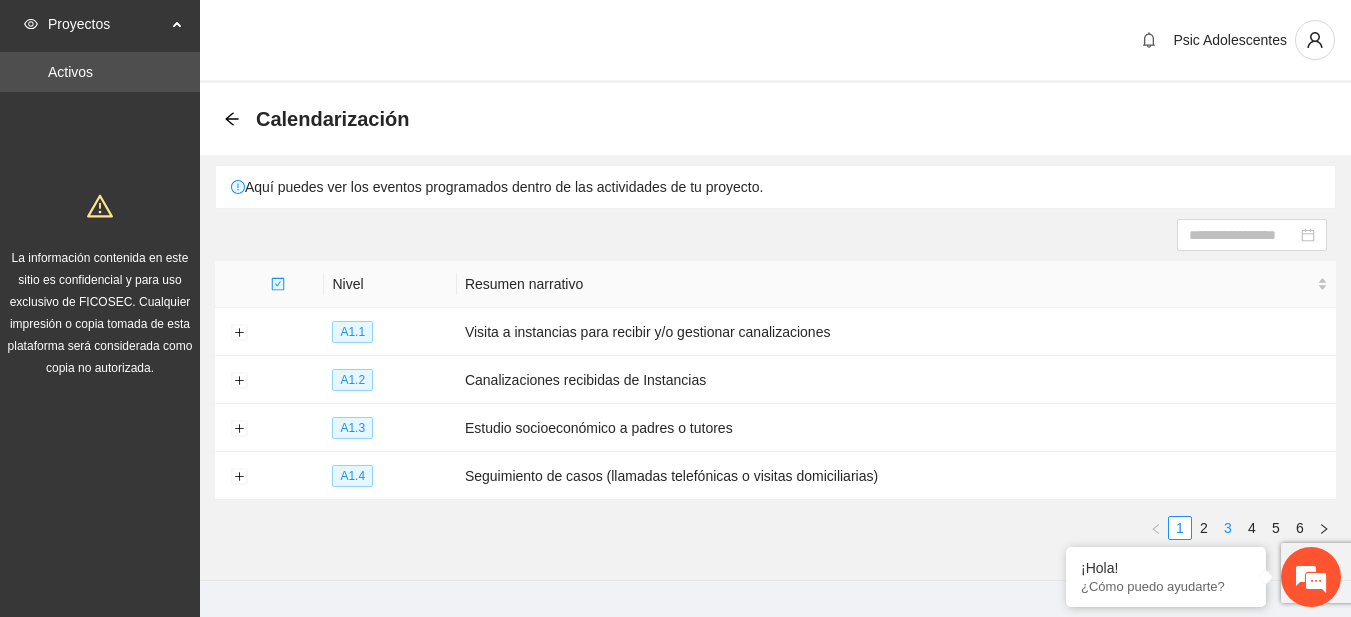 click on "3" at bounding box center [1228, 528] 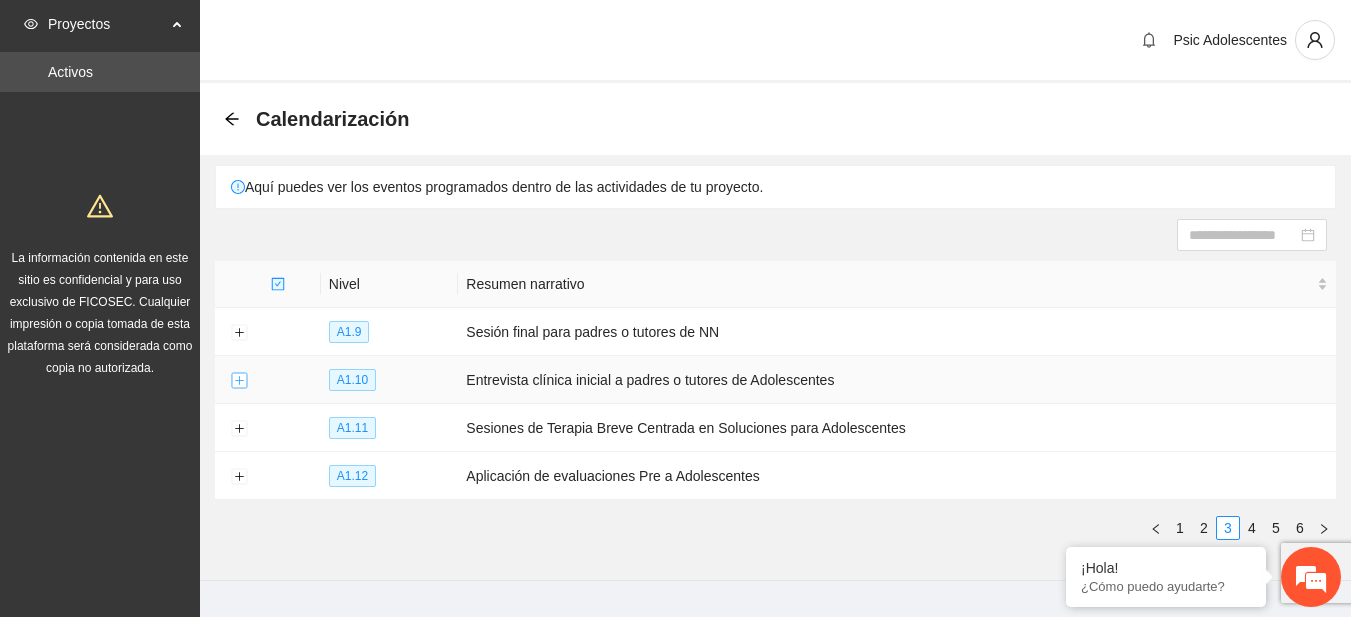click at bounding box center (239, 381) 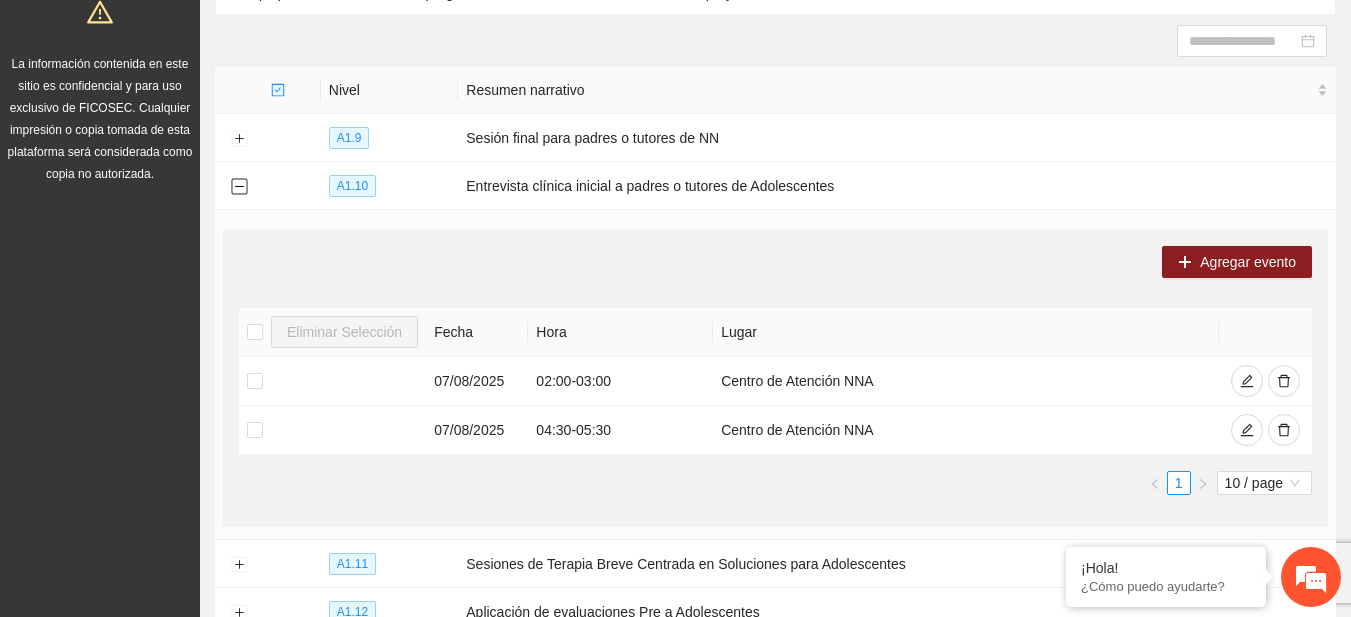 scroll, scrollTop: 202, scrollLeft: 0, axis: vertical 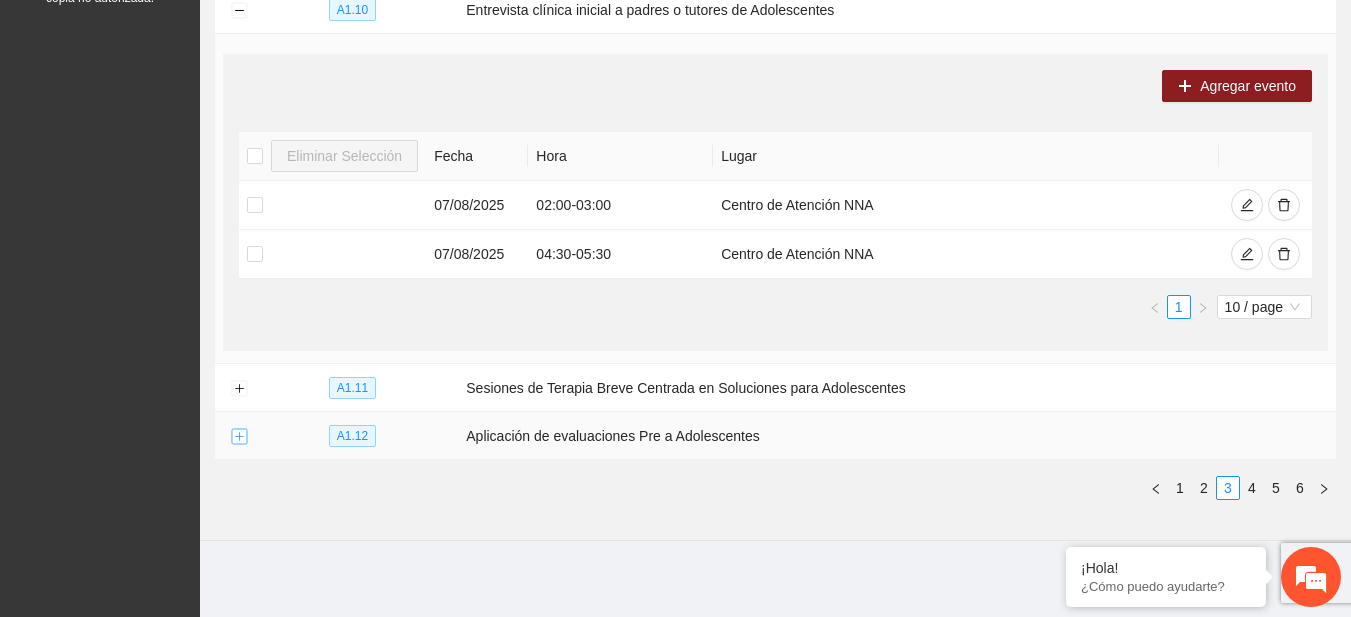 click at bounding box center (239, 437) 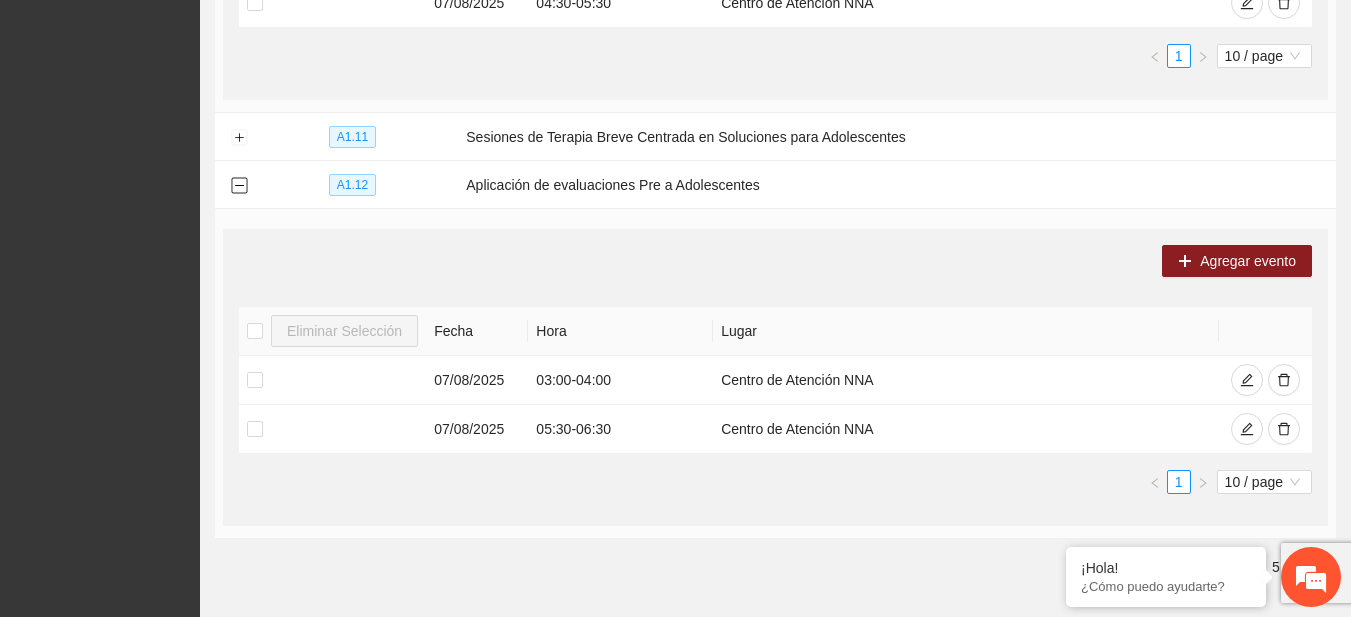 scroll, scrollTop: 619, scrollLeft: 0, axis: vertical 